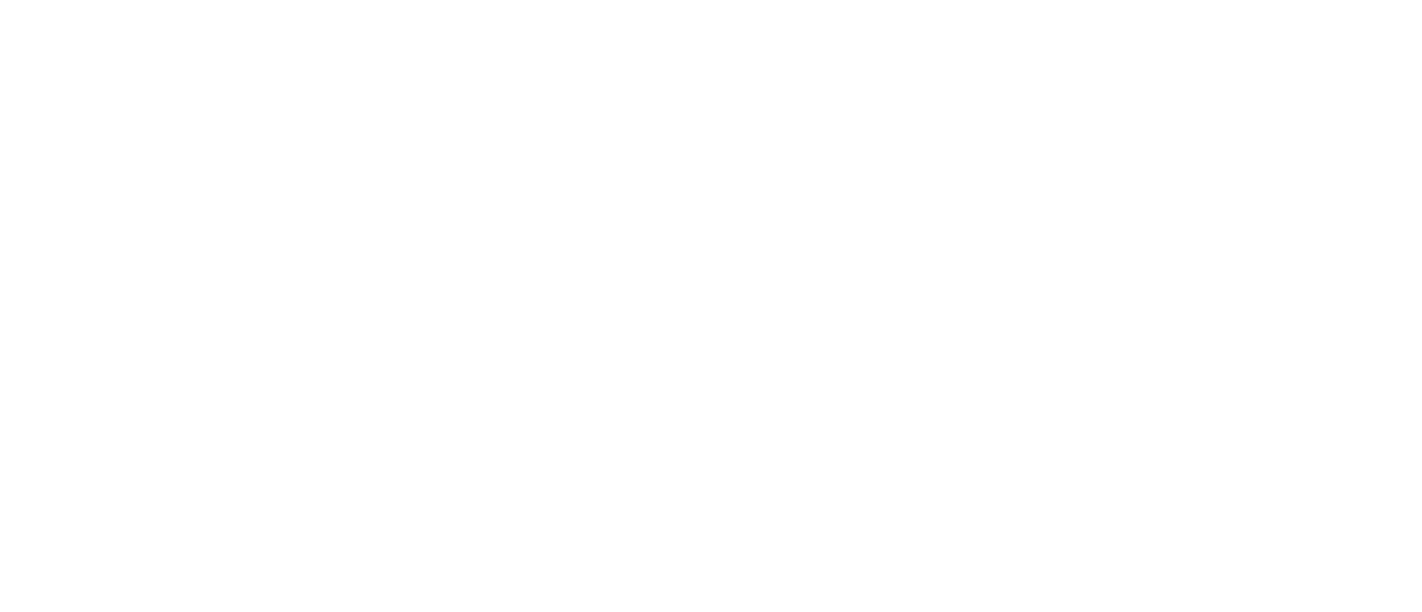 scroll, scrollTop: 0, scrollLeft: 0, axis: both 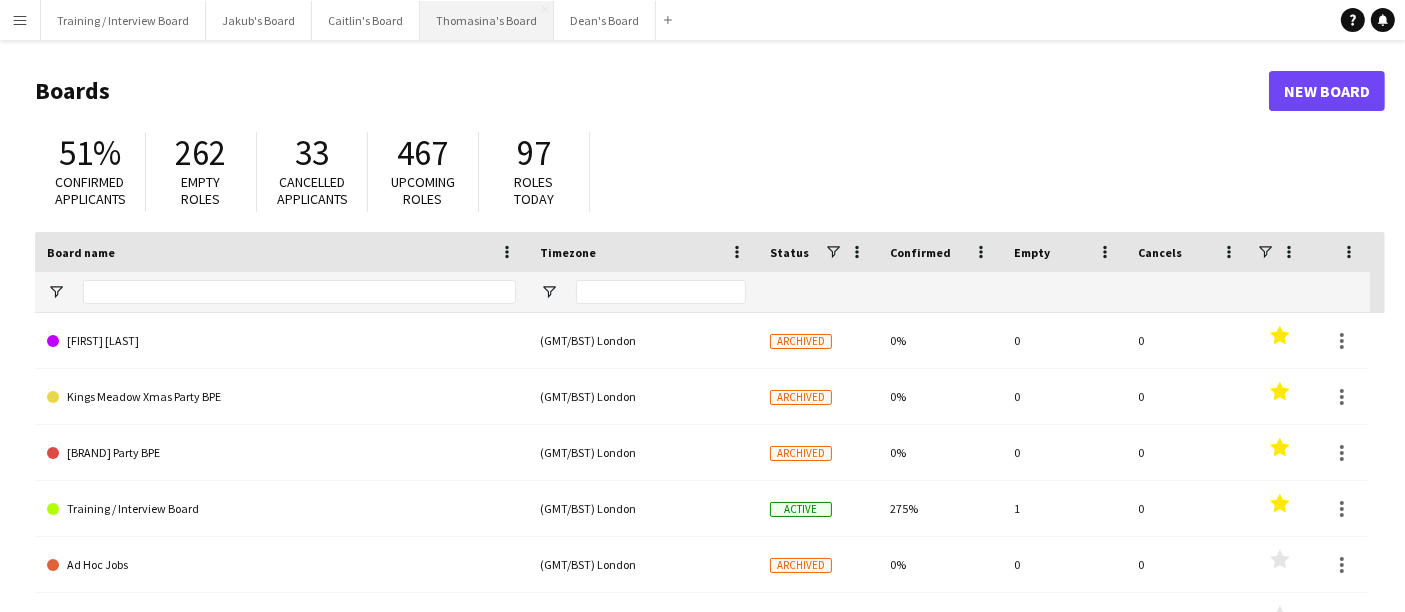 click on "Thomasina's Board
Close" at bounding box center (487, 20) 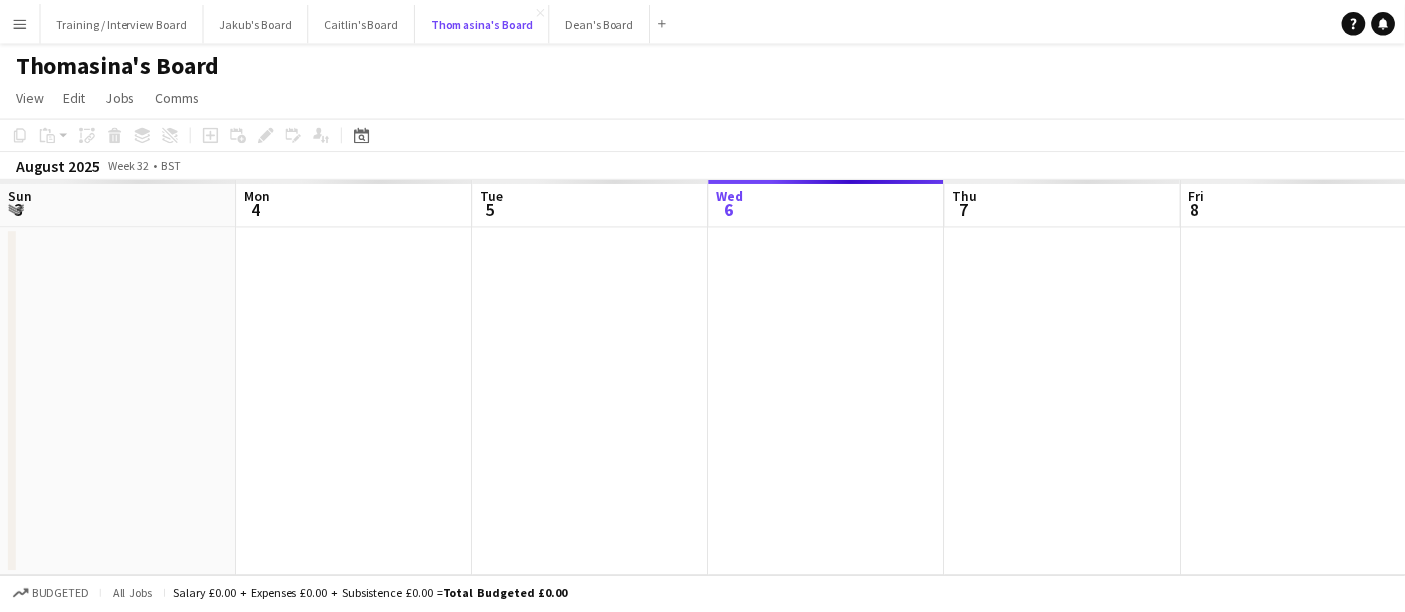 scroll, scrollTop: 0, scrollLeft: 477, axis: horizontal 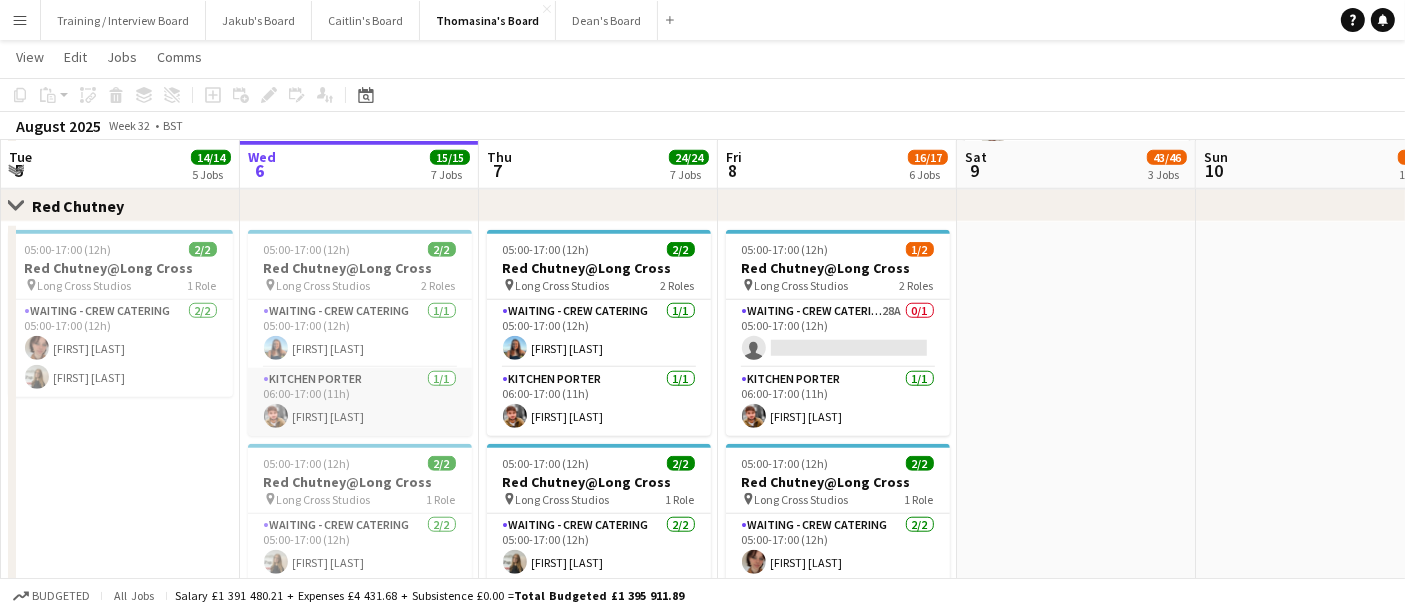 click on "Kitchen Porter   1/1   06:00-17:00 (11h)
[FIRST] [LAST]" at bounding box center (360, 402) 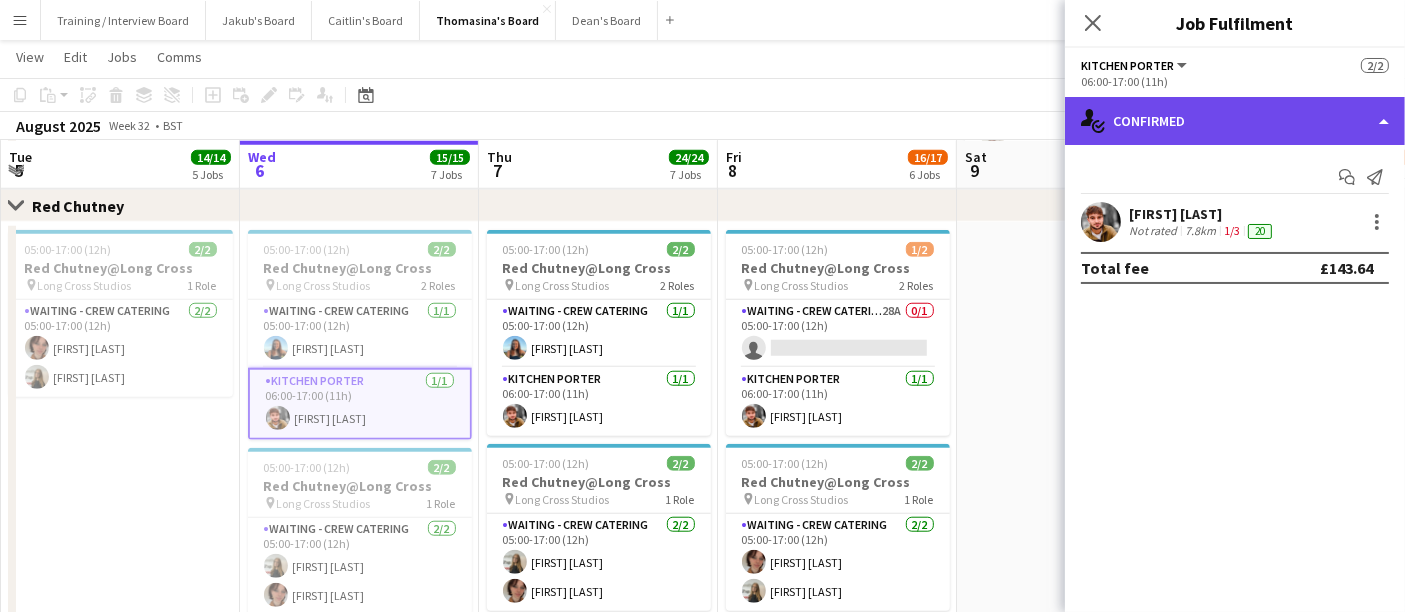 click on "single-neutral-actions-check-2
Confirmed" 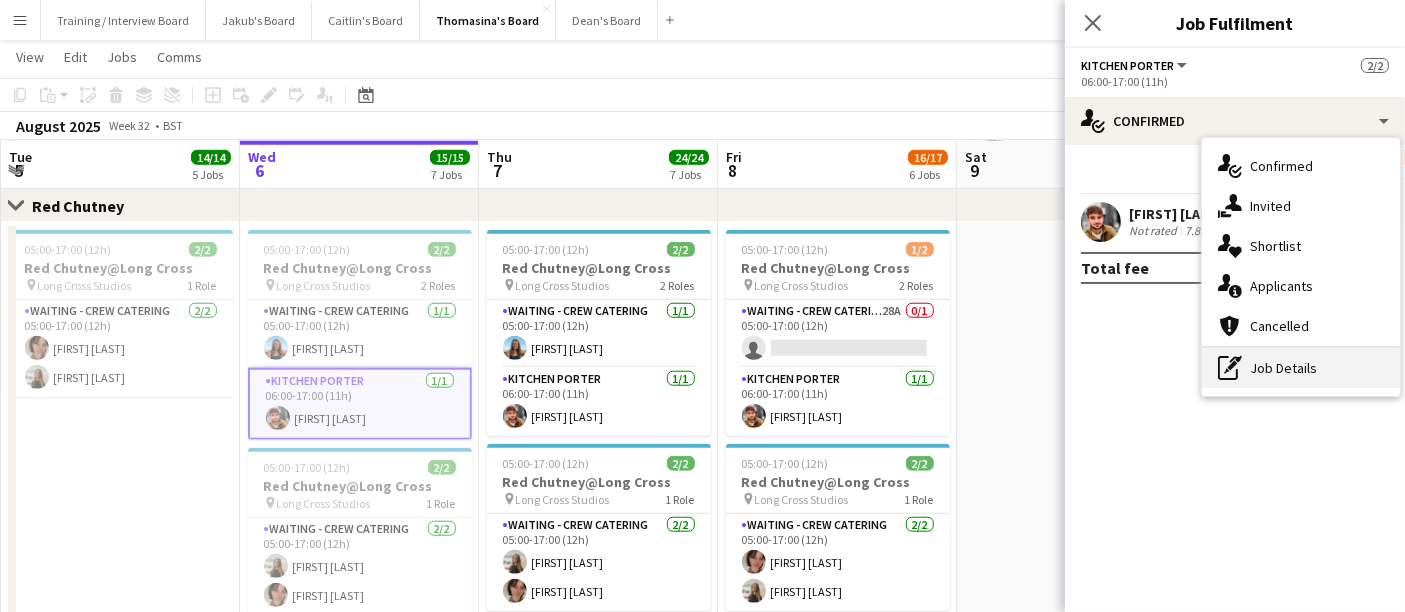 click on "pen-write
Job Details" at bounding box center (1301, 368) 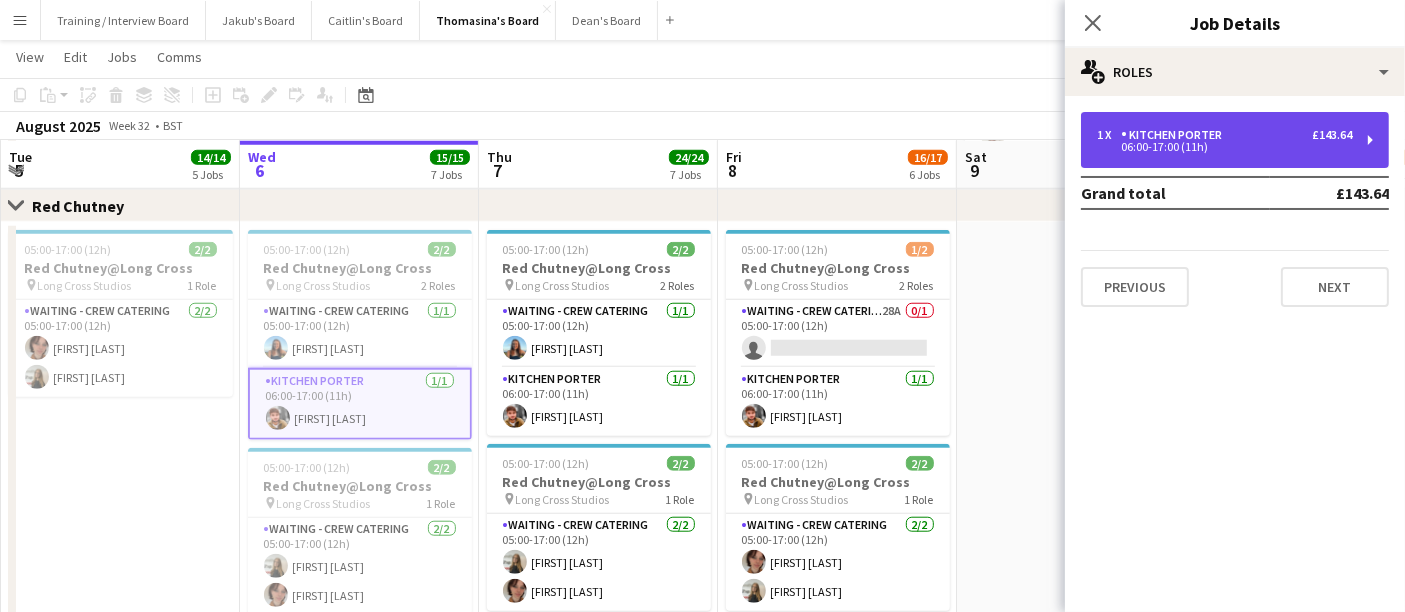 click on "1 x Kitchen Porter £143.64 06:00-17:00 (11h)" at bounding box center [1235, 140] 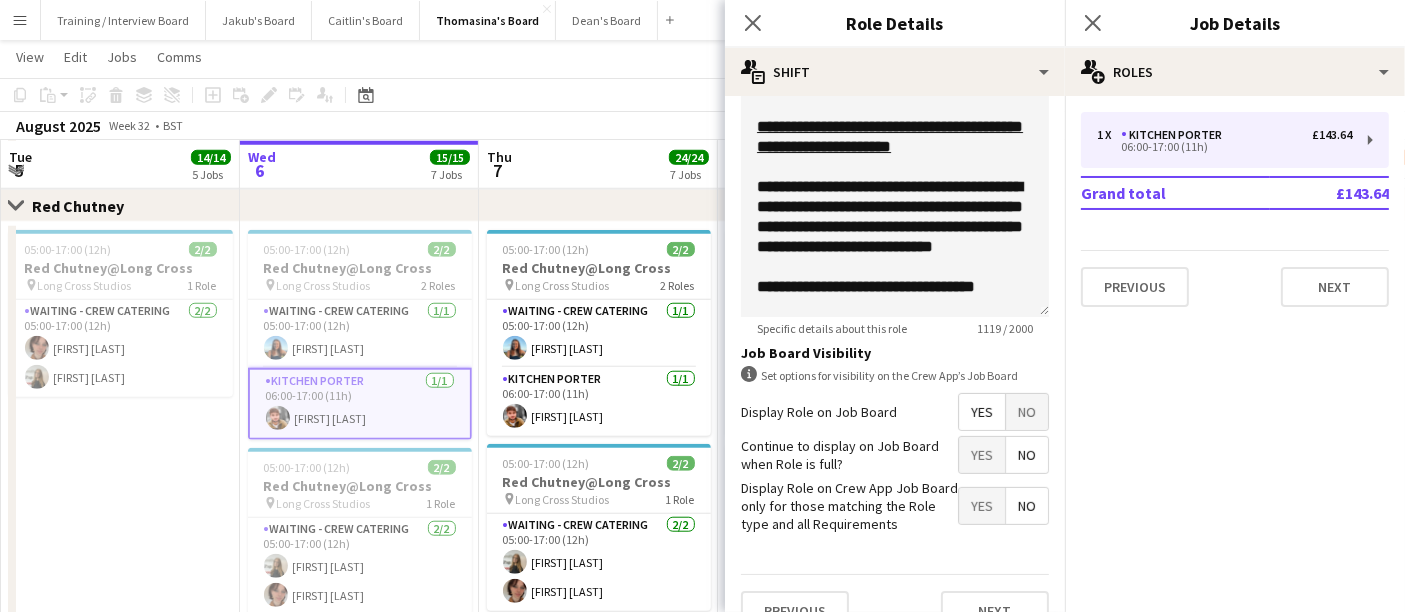 click on "Specific details about this role" at bounding box center [832, 328] 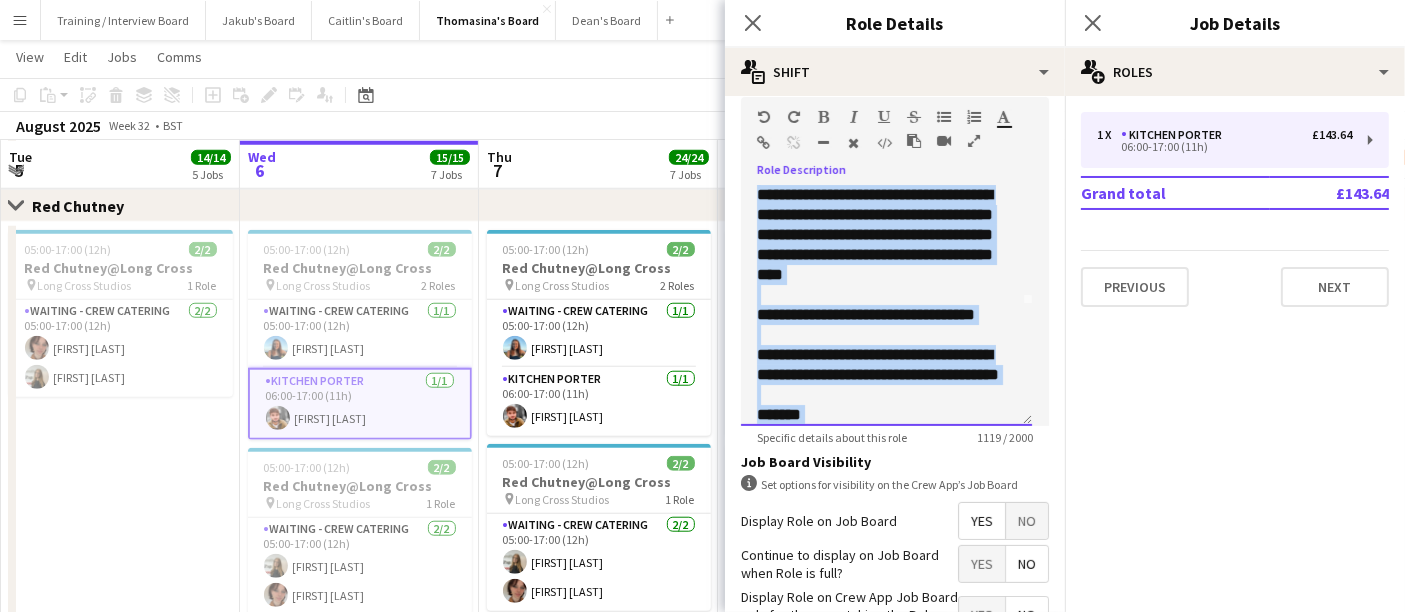 scroll, scrollTop: 795, scrollLeft: 0, axis: vertical 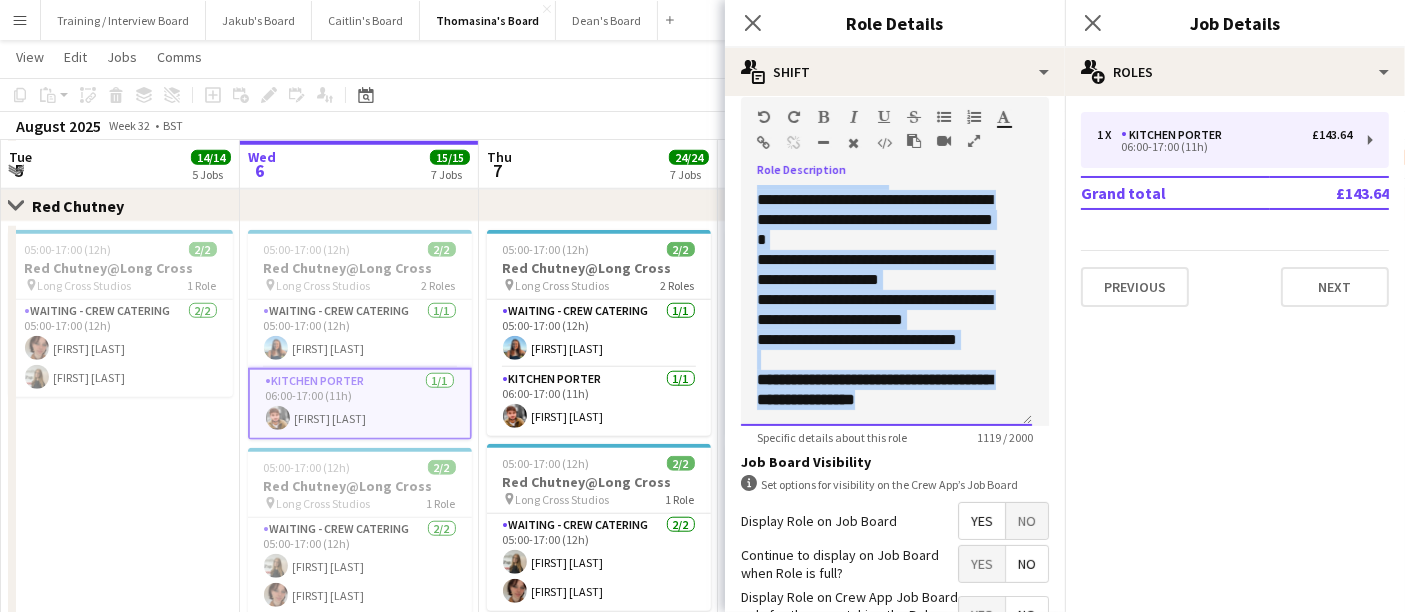 drag, startPoint x: 757, startPoint y: 193, endPoint x: 1008, endPoint y: 414, distance: 334.42786 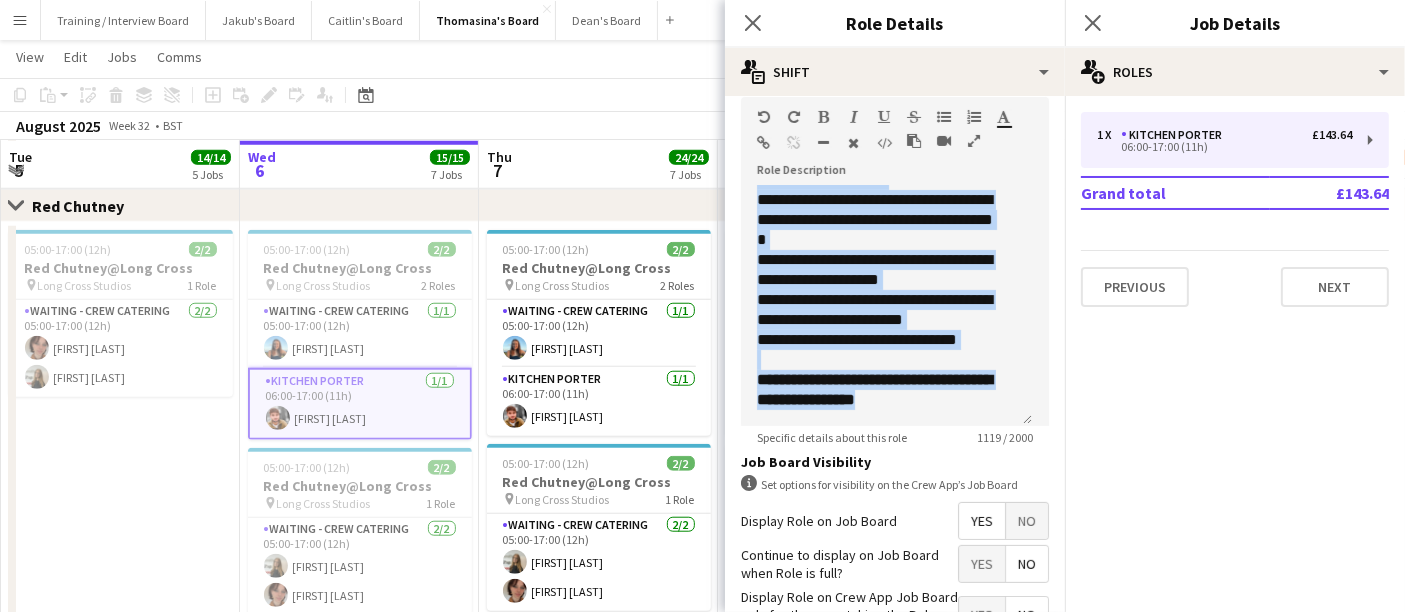 click on "05:00-17:00 (12h)    2/2   Red Chutney@Long Cross
pin
Long Cross Studios   1 Role   Waiting - Crew Catering   2/2   05:00-17:00 (12h)
[FIRST] [LAST] [FIRST] [LAST]" at bounding box center (120, 564) 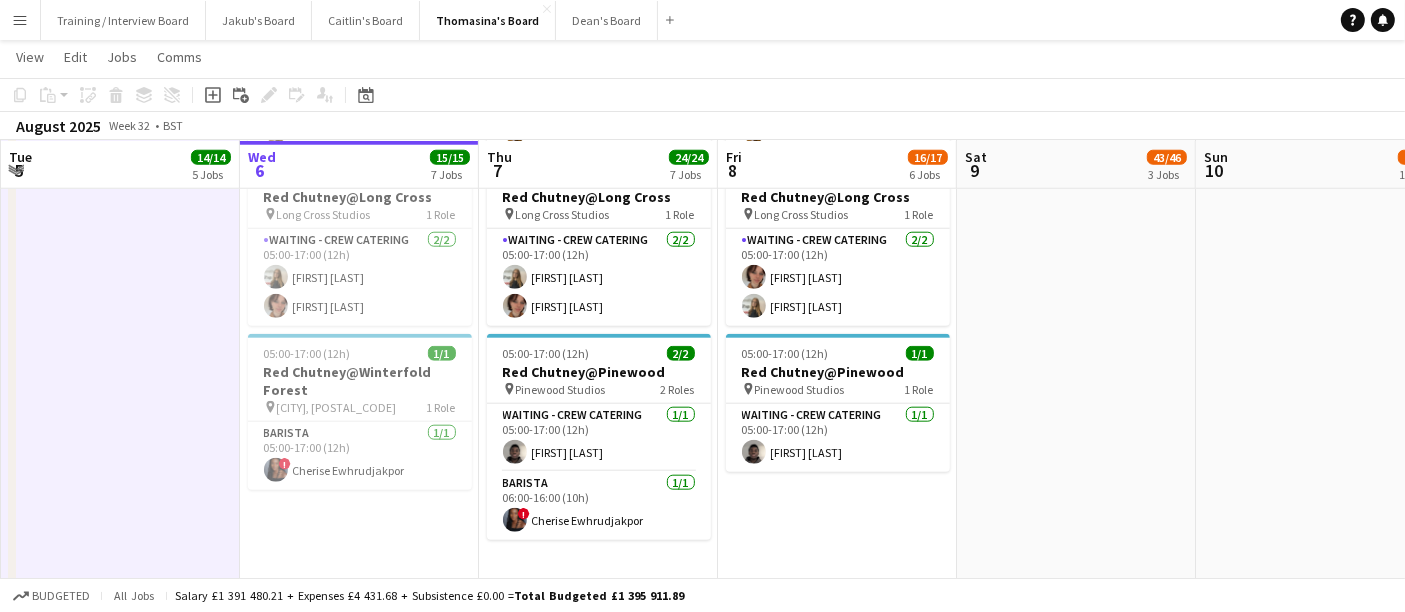 scroll, scrollTop: 2051, scrollLeft: 0, axis: vertical 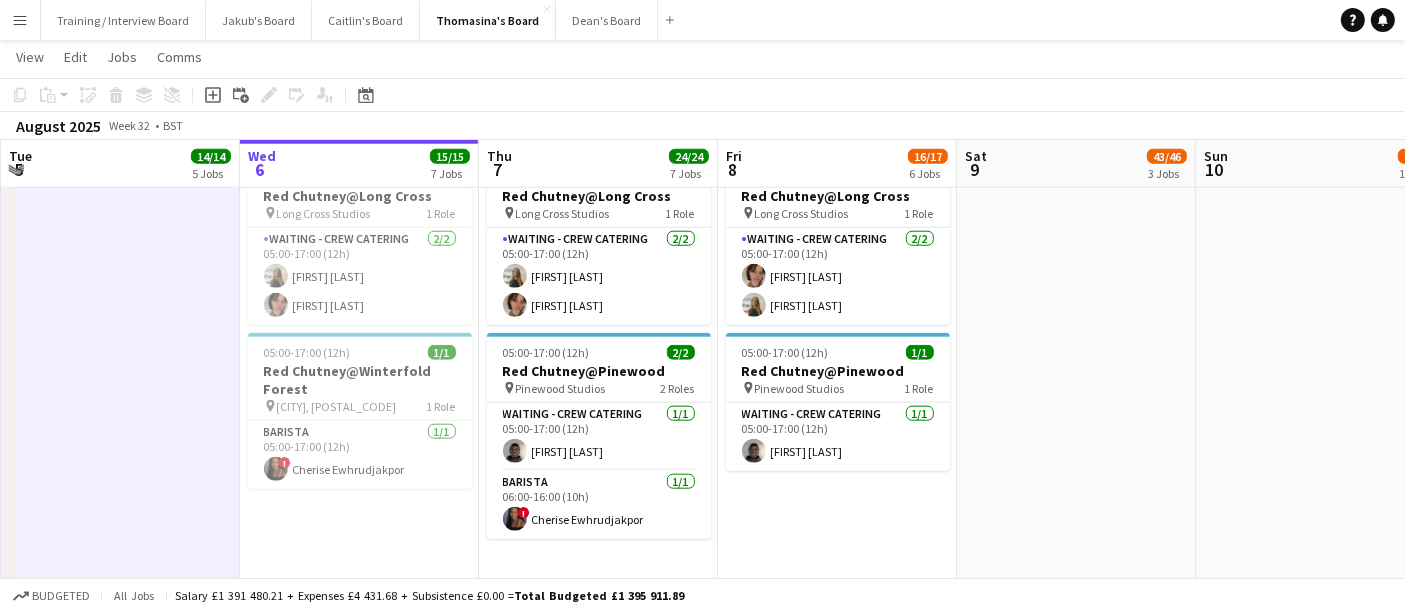 drag, startPoint x: 882, startPoint y: 402, endPoint x: 856, endPoint y: 358, distance: 51.10773 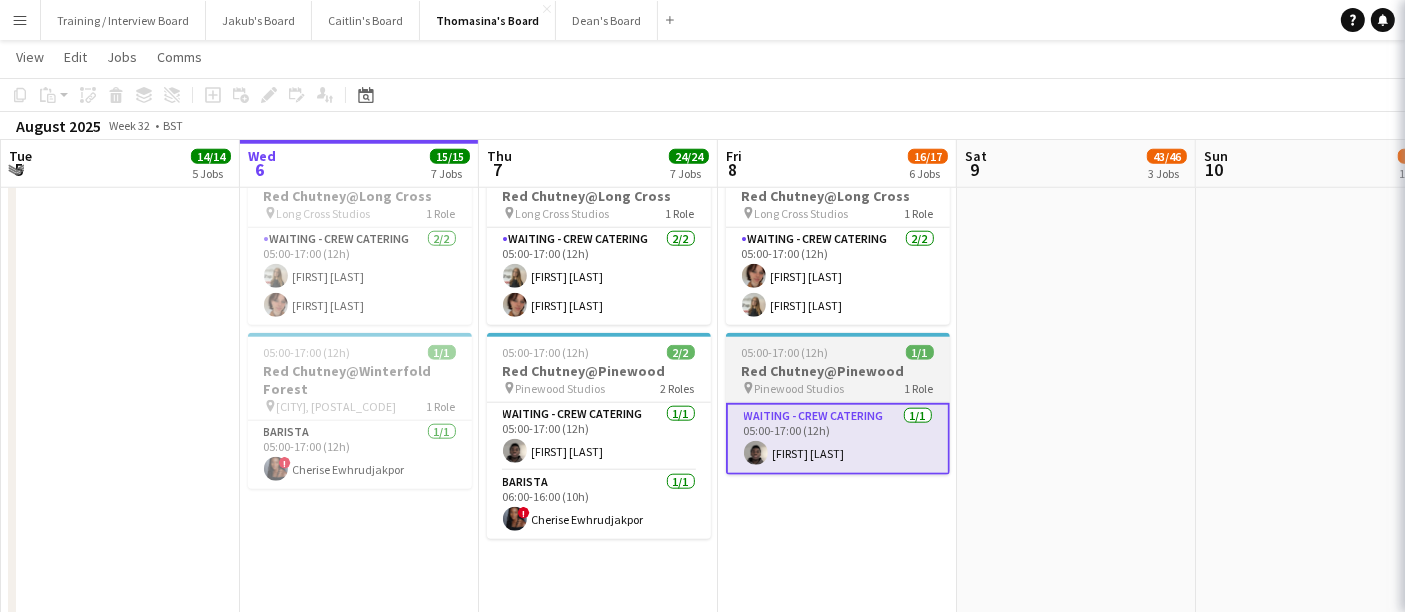 click on "05:00-17:00 (12h)    1/1" at bounding box center [838, 352] 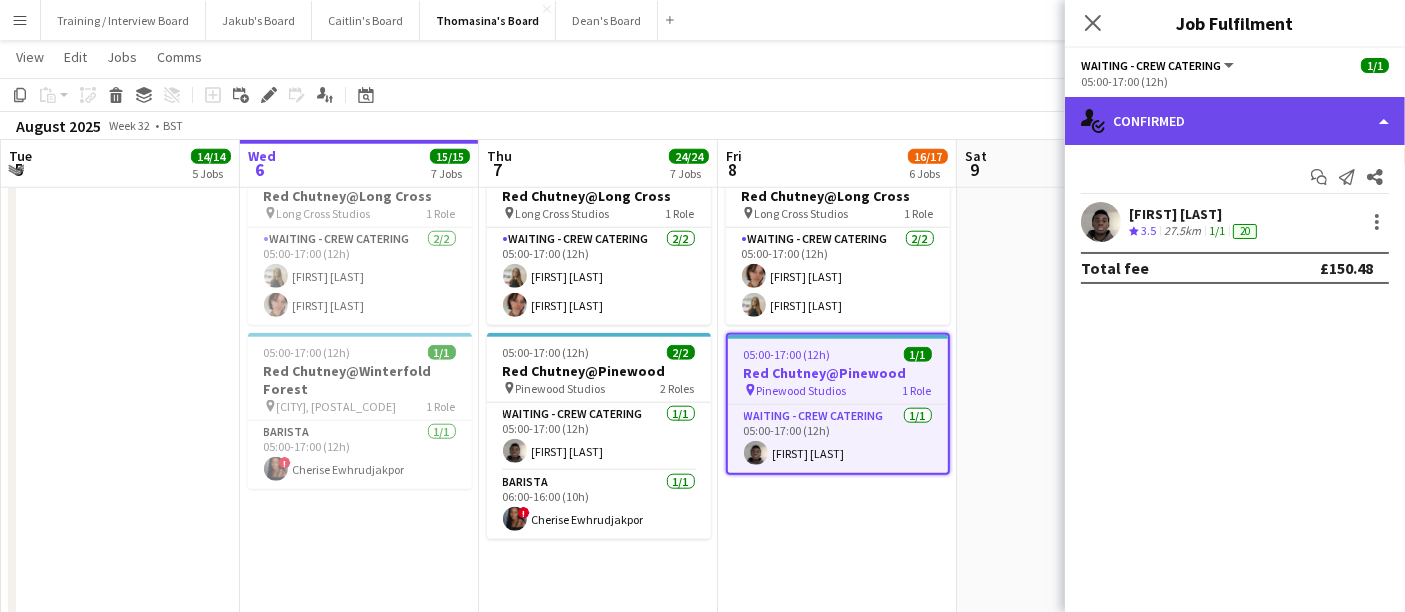 click on "single-neutral-actions-check-2
Confirmed" 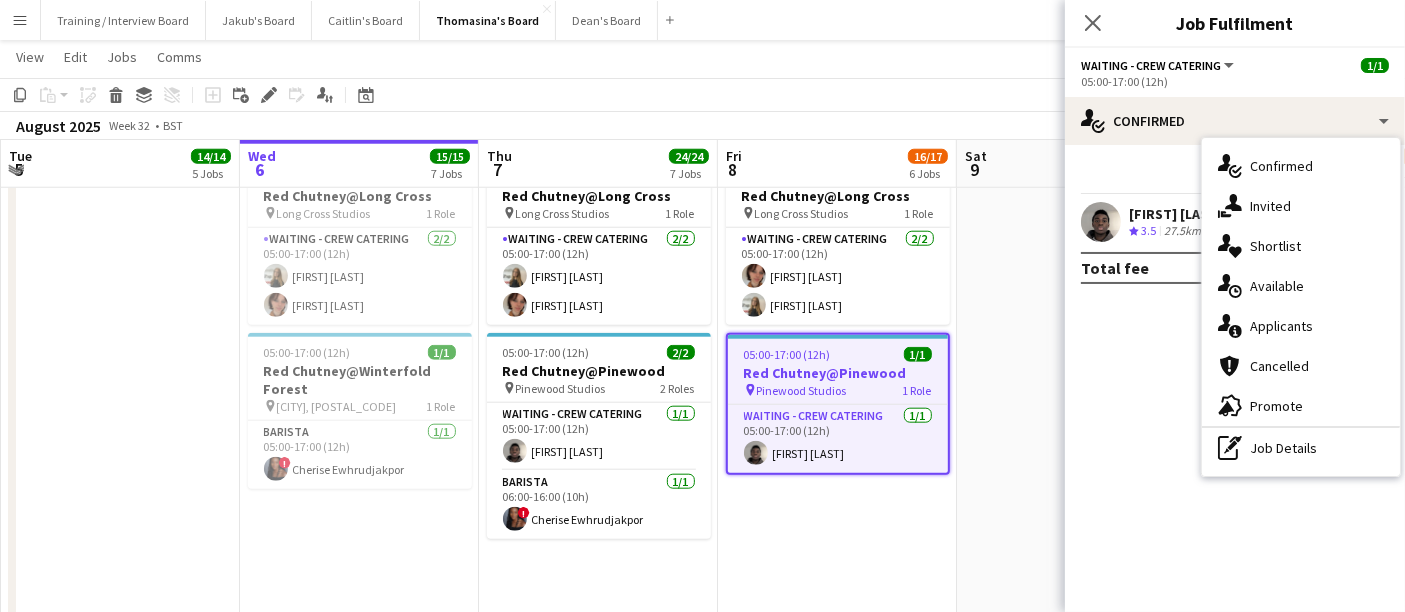 drag, startPoint x: 1326, startPoint y: 425, endPoint x: 1318, endPoint y: 433, distance: 11.313708 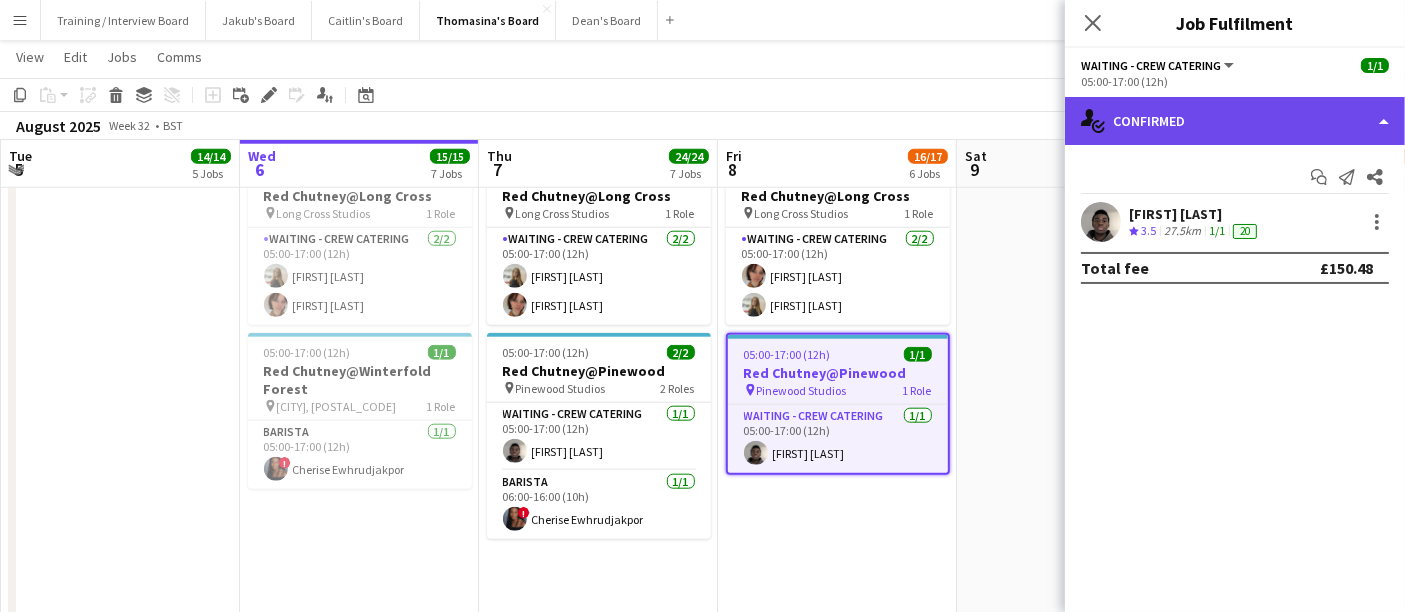 click on "single-neutral-actions-check-2
Confirmed" 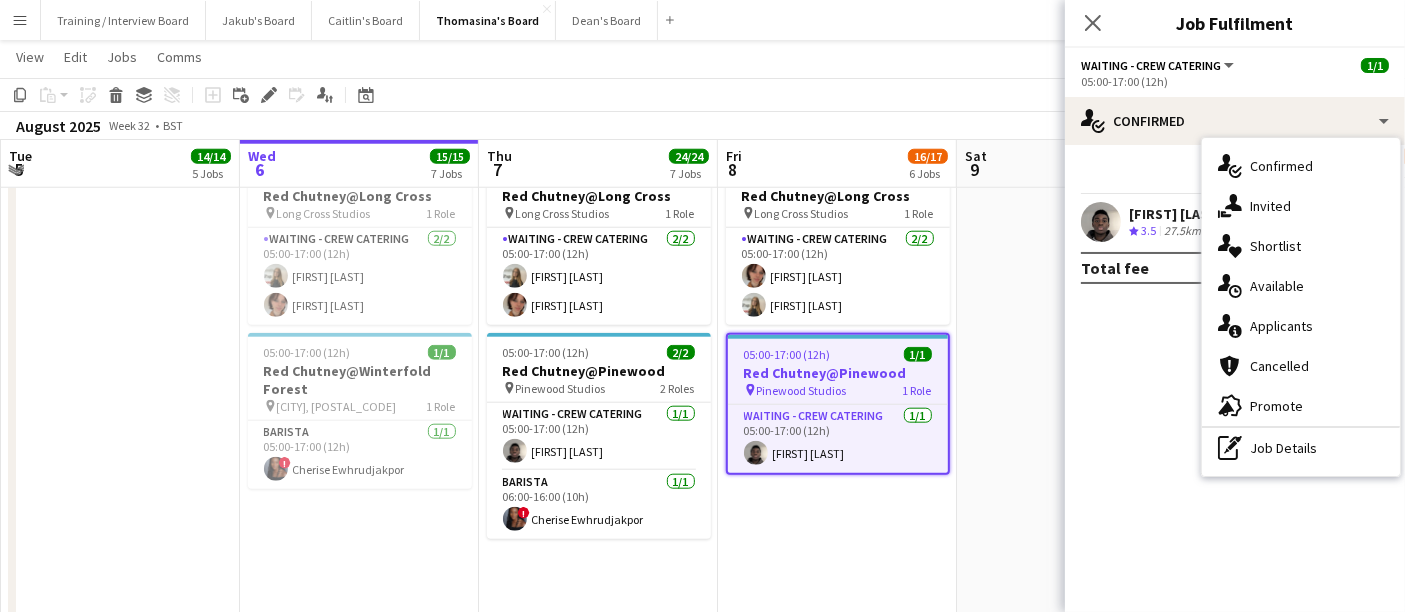 click on "single-neutral-actions-check-2
Confirmed
single-neutral-actions-share-1
Invited
single-neutral-actions-heart
Shortlist
single-neutral-actions-upload
Available
single-neutral-actions-information
Applicants
cancellation
Cancelled
advertising-megaphone
Promote
pen-write
Job Details" at bounding box center [1301, 307] 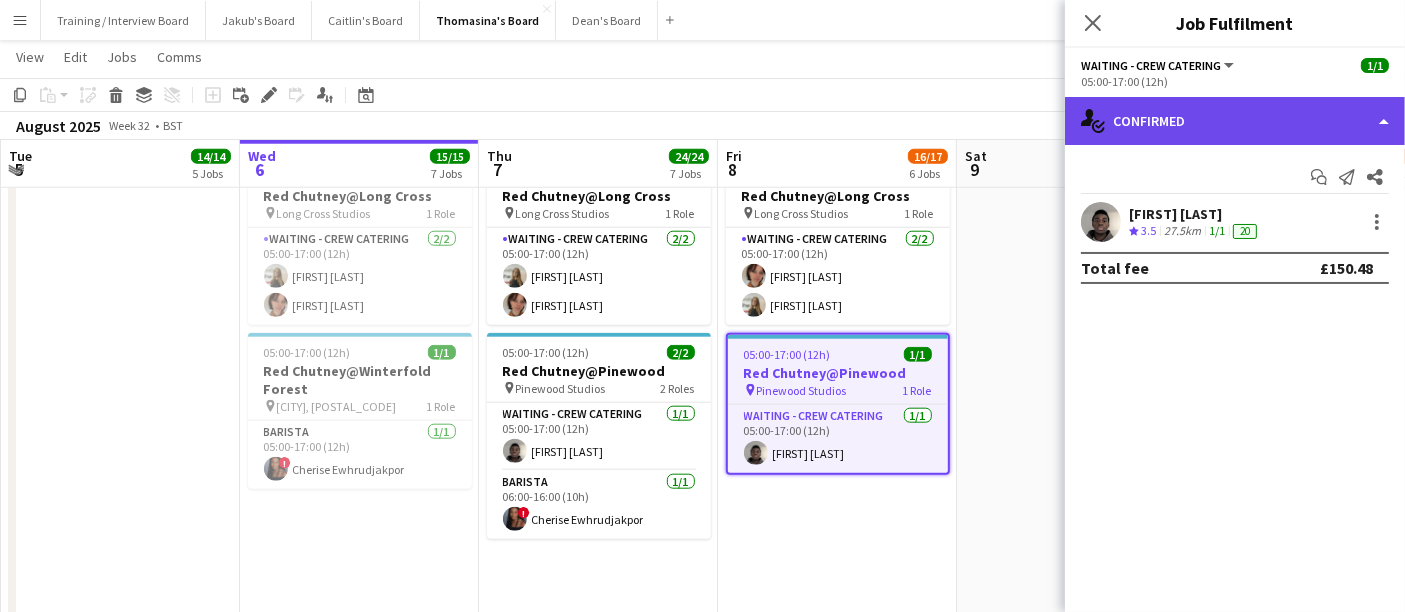 click on "single-neutral-actions-check-2
Confirmed" 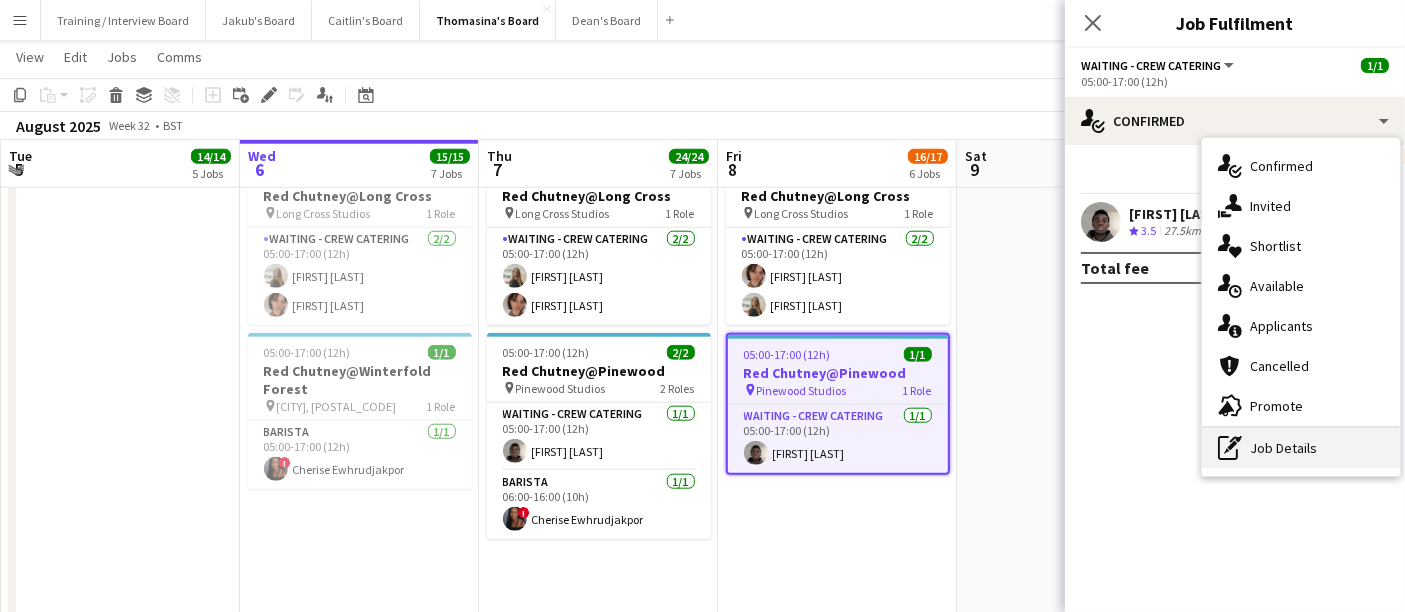 click on "pen-write
Job Details" at bounding box center (1301, 448) 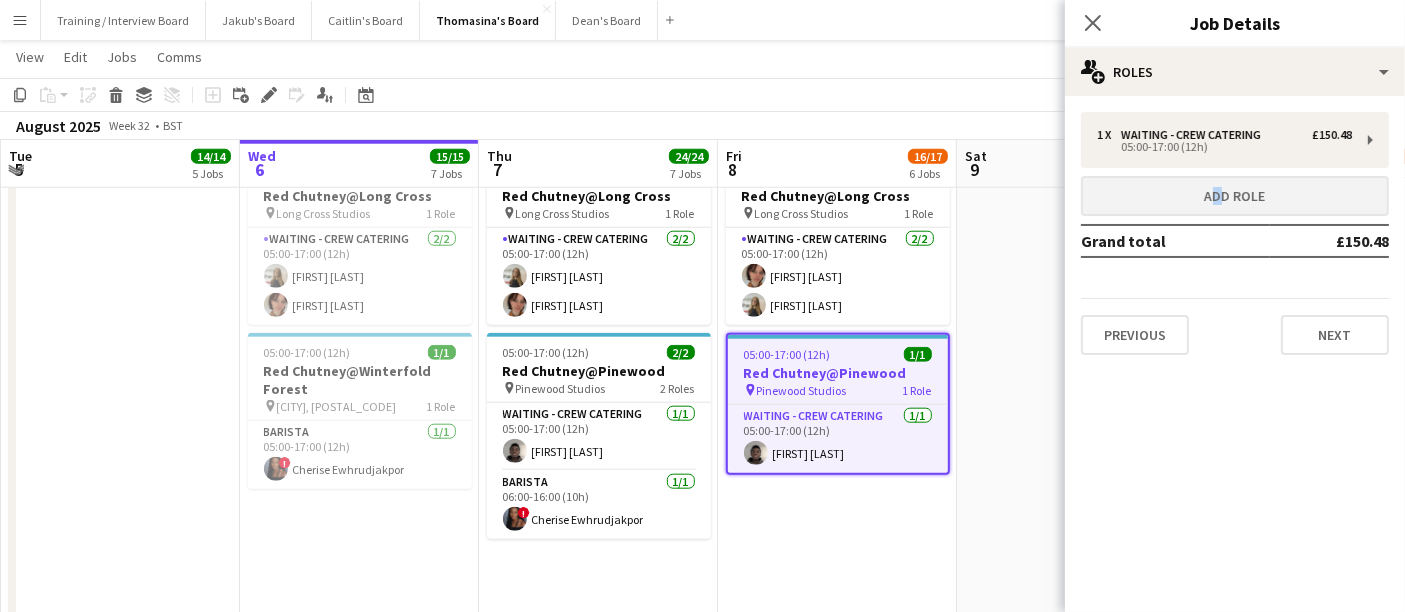 drag, startPoint x: 1206, startPoint y: 172, endPoint x: 1217, endPoint y: 182, distance: 14.866069 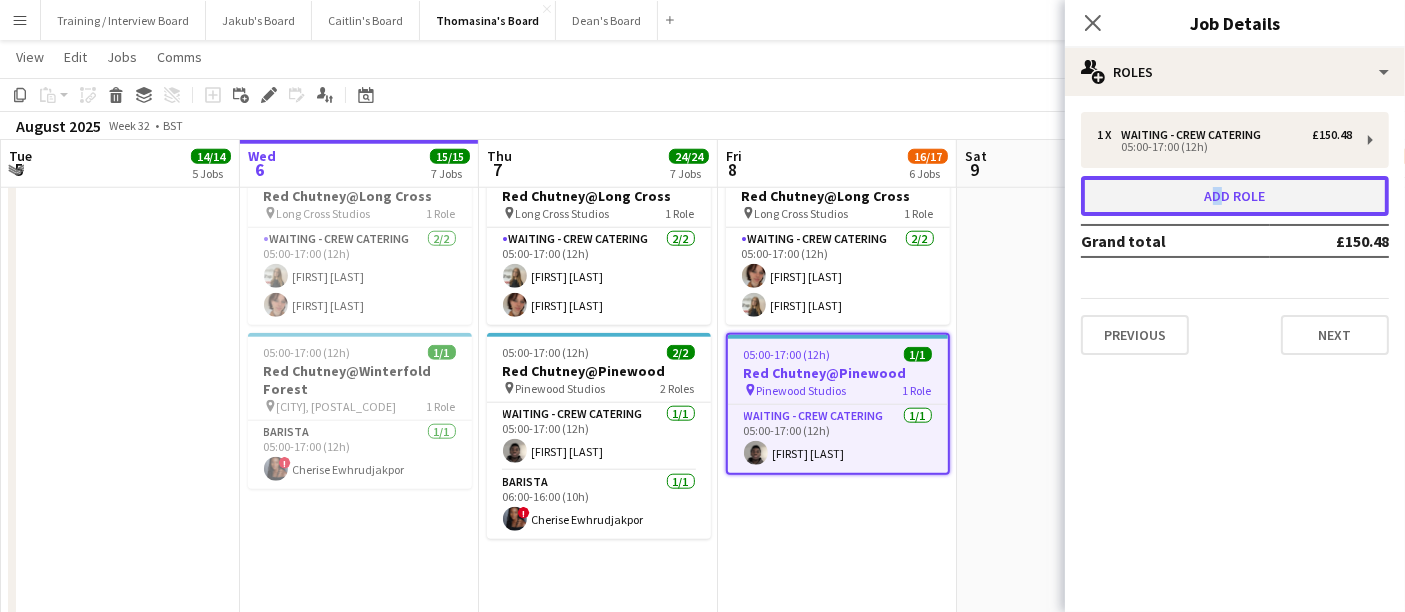 click on "Add role" at bounding box center [1235, 196] 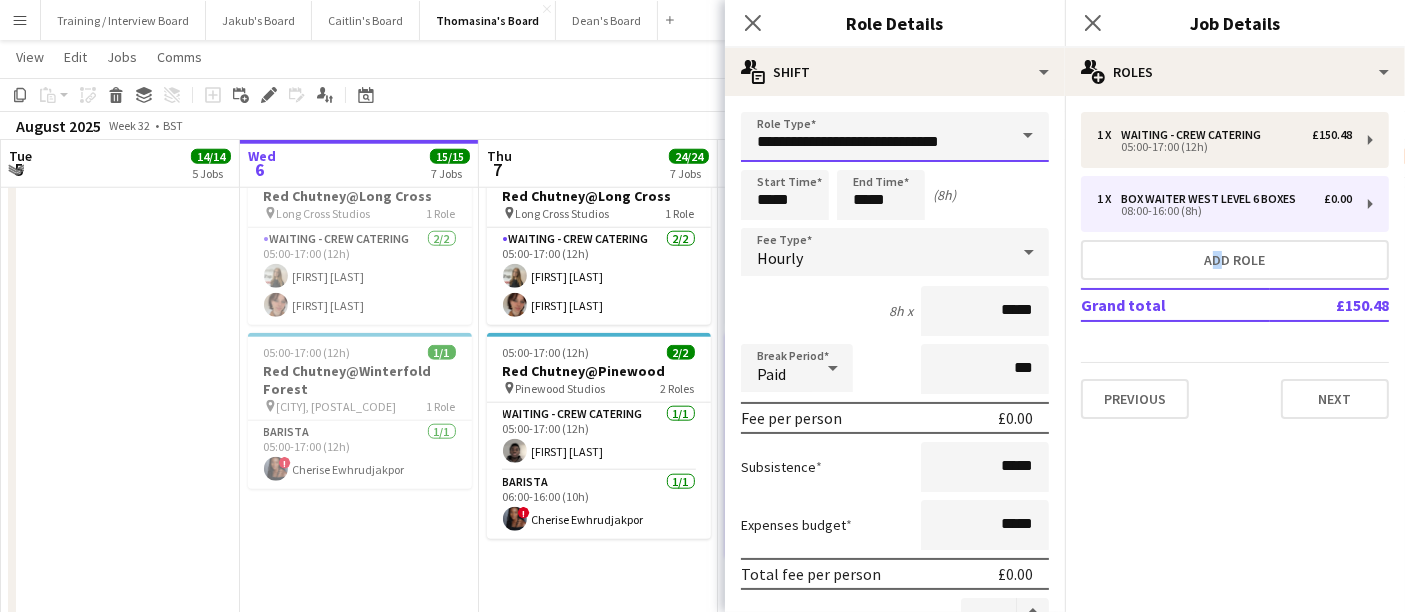 click on "**********" at bounding box center [895, 137] 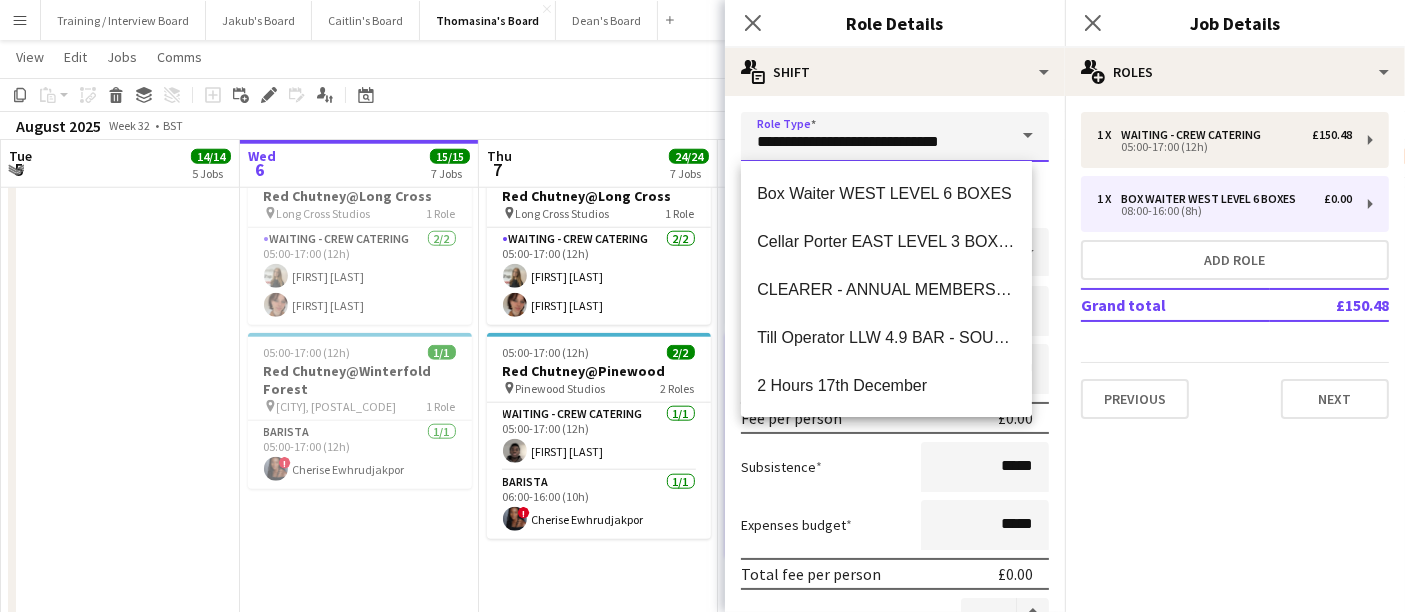 click on "**********" at bounding box center (895, 137) 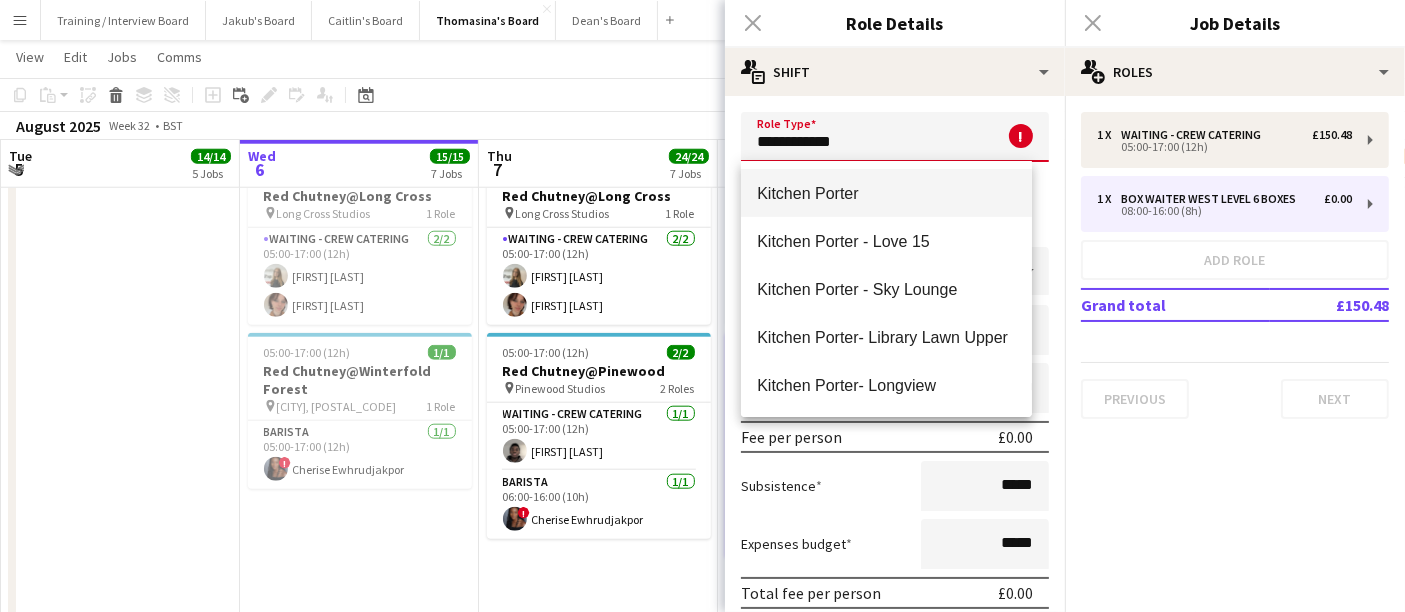click on "Kitchen Porter" at bounding box center [886, 193] 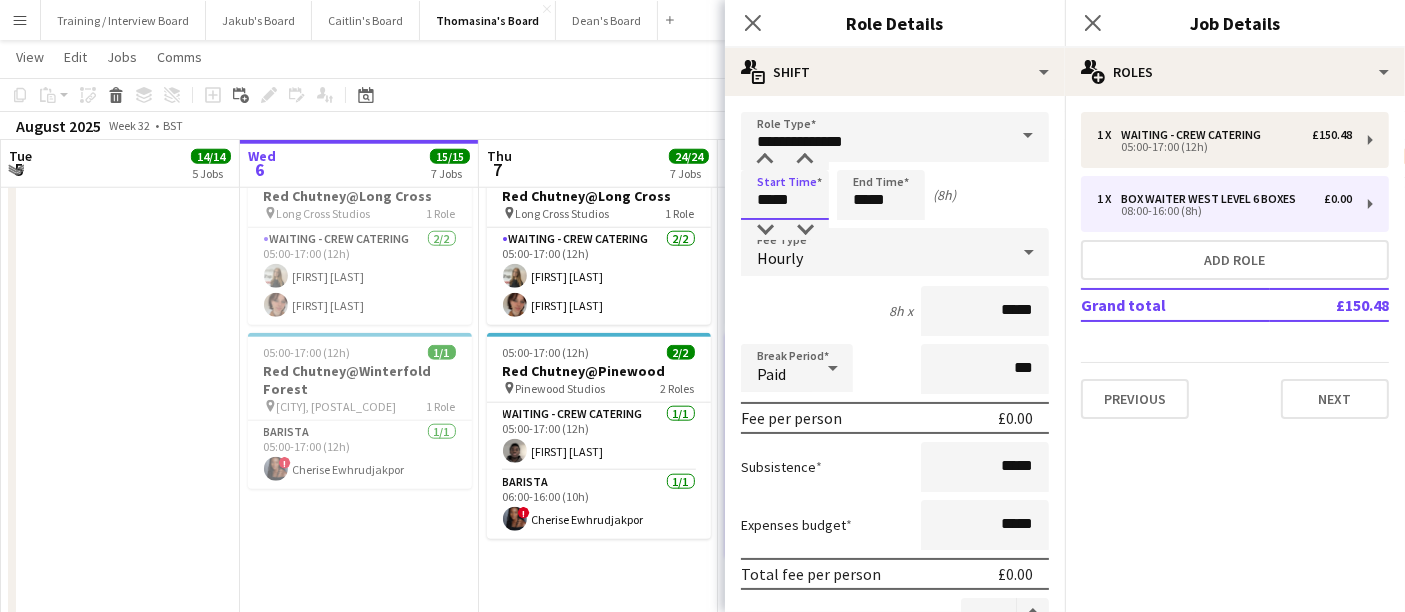 click on "*****" at bounding box center (785, 195) 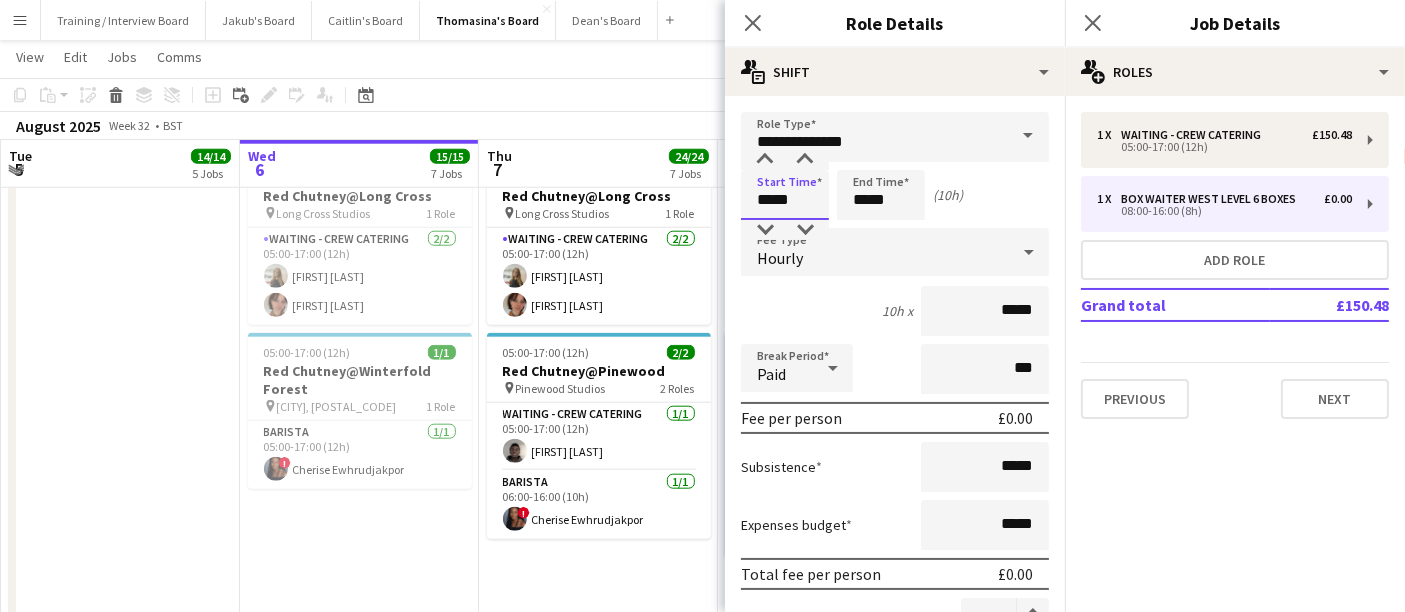 type on "*****" 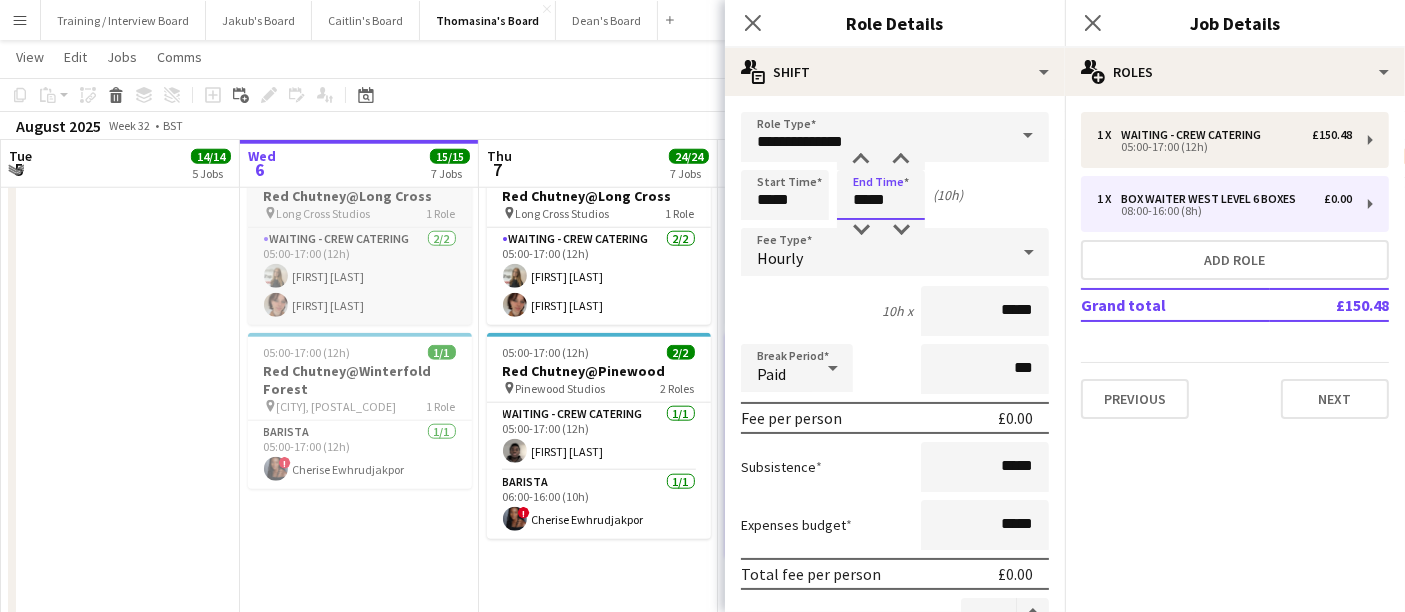 drag, startPoint x: 917, startPoint y: 191, endPoint x: 317, endPoint y: 192, distance: 600.00085 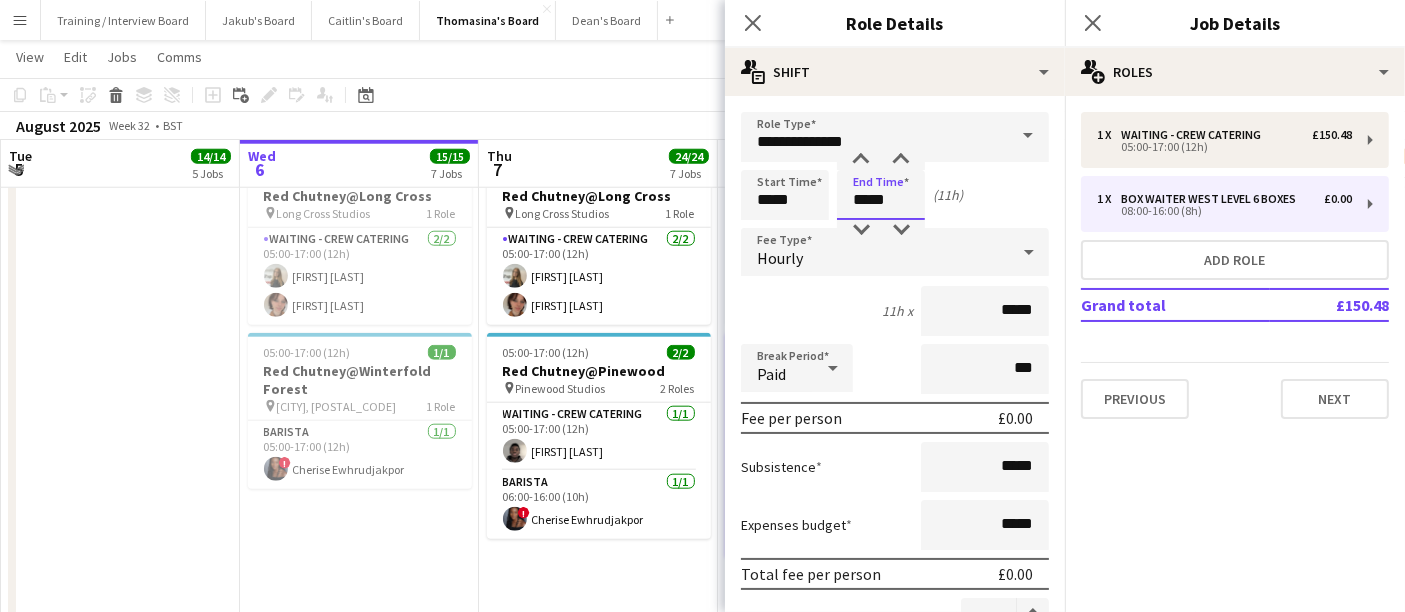 scroll, scrollTop: 19, scrollLeft: 0, axis: vertical 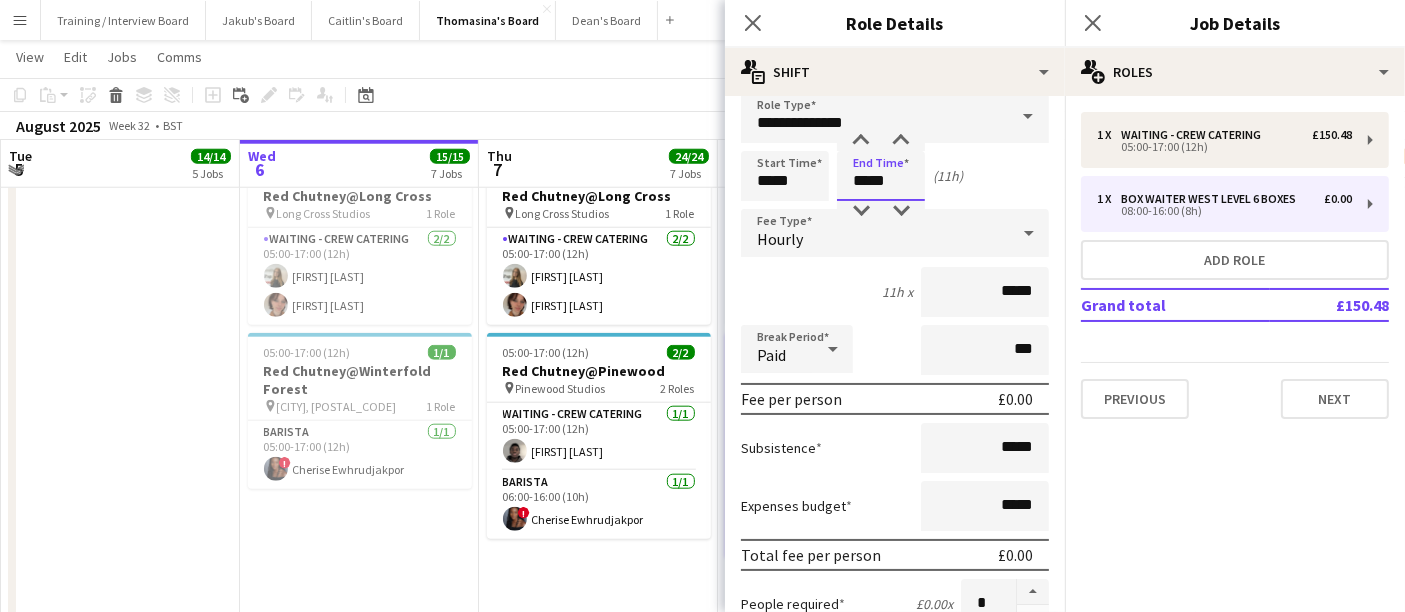type on "*****" 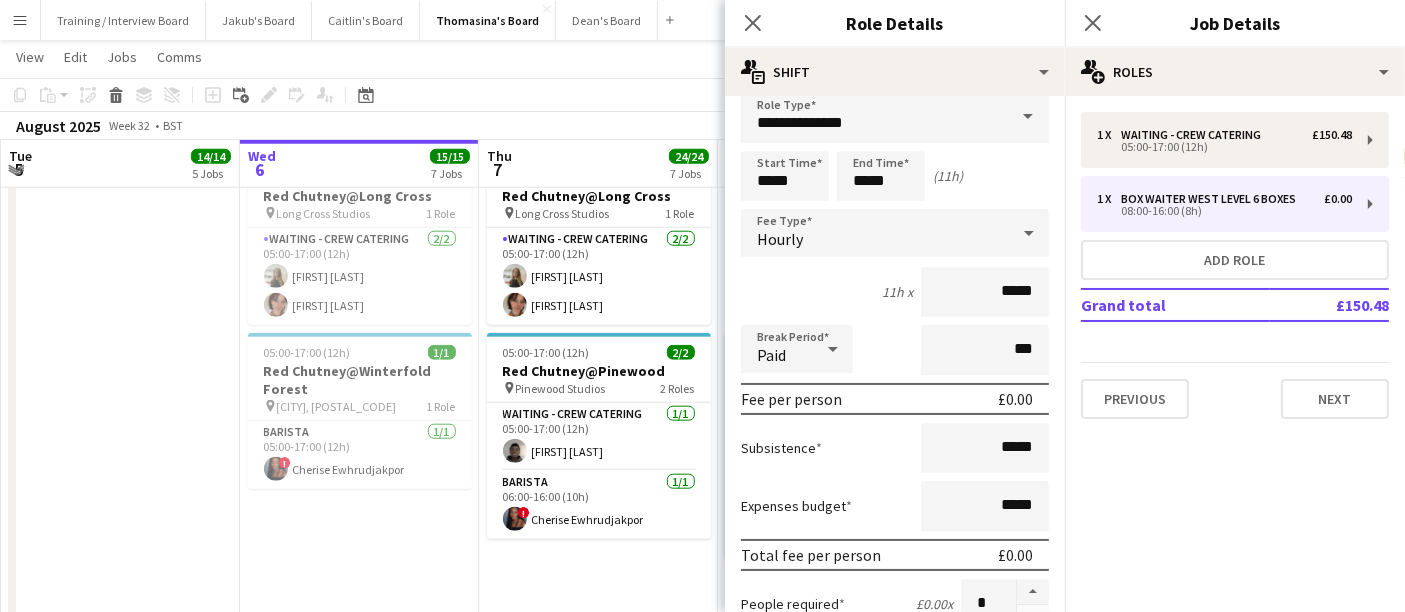 click on "Fee per person   £0.00" at bounding box center (895, 399) 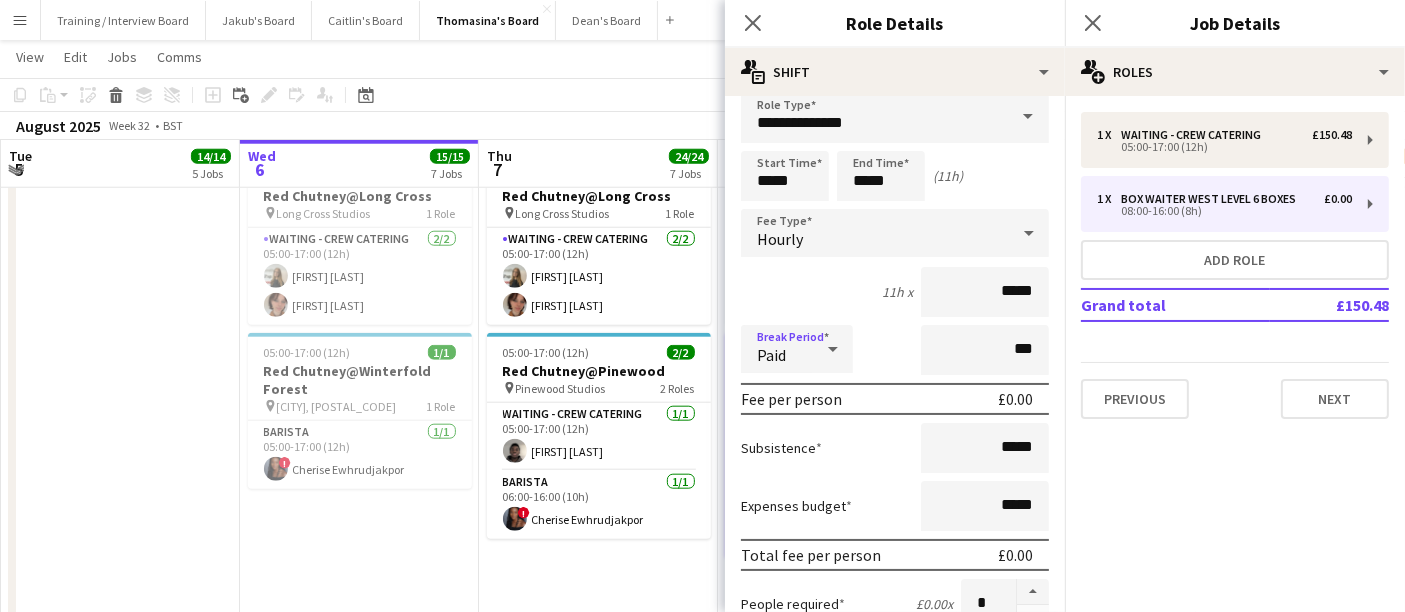 click at bounding box center (833, 349) 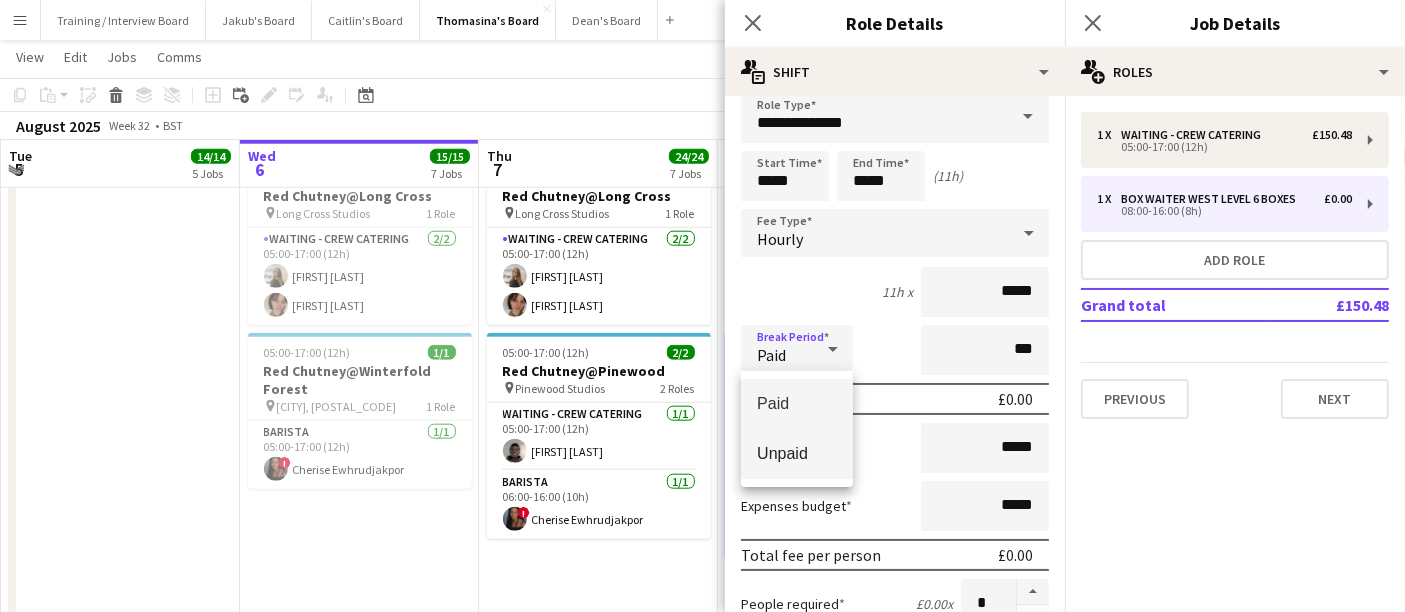 click on "Unpaid" at bounding box center [797, 453] 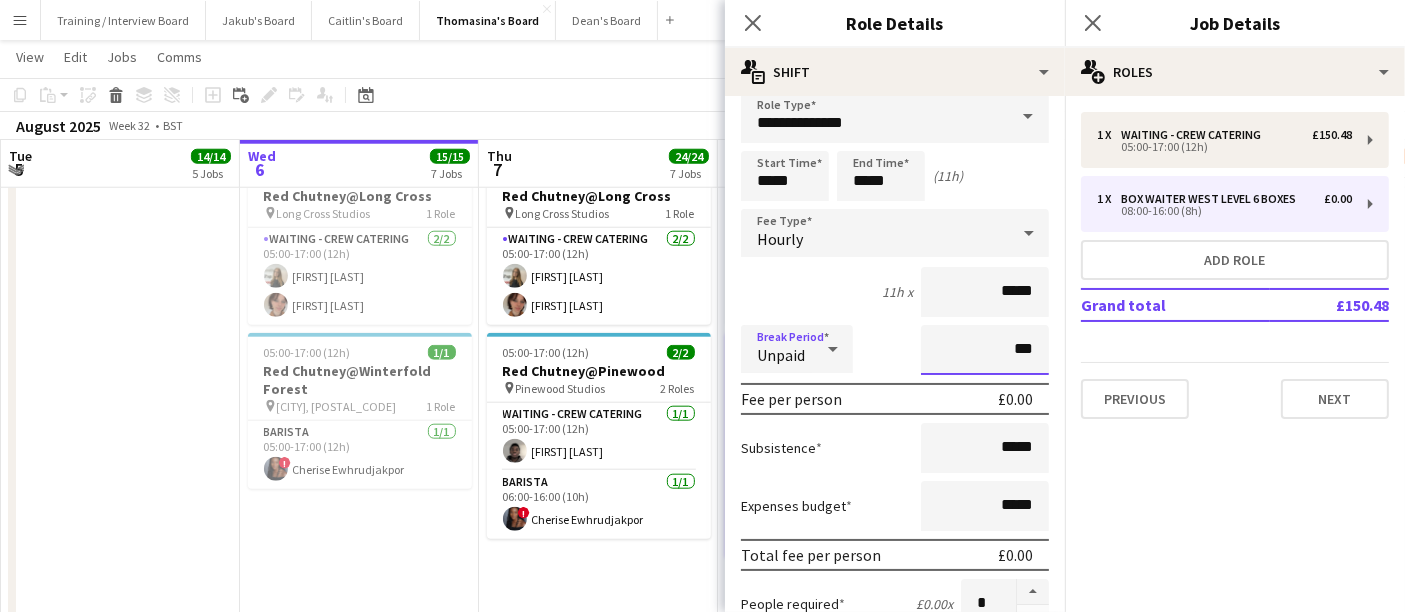 click on "***" at bounding box center (985, 350) 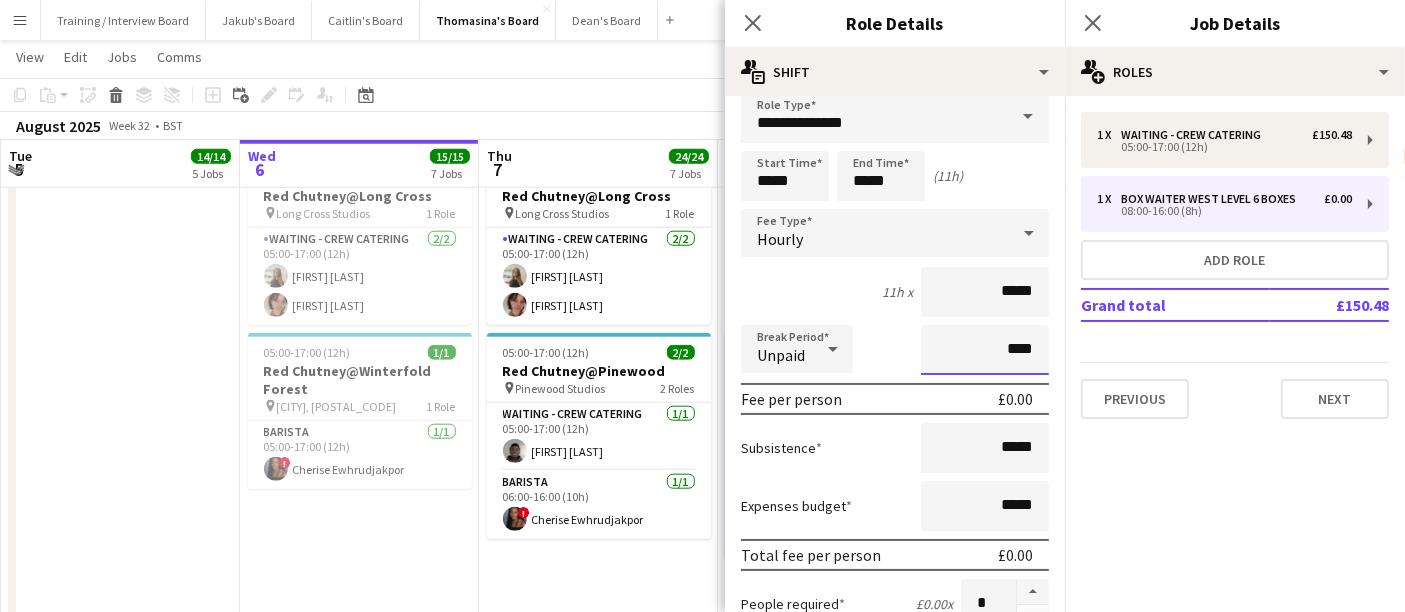 type on "****" 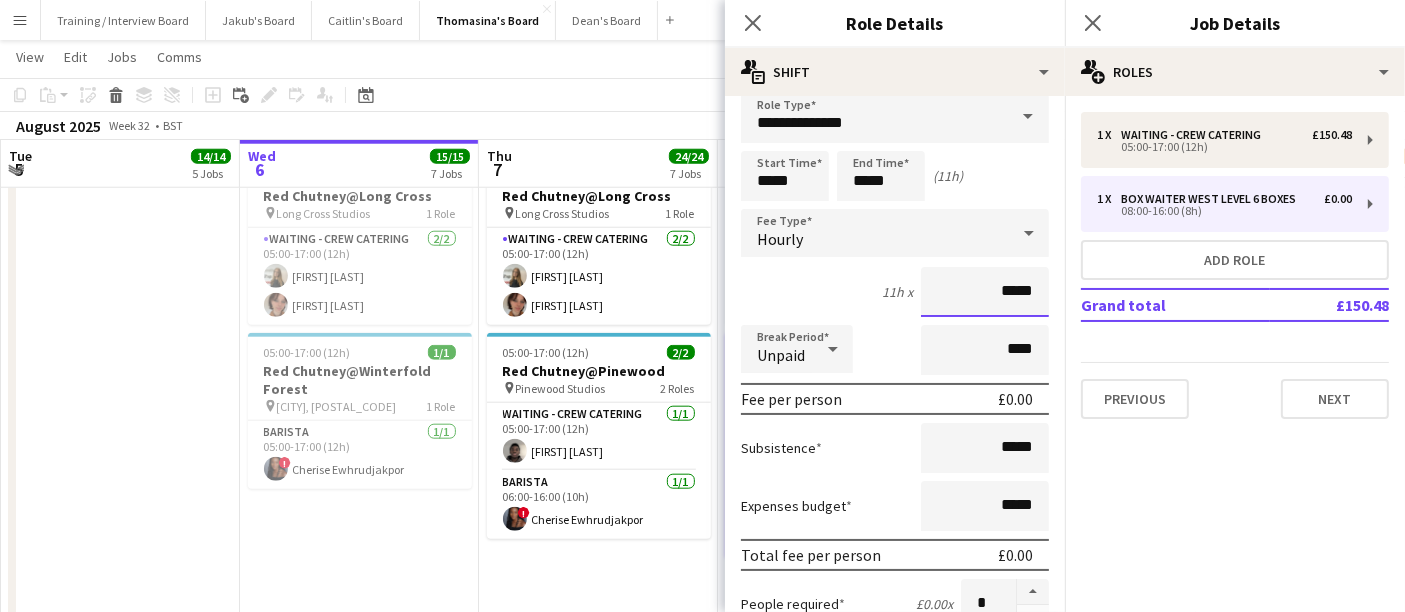 click on "*****" at bounding box center (985, 292) 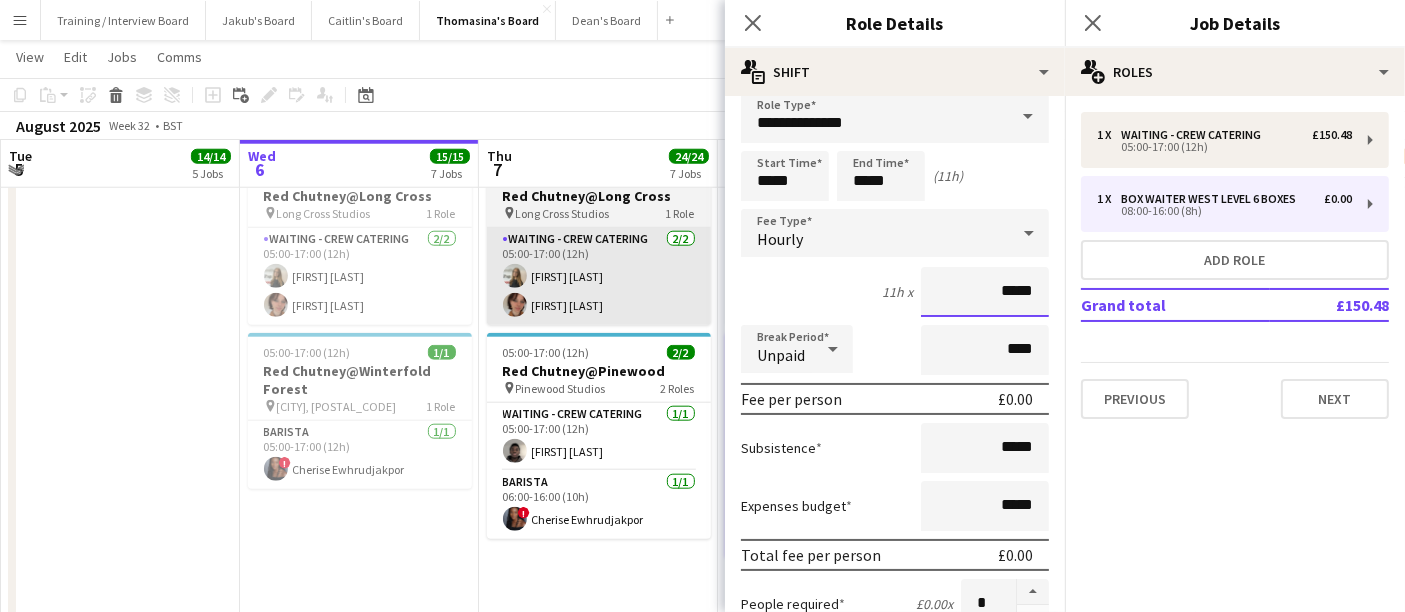 drag, startPoint x: 1022, startPoint y: 294, endPoint x: 553, endPoint y: 275, distance: 469.3847 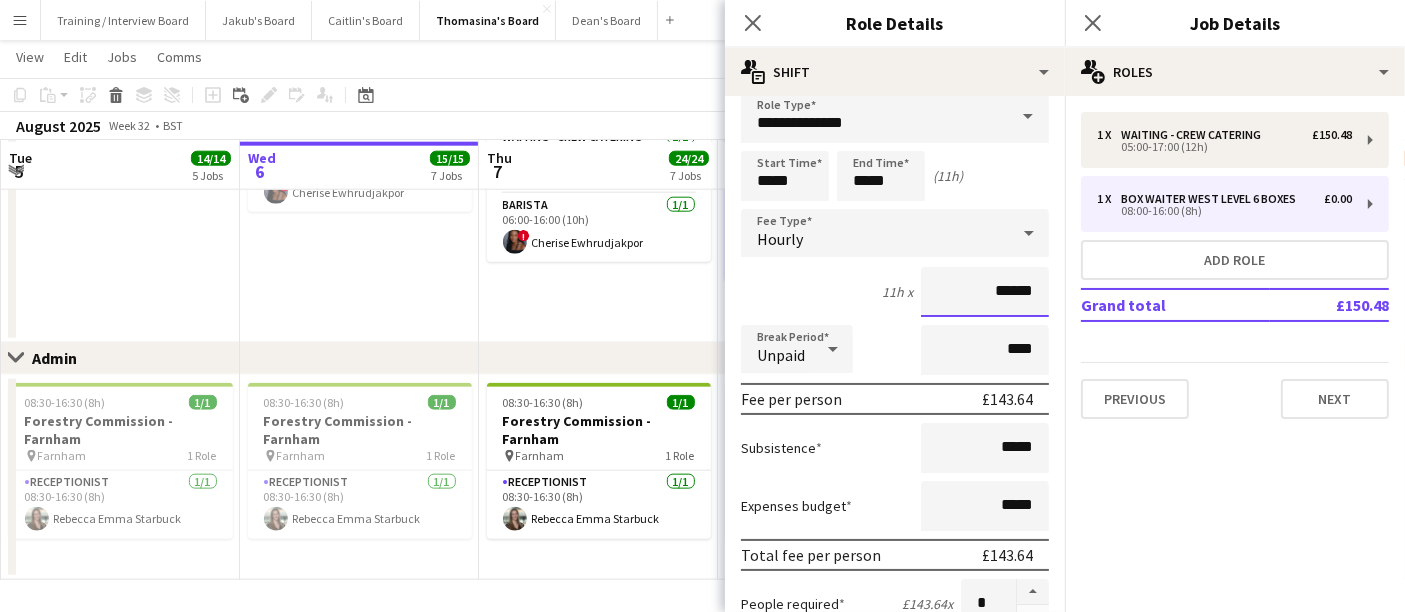 scroll, scrollTop: 2329, scrollLeft: 0, axis: vertical 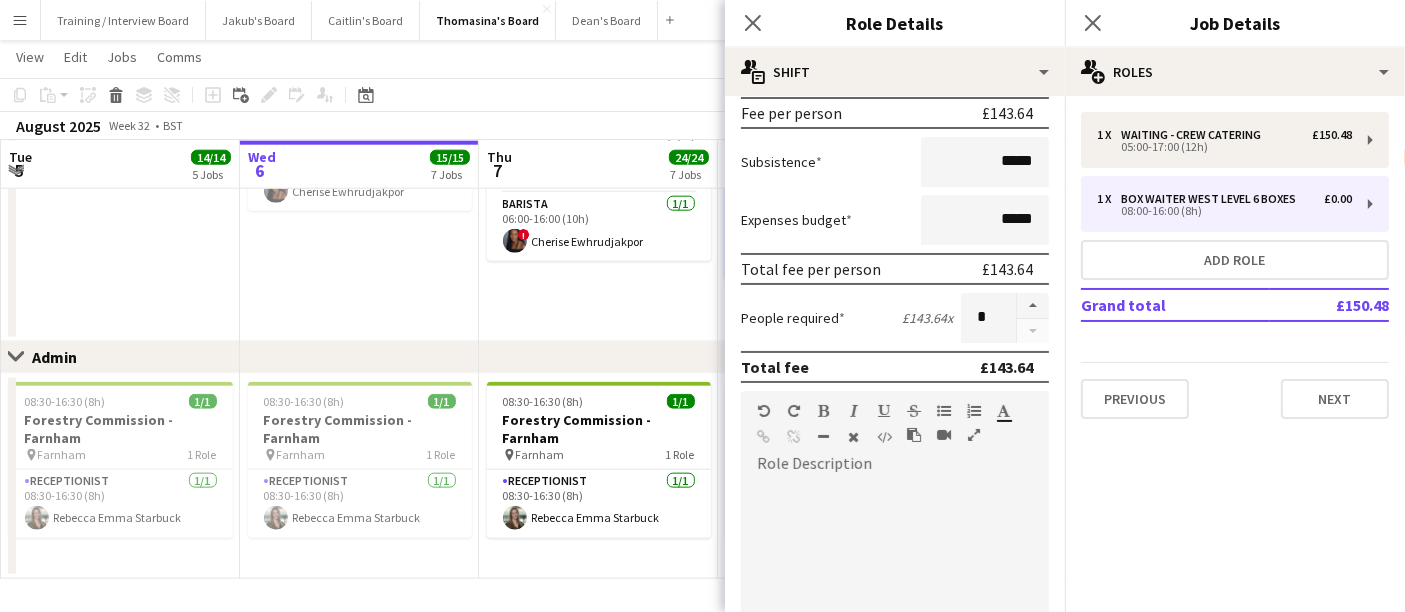 type on "******" 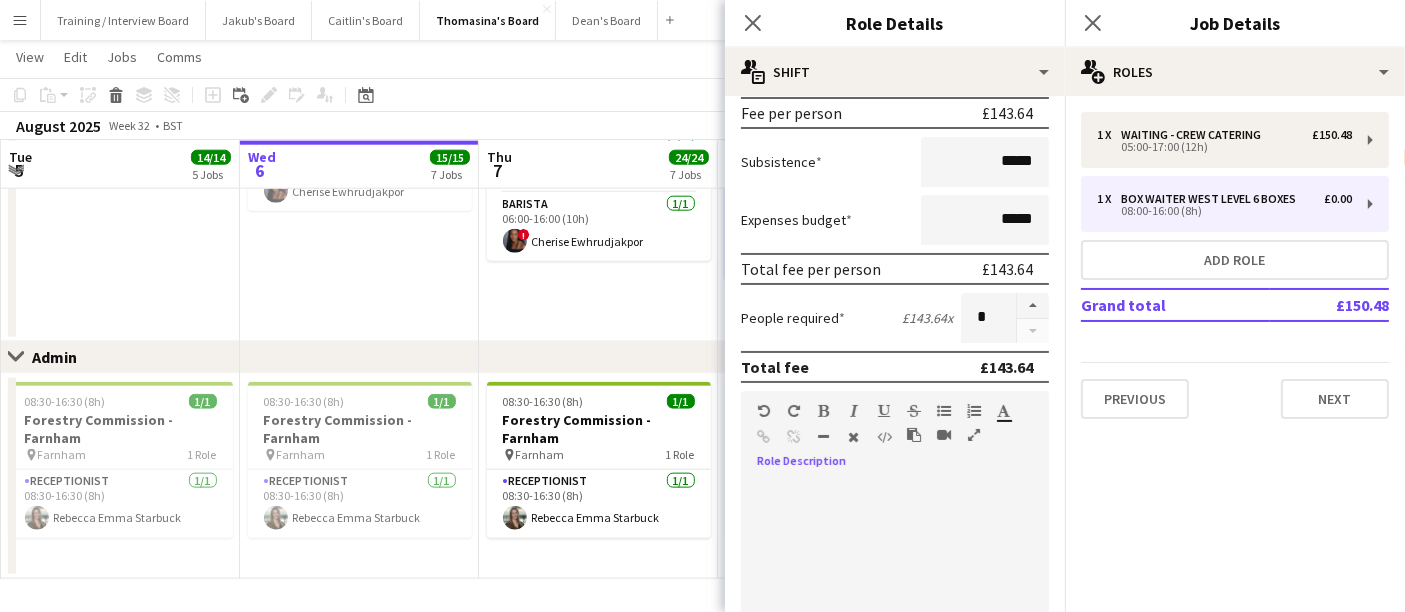 click at bounding box center [895, 600] 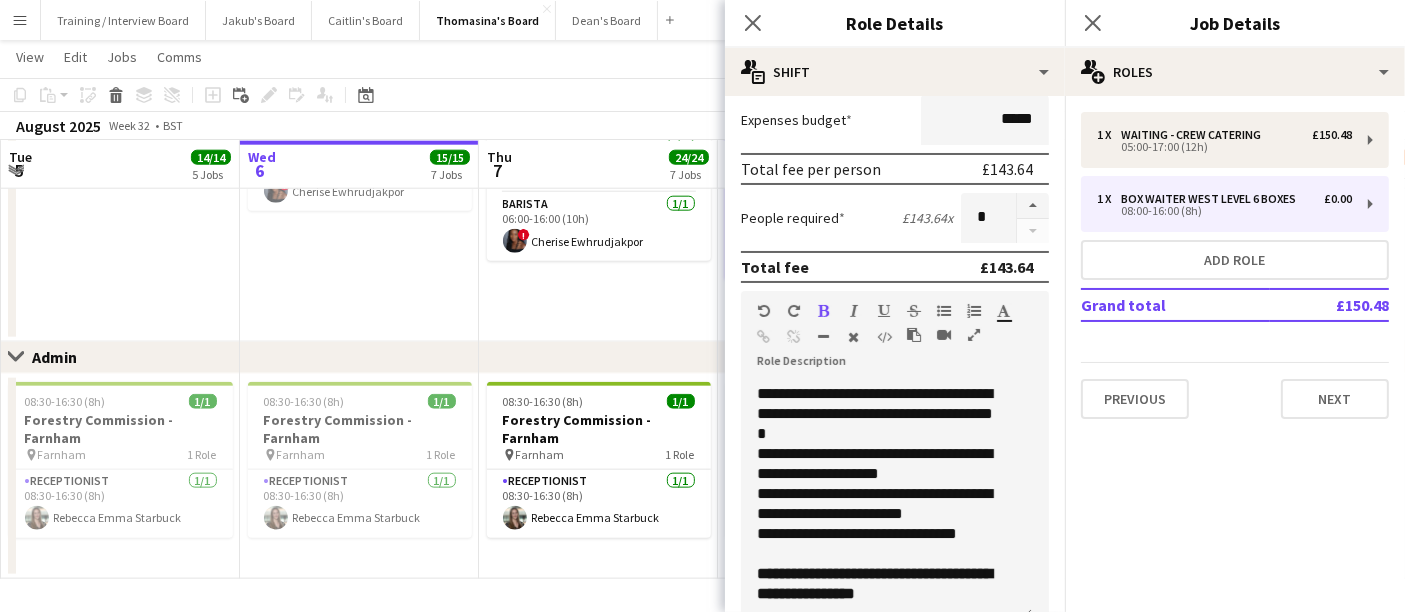 click on "Close set
Admin" 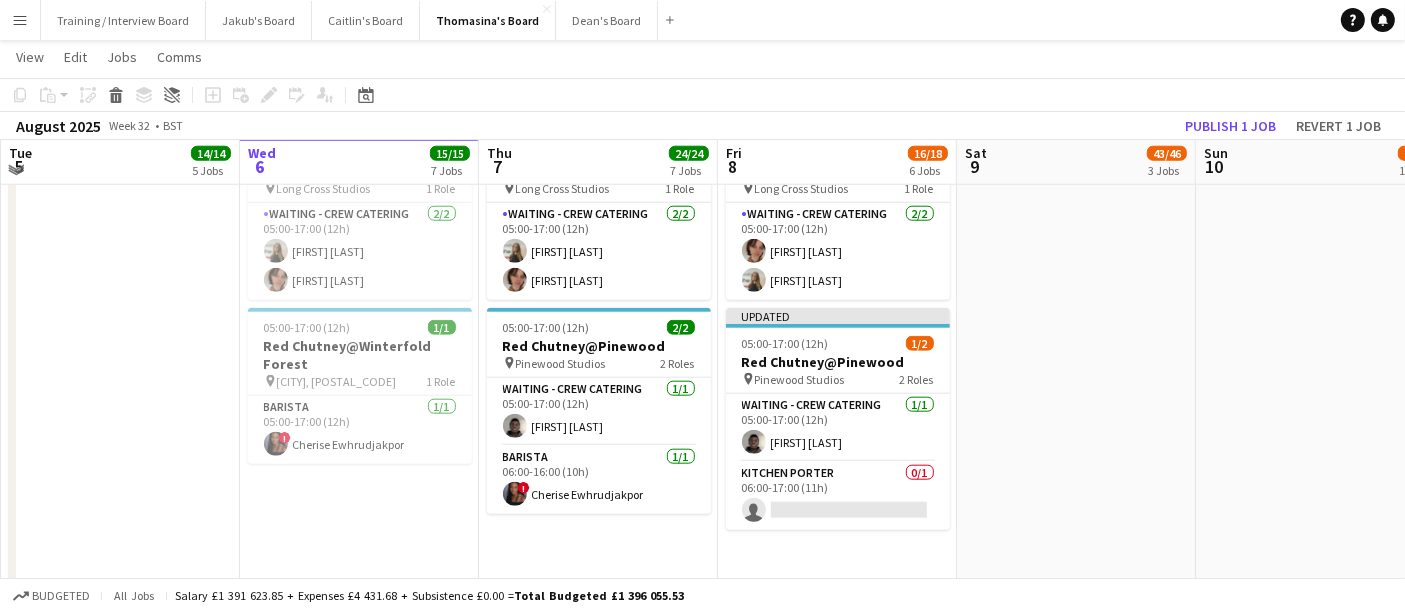 scroll, scrollTop: 2071, scrollLeft: 0, axis: vertical 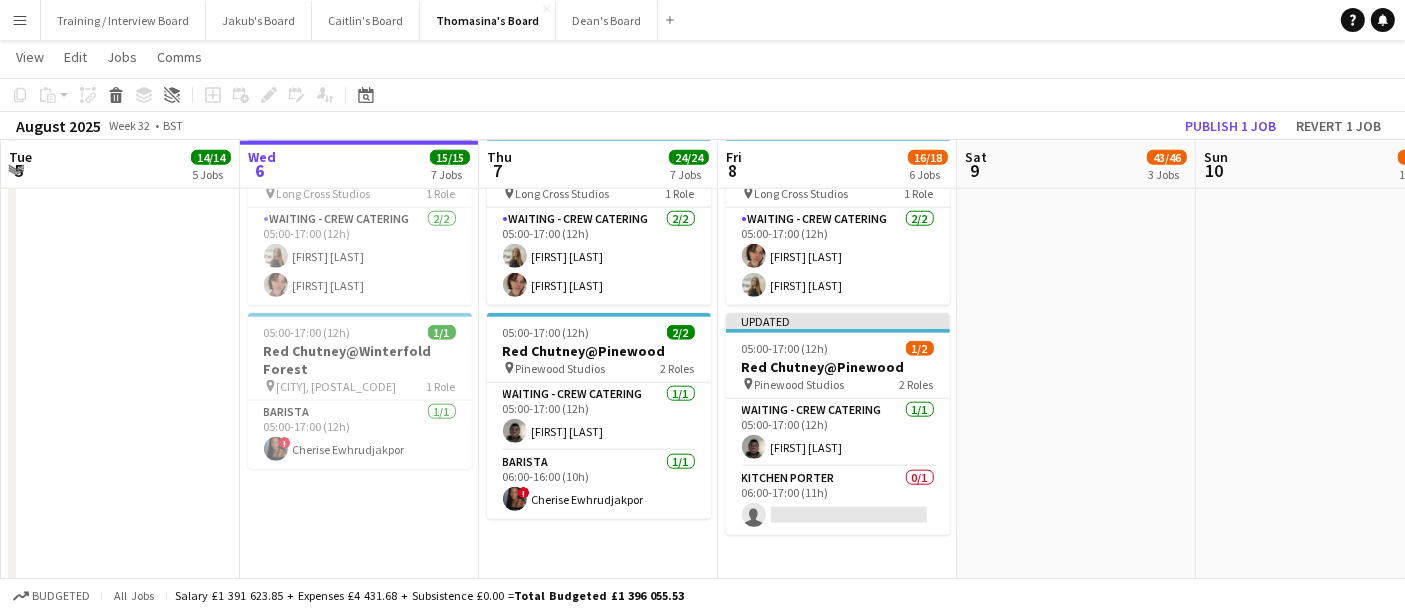 click on "05:00-17:00 (12h)    1/2   Red Chutney@Long Cross
pin
Long Cross Studios   2 Roles   Waiting - Crew Catering   28A   0/1   05:00-17:00 (12h)
single-neutral-actions
Kitchen Porter   1/1   06:00-17:00 (11h)
[FIRST] [LAST]     05:00-17:00 (12h)    2/2   Red Chutney@Long Cross
pin
Long Cross Studios   1 Role   Waiting - Crew Catering   2/2   05:00-17:00 (12h)
[FIRST] [LAST] [FIRST] [LAST]  Updated   05:00-17:00 (12h)    1/2   Red Chutney@Pinewood
pin
Pinewood Studios   2 Roles   Waiting - Crew Catering   1/1   05:00-17:00 (12h)
[FIRST] [LAST]  Kitchen Porter   0/1   06:00-17:00 (11h)
single-neutral-actions" at bounding box center (837, 258) 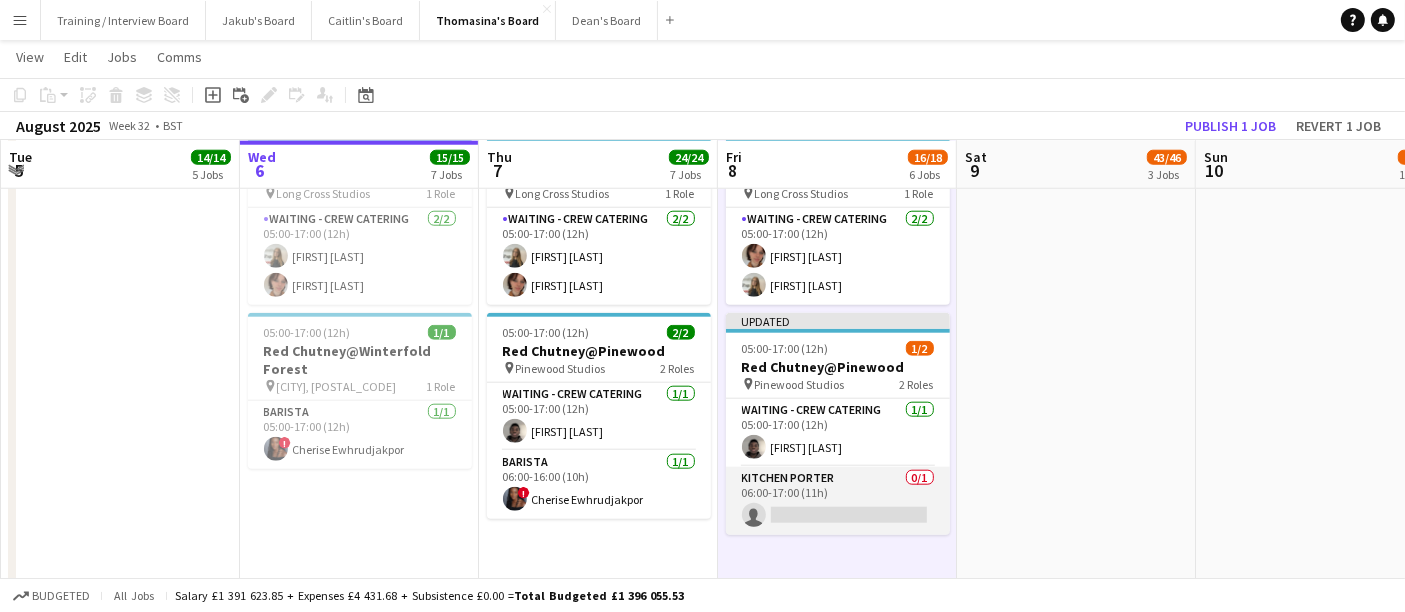 click on "Kitchen Porter   0/1   06:00-17:00 (11h)
single-neutral-actions" at bounding box center (838, 501) 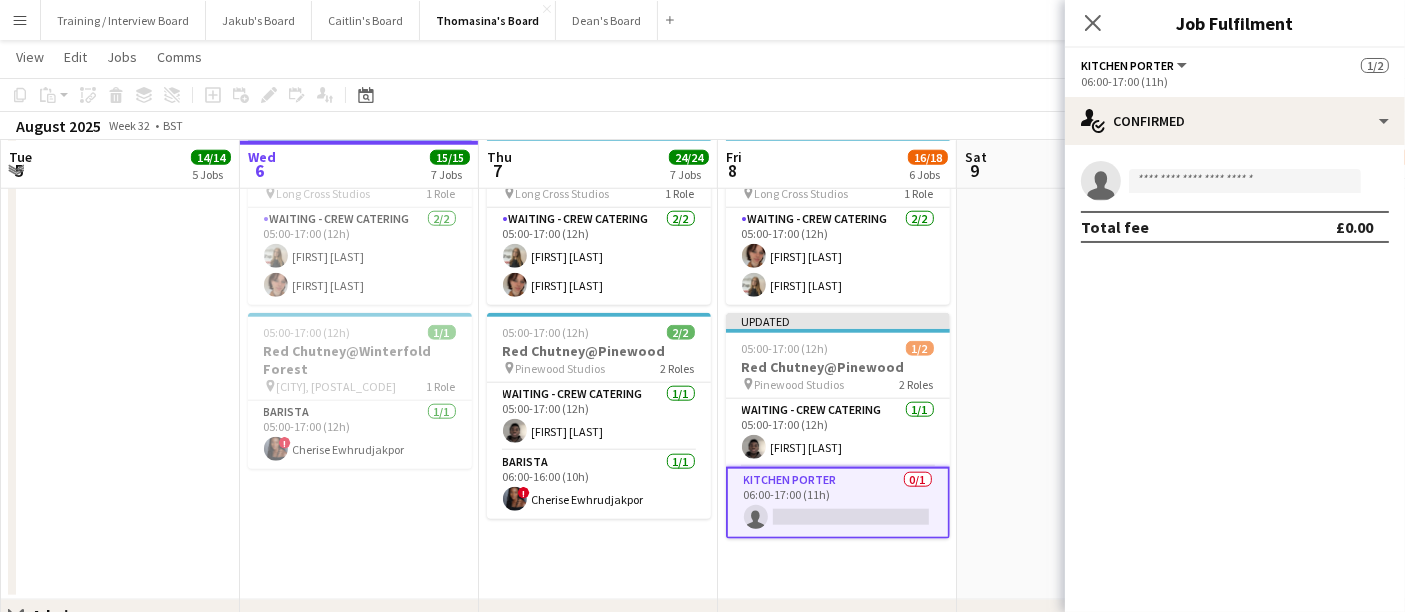 click on "06:00-17:00 (11h)" 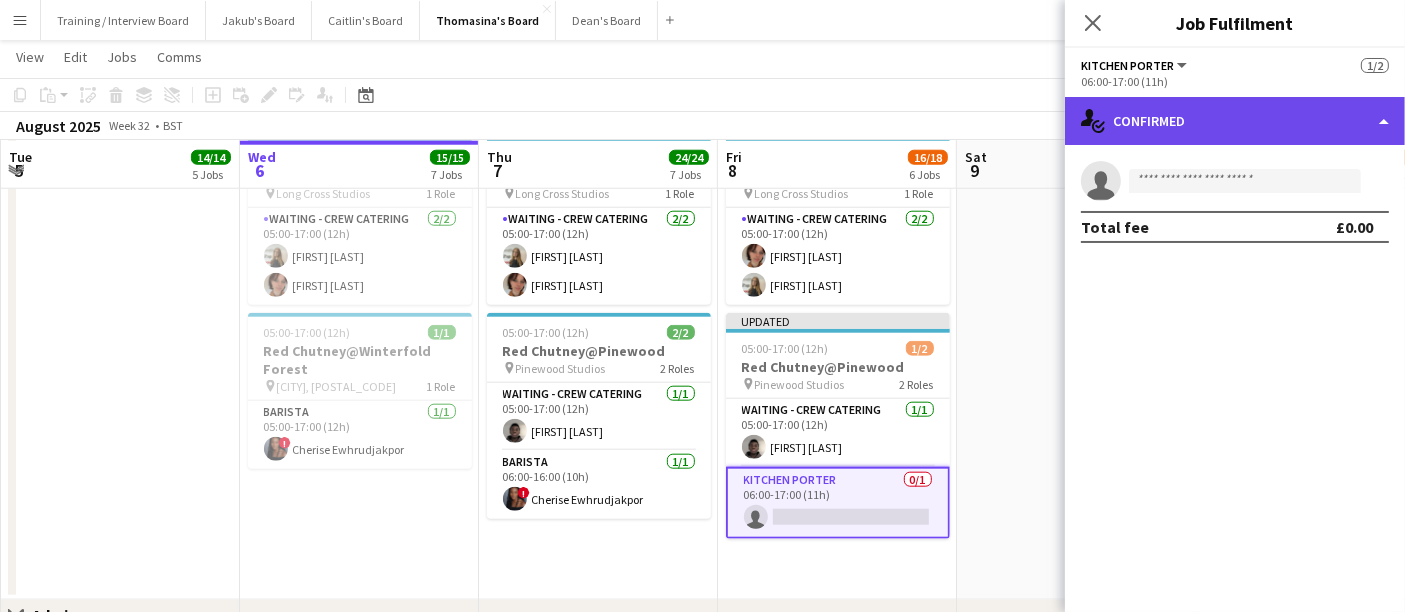 click on "single-neutral-actions-check-2
Confirmed" 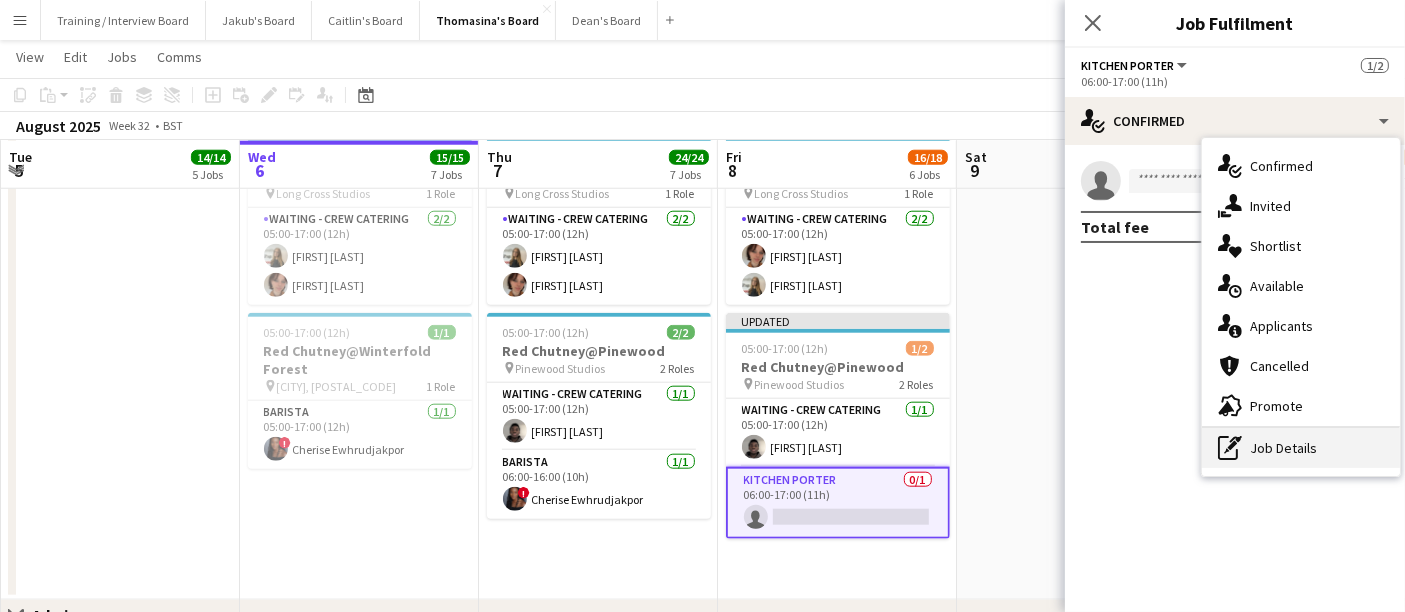click on "pen-write
Job Details" at bounding box center [1301, 448] 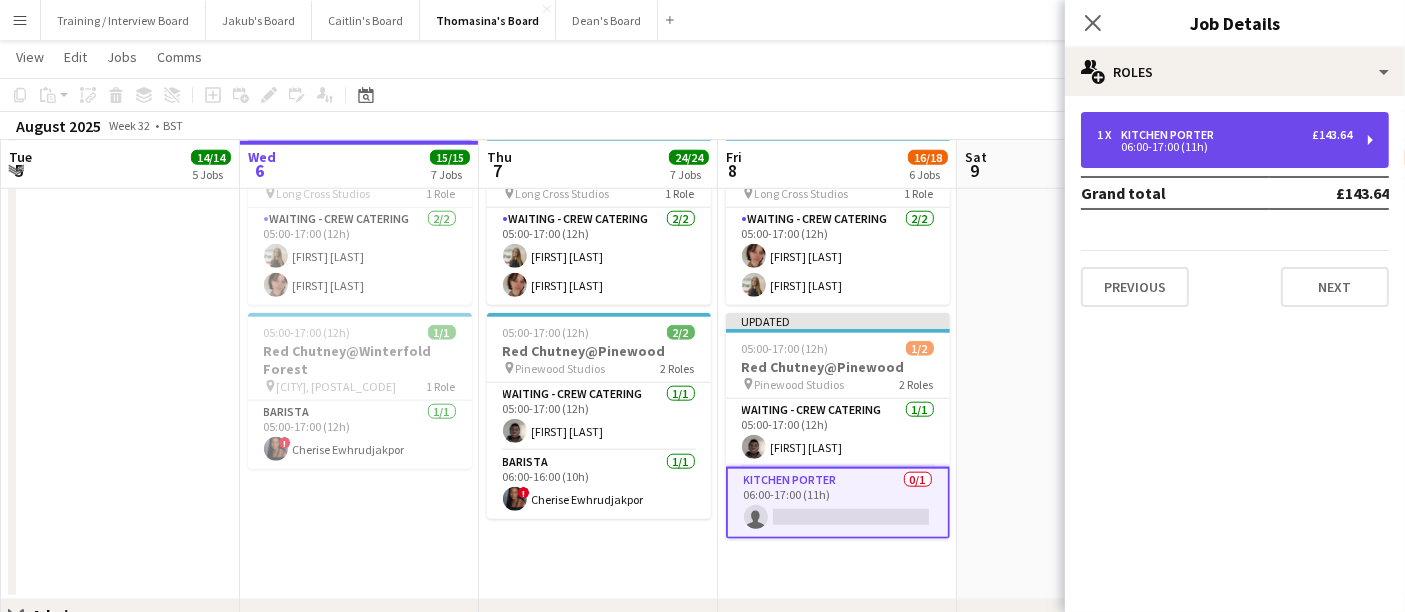 click on "1 x Kitchen Porter £143.64 06:00-17:00 (11h)" at bounding box center [1235, 140] 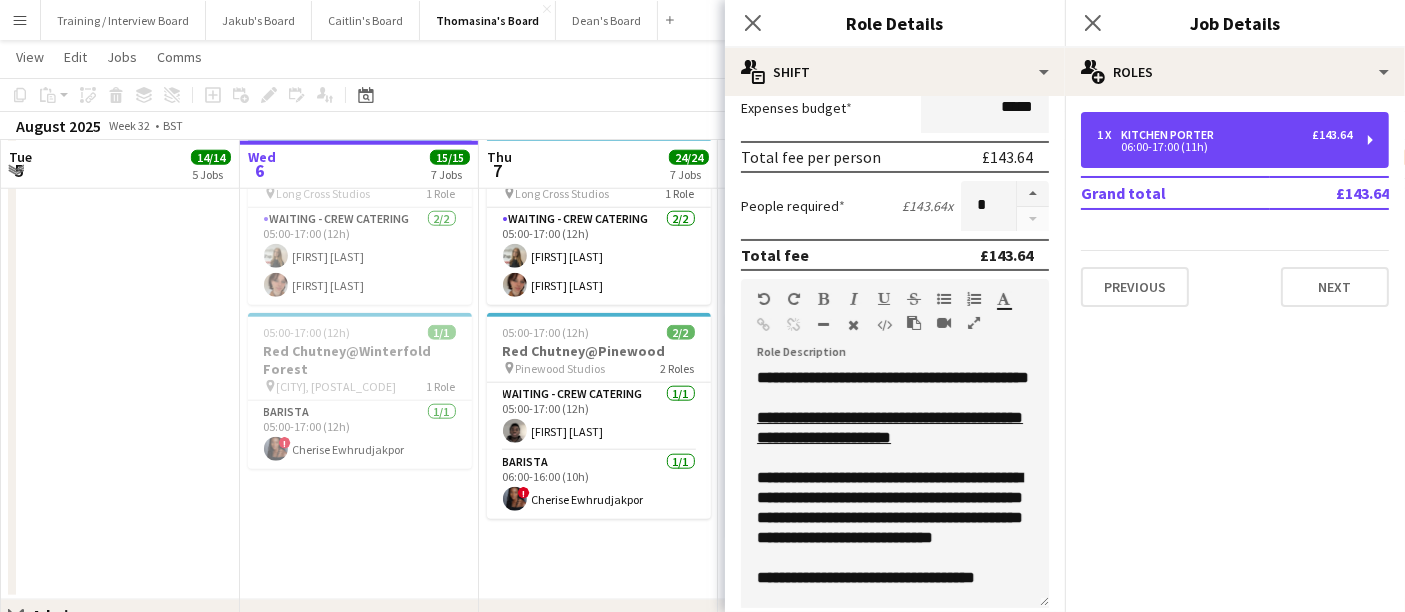 scroll, scrollTop: 632, scrollLeft: 0, axis: vertical 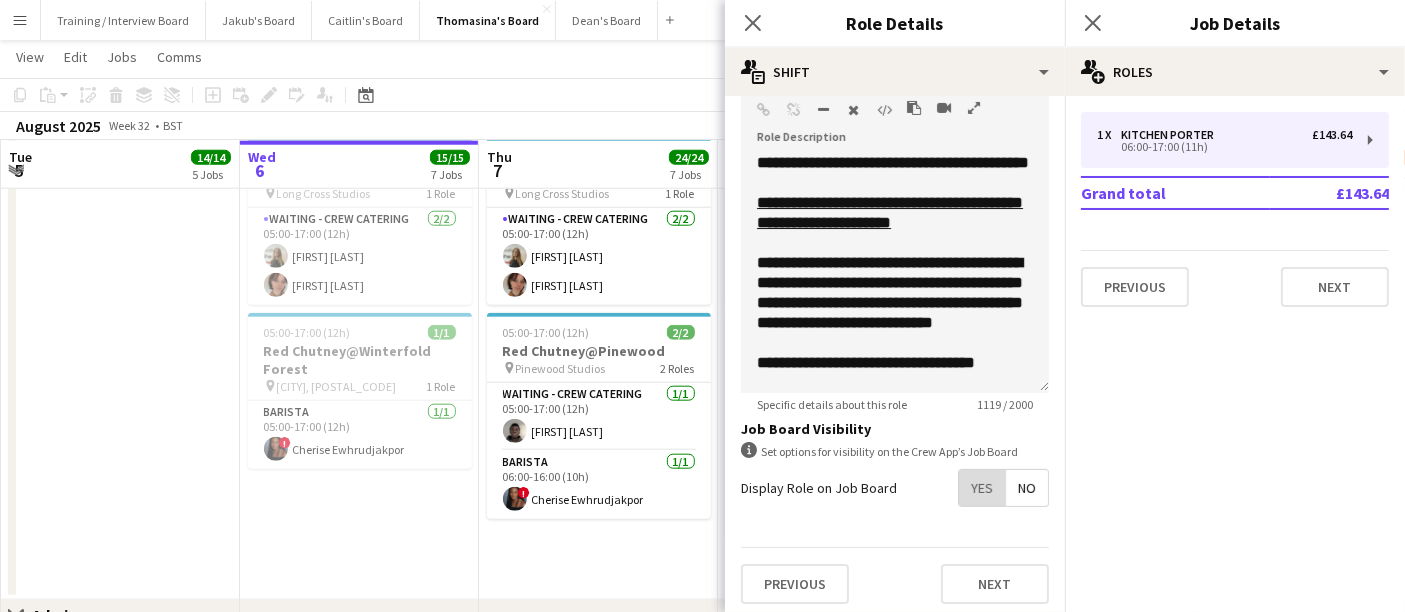 click on "Yes" at bounding box center (982, 488) 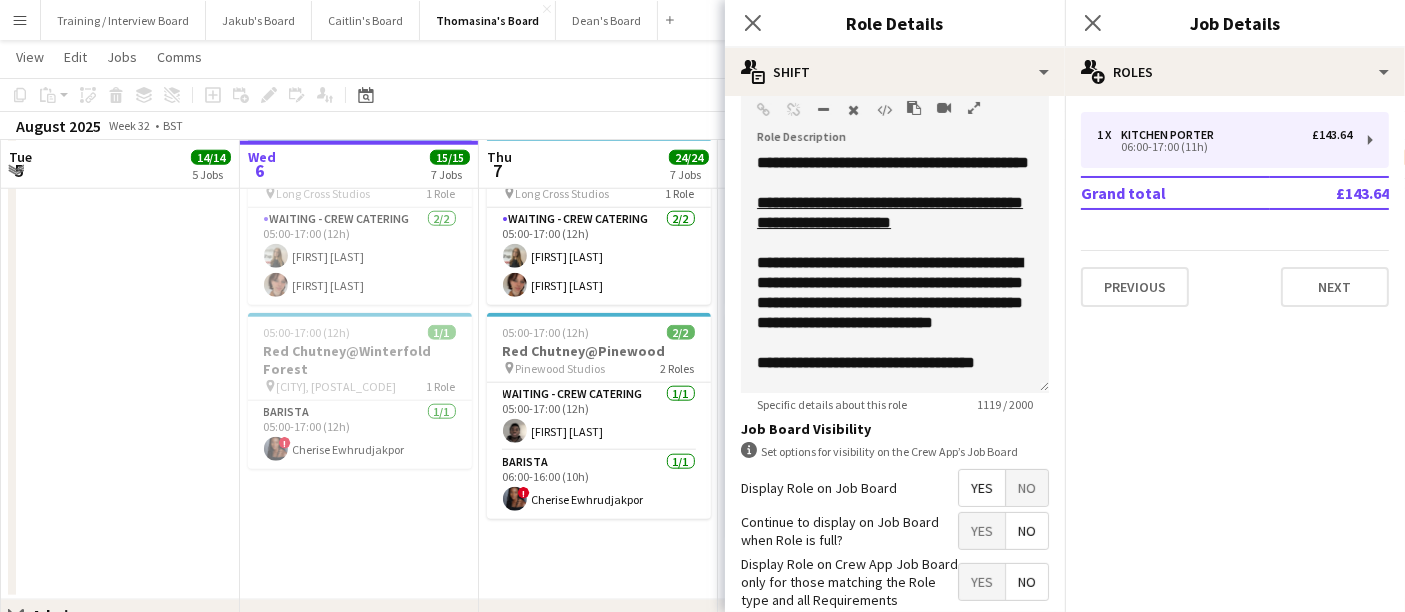 click on "05:00-17:00 (12h)    2/2   Red Chutney@Long Cross
pin
Long Cross Studios   2 Roles   Waiting - Crew Catering   1/1   05:00-17:00 (12h)
[FIRST] [LAST]  Kitchen Porter   1/1   06:00-17:00 (11h)
[FIRST] [LAST]     05:00-17:00 (12h)    2/2   Red Chutney@Long Cross
pin
Long Cross Studios   1 Role   Waiting - Crew Catering   2/2   05:00-17:00 (12h)
[FIRST] [LAST] [FIRST] [LAST]     05:00-17:00 (12h)    2/2   Red Chutney@Pinewood
pin
Pinewood Studios   2 Roles   Waiting - Crew Catering   1/1   05:00-17:00 (12h)
[FIRST] [LAST]  Barista   1/1   06:00-16:00 (10h)
! [FIRST] [LAST]" at bounding box center [598, 258] 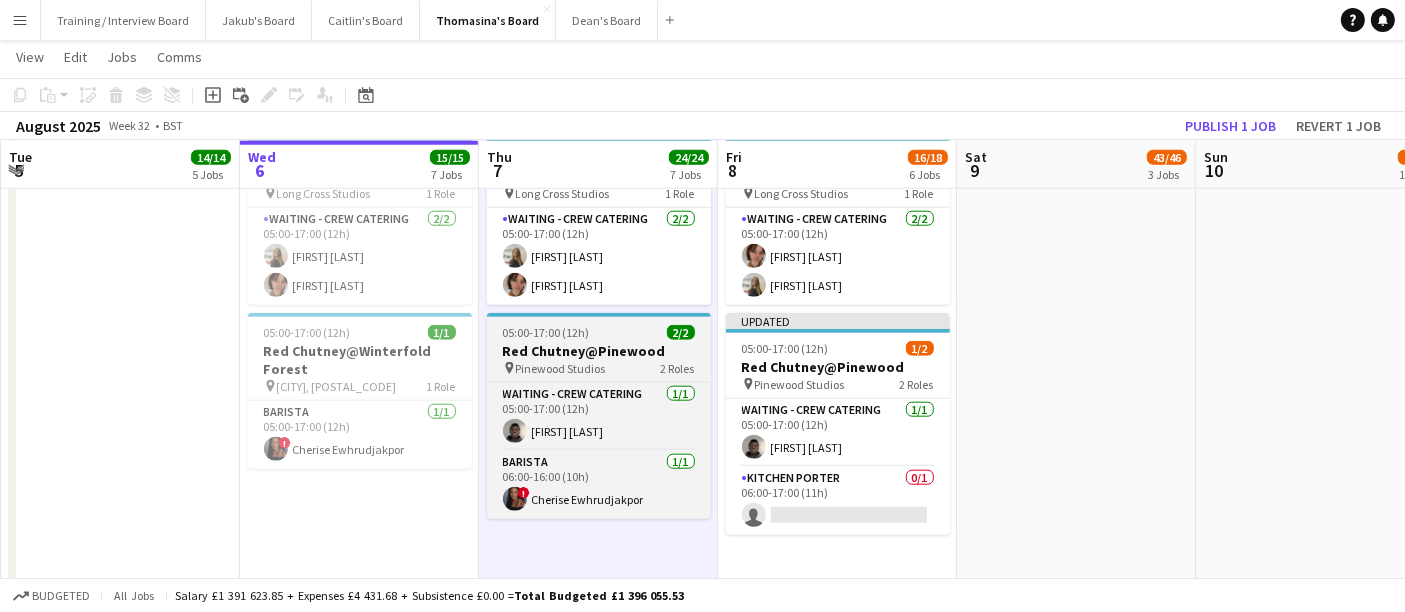 click on "pin
Pinewood Studios   2 Roles" at bounding box center (599, 368) 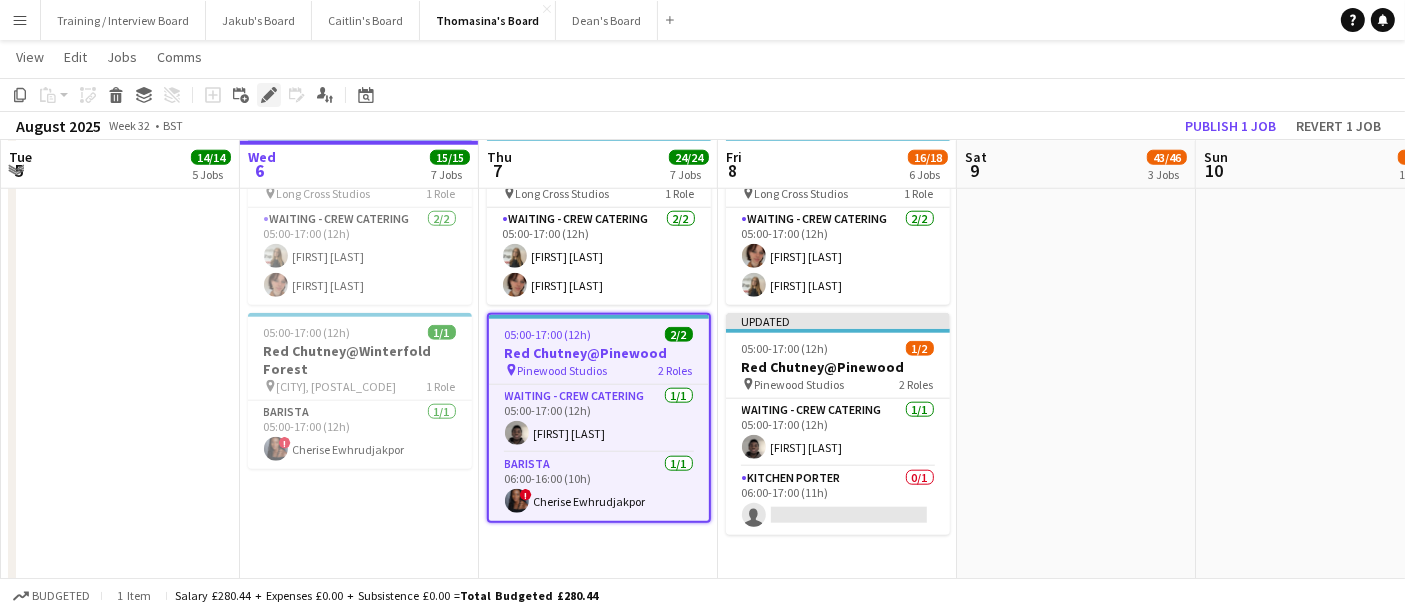 click on "Edit" 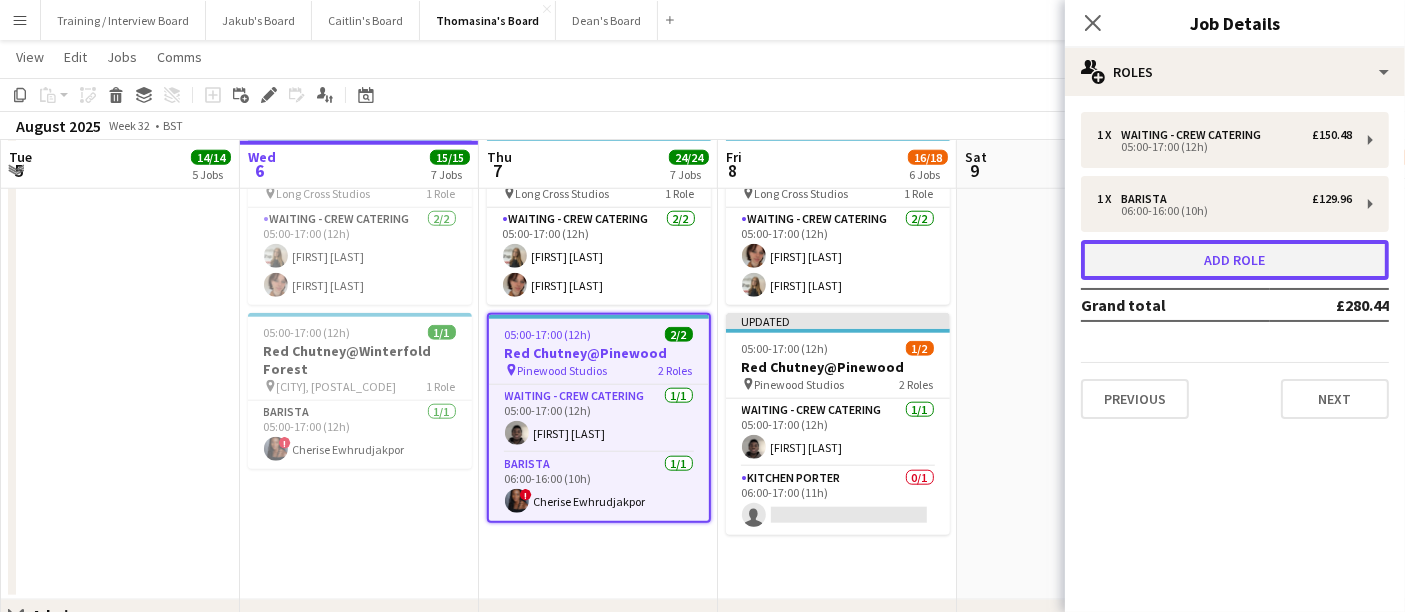 click on "Add role" at bounding box center [1235, 260] 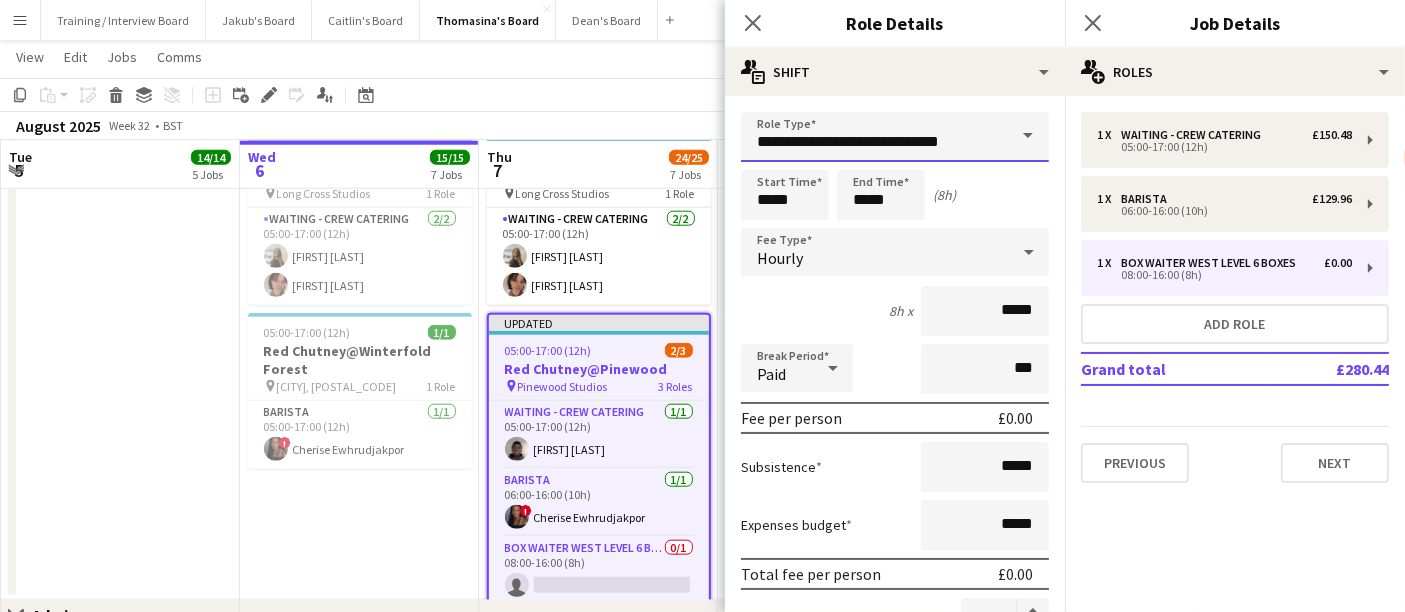 click on "**********" at bounding box center [895, 137] 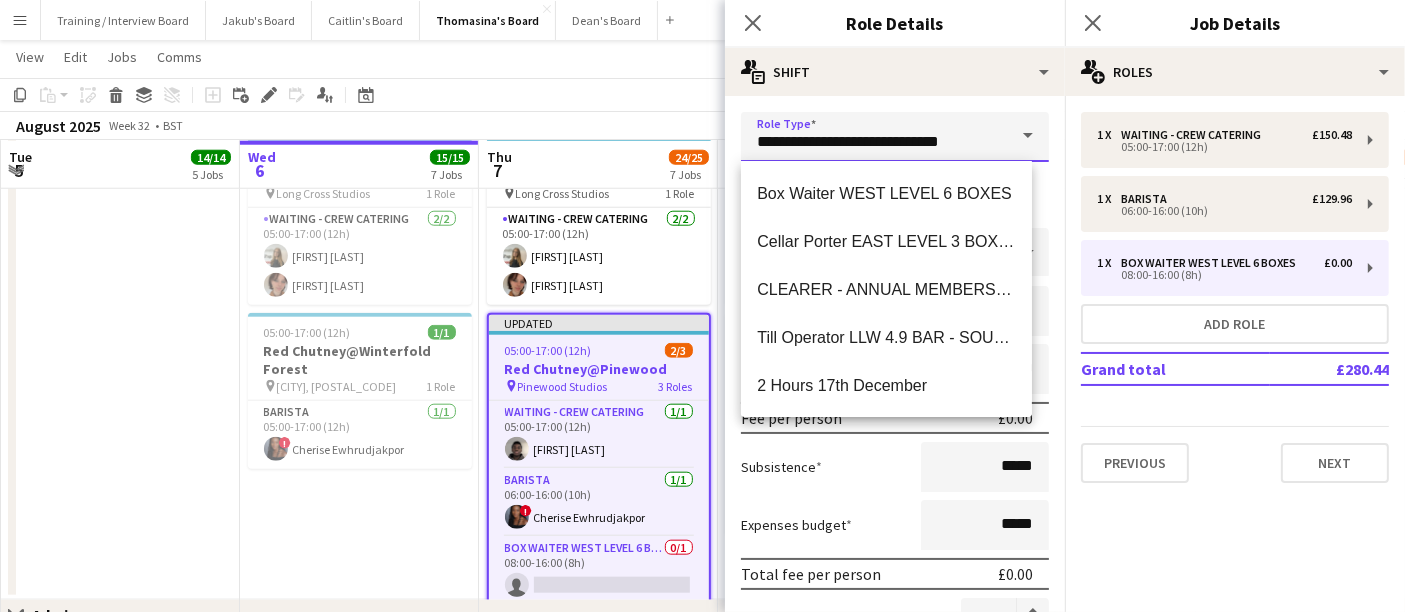 click on "**********" at bounding box center [895, 137] 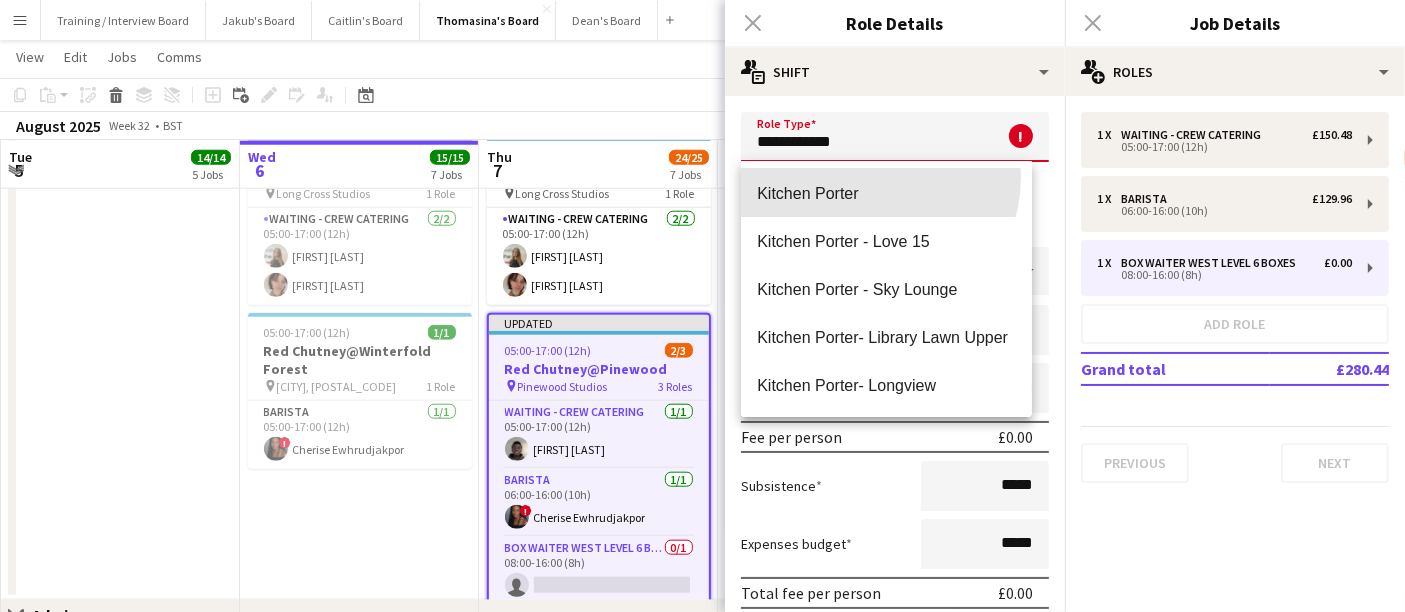 drag, startPoint x: 869, startPoint y: 176, endPoint x: 877, endPoint y: 187, distance: 13.601471 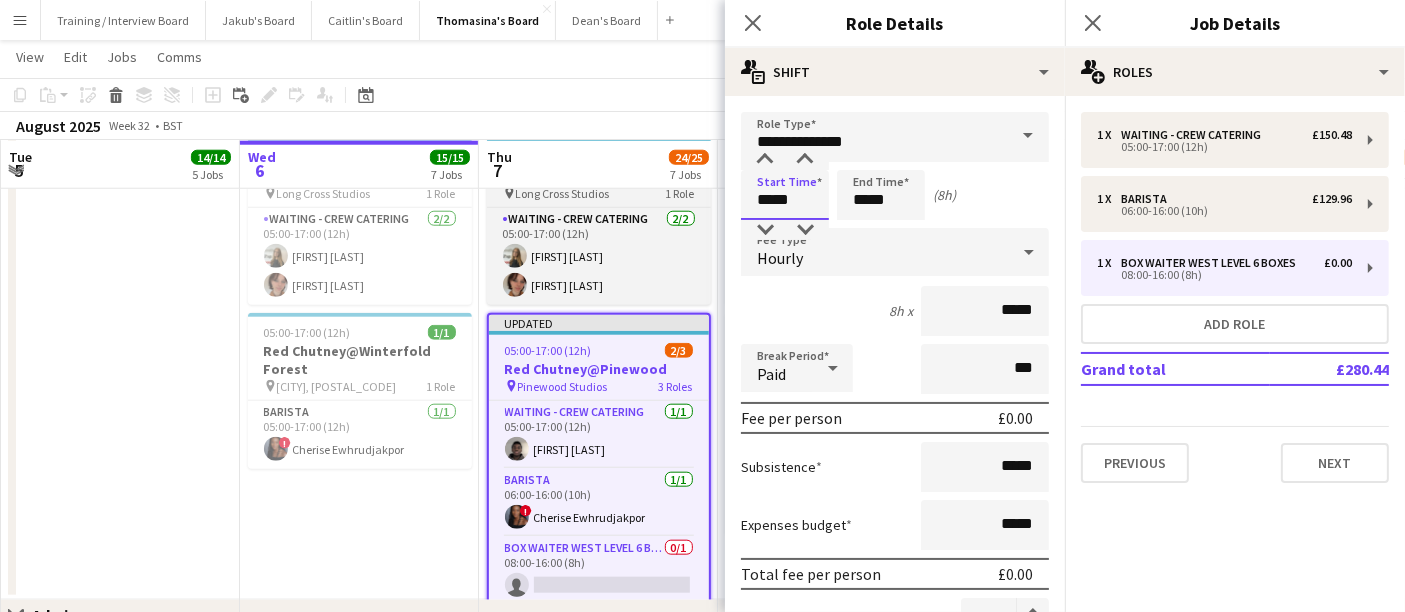 drag, startPoint x: 794, startPoint y: 197, endPoint x: 630, endPoint y: 188, distance: 164.24677 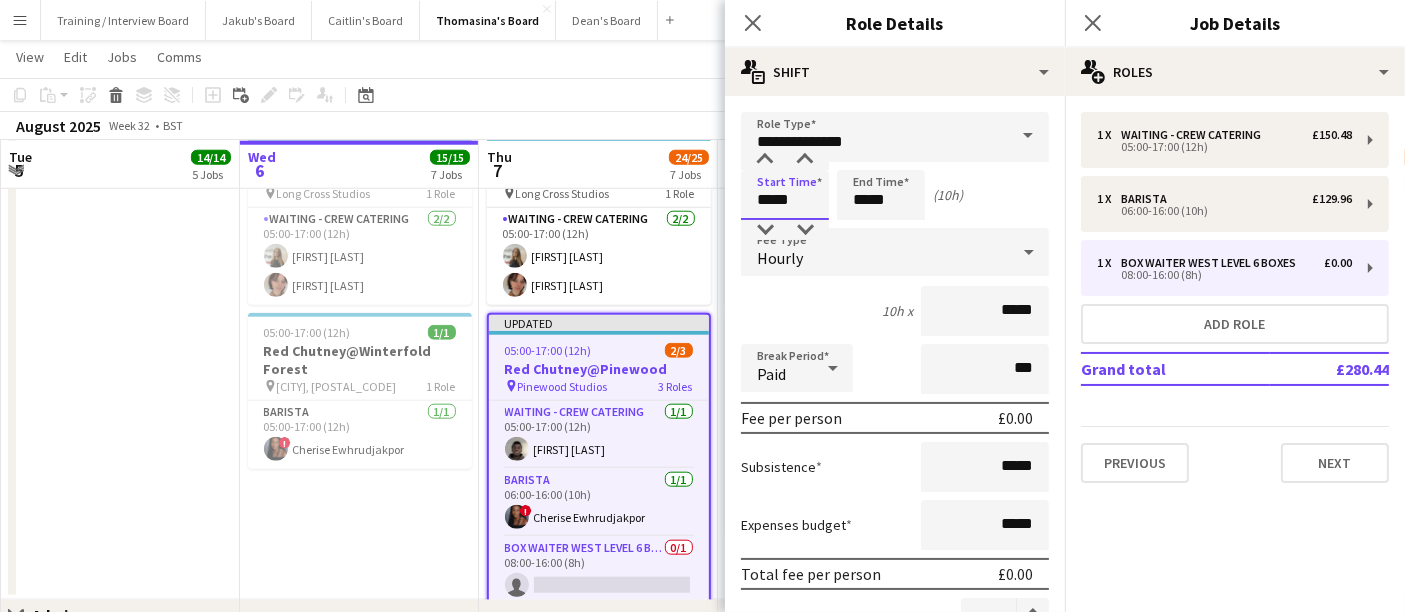 type on "*****" 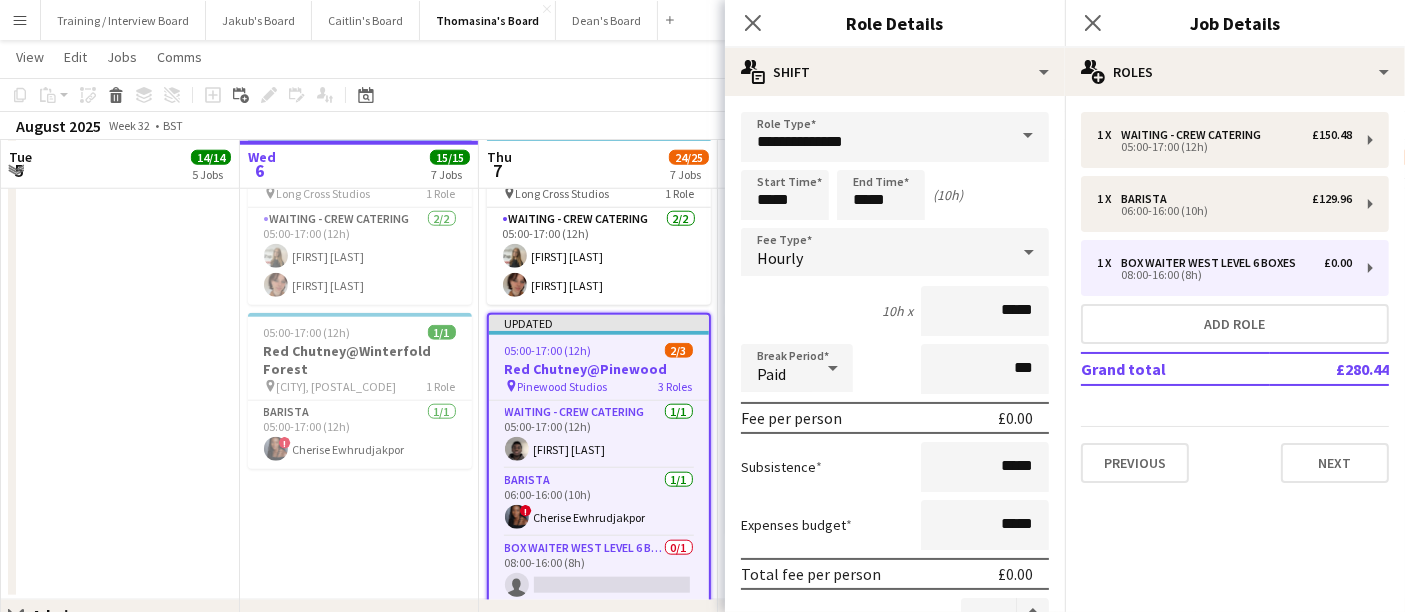 click on "**********" at bounding box center (895, 682) 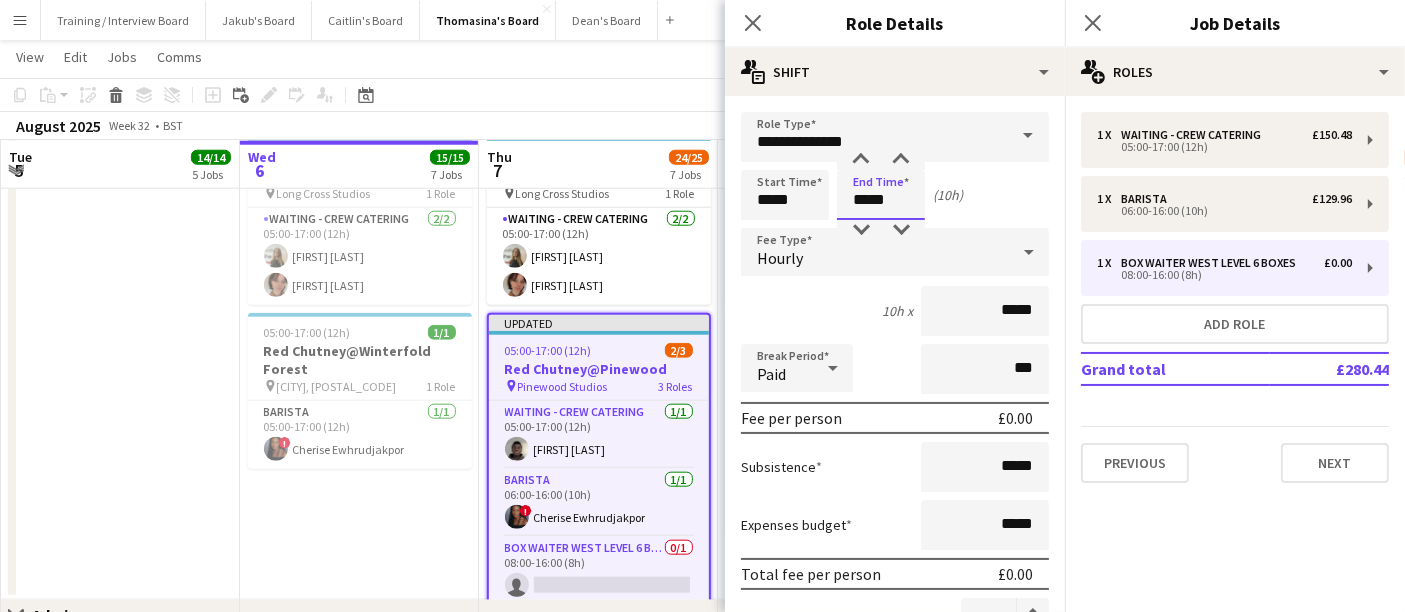 drag, startPoint x: 896, startPoint y: 203, endPoint x: 688, endPoint y: 94, distance: 234.82973 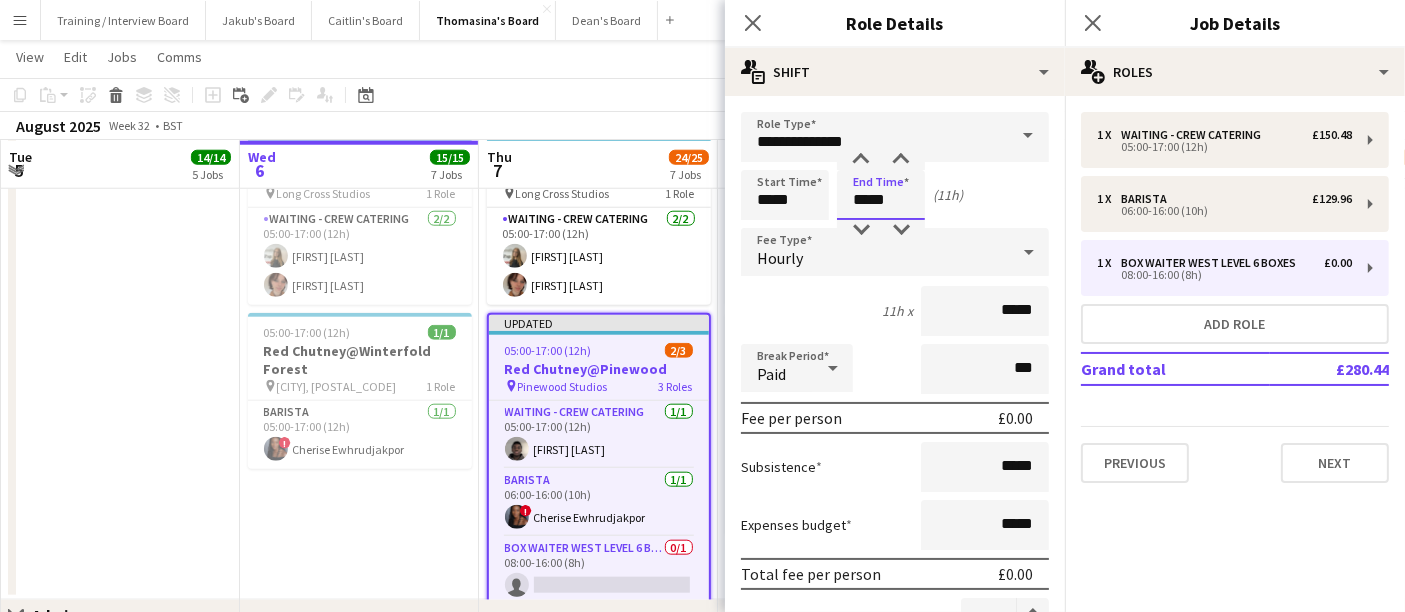 type on "*****" 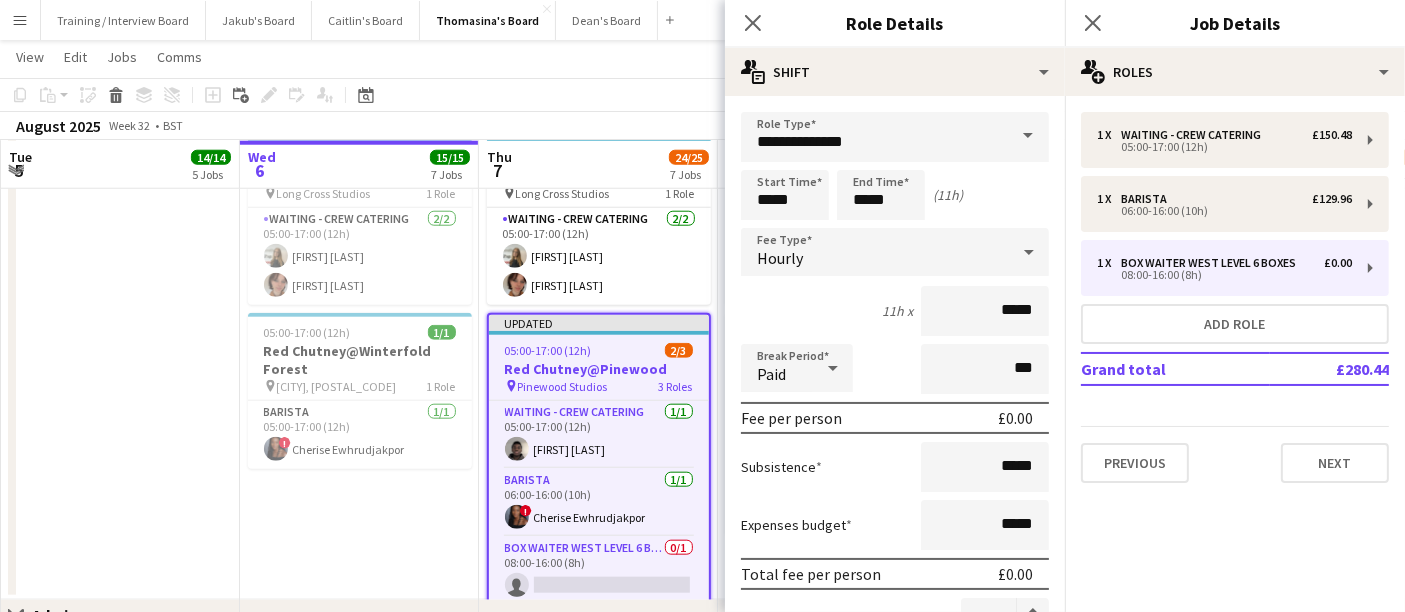 click on "**********" at bounding box center [895, 682] 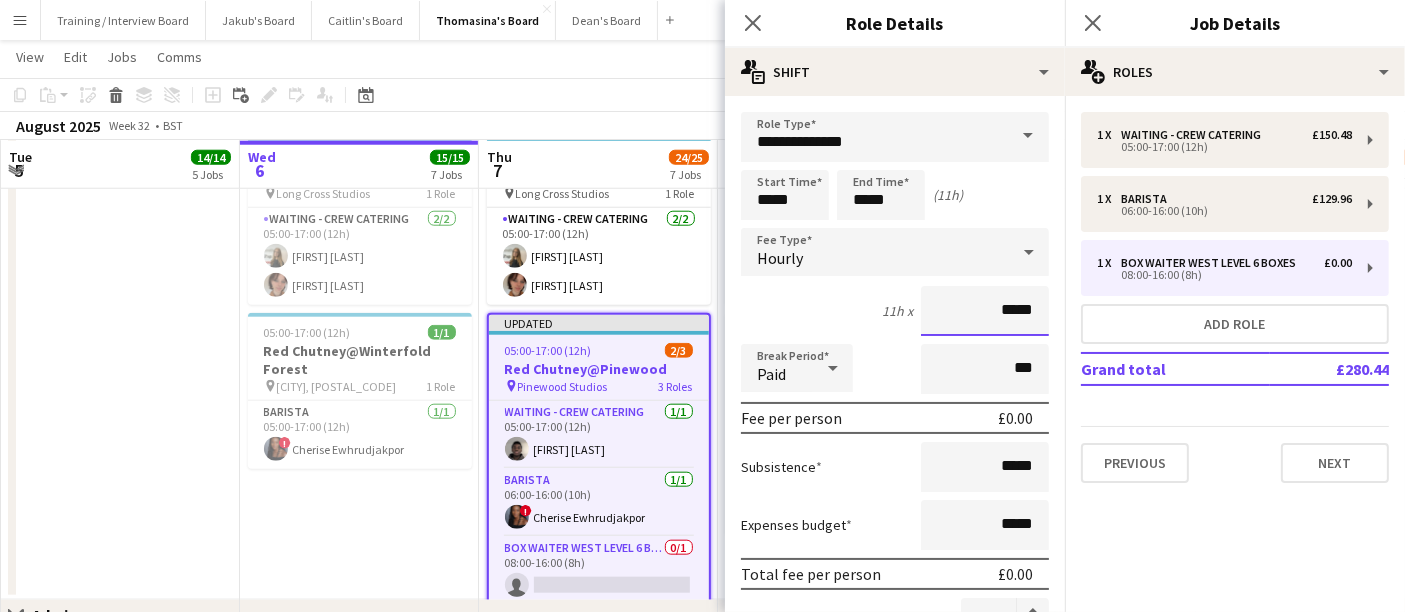 drag, startPoint x: 1015, startPoint y: 297, endPoint x: 785, endPoint y: 312, distance: 230.48862 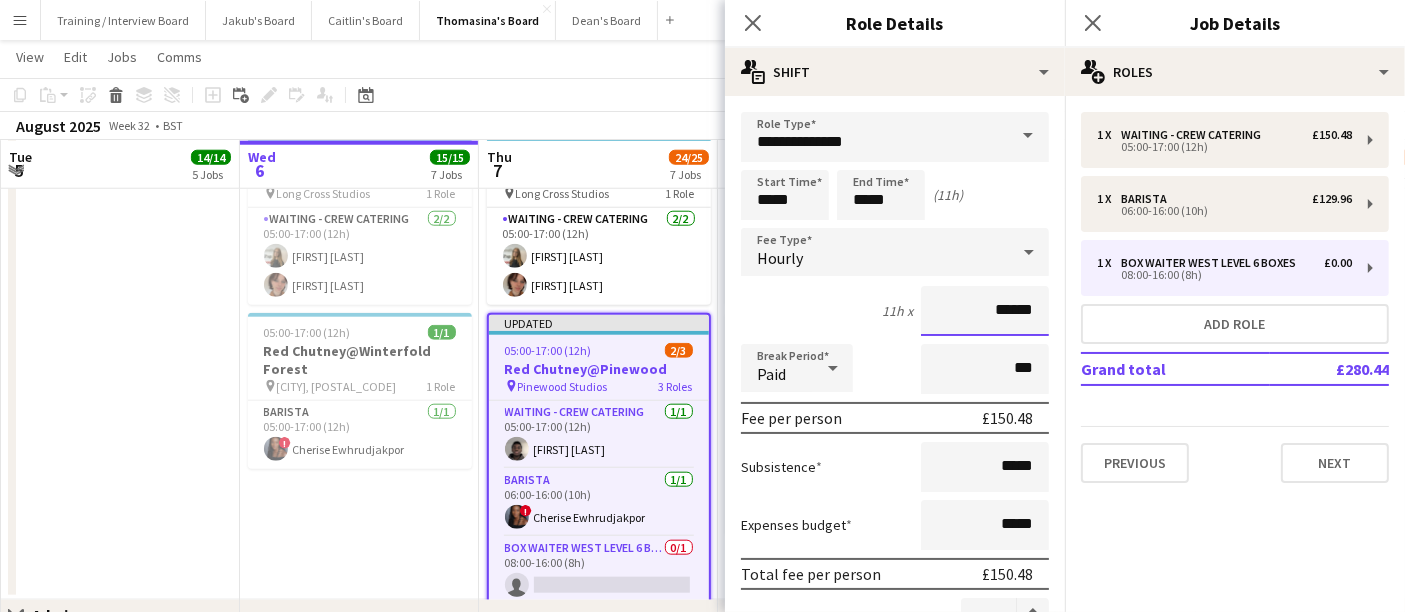 type on "******" 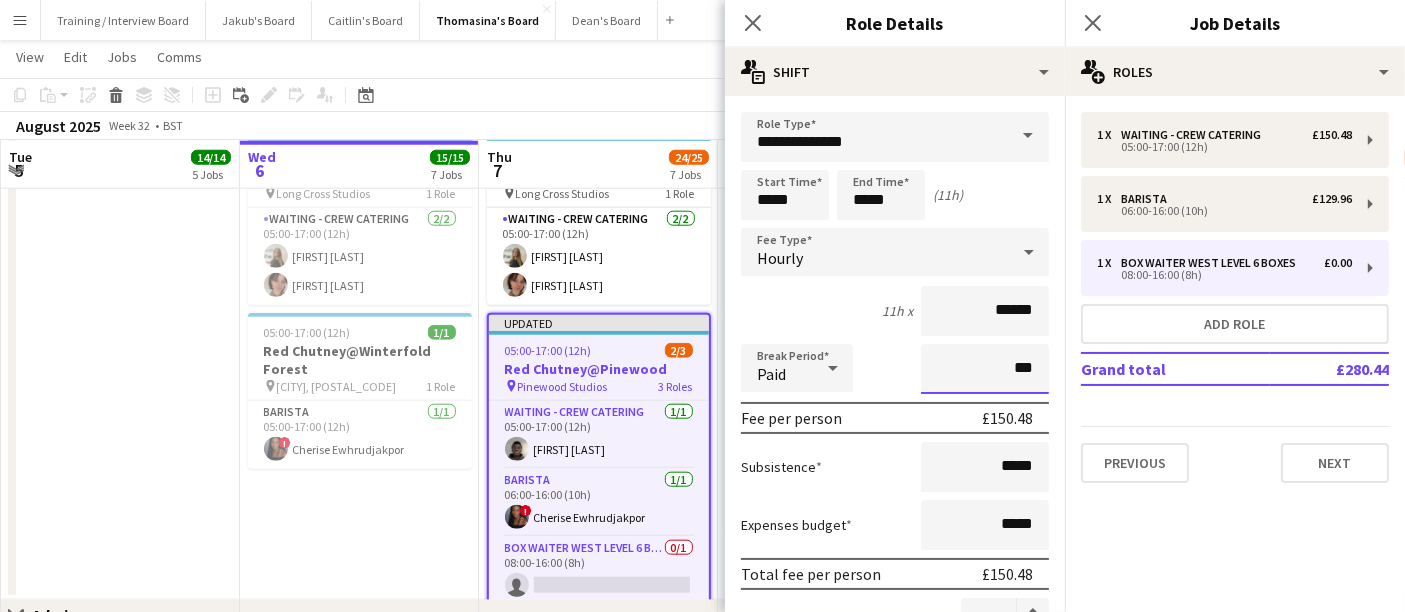 click on "***" at bounding box center (985, 369) 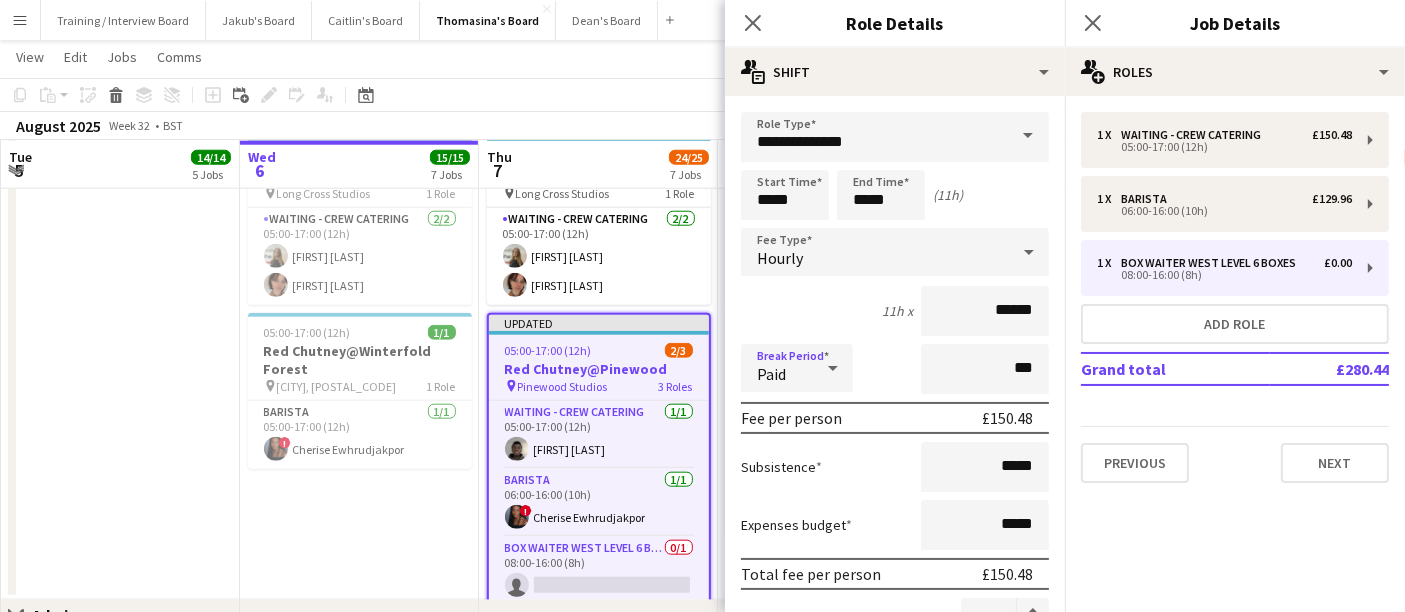click on "Paid" at bounding box center [777, 368] 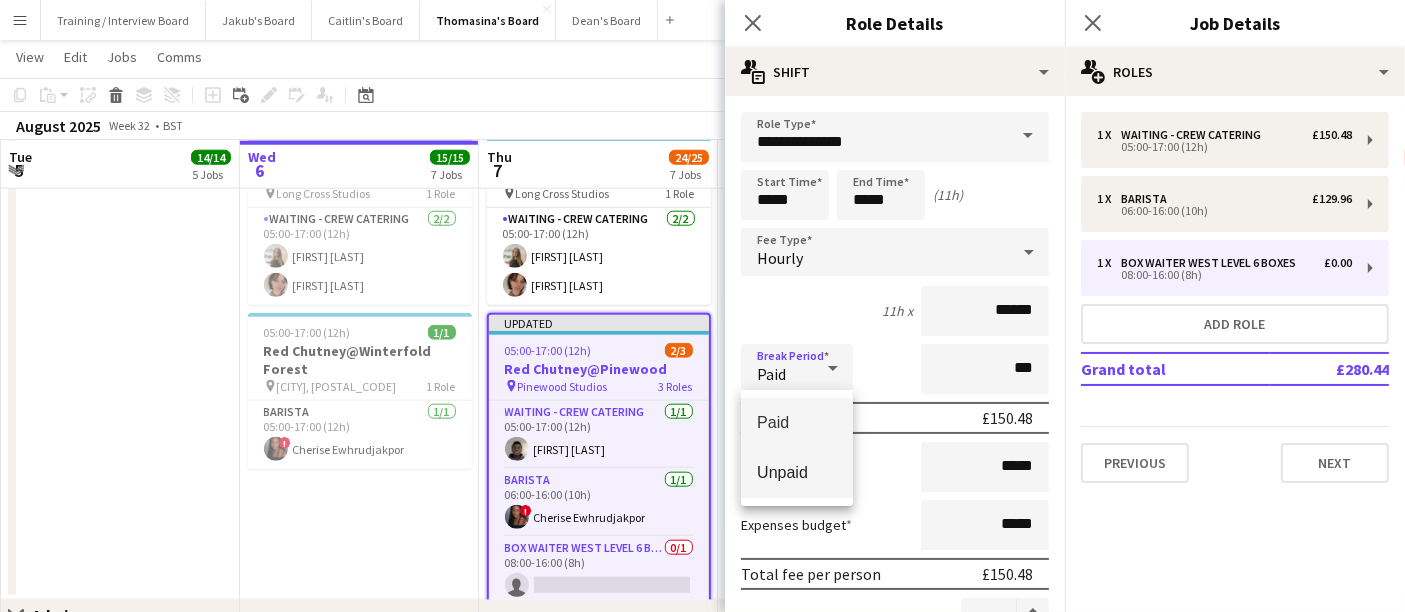 click on "Unpaid" at bounding box center [797, 472] 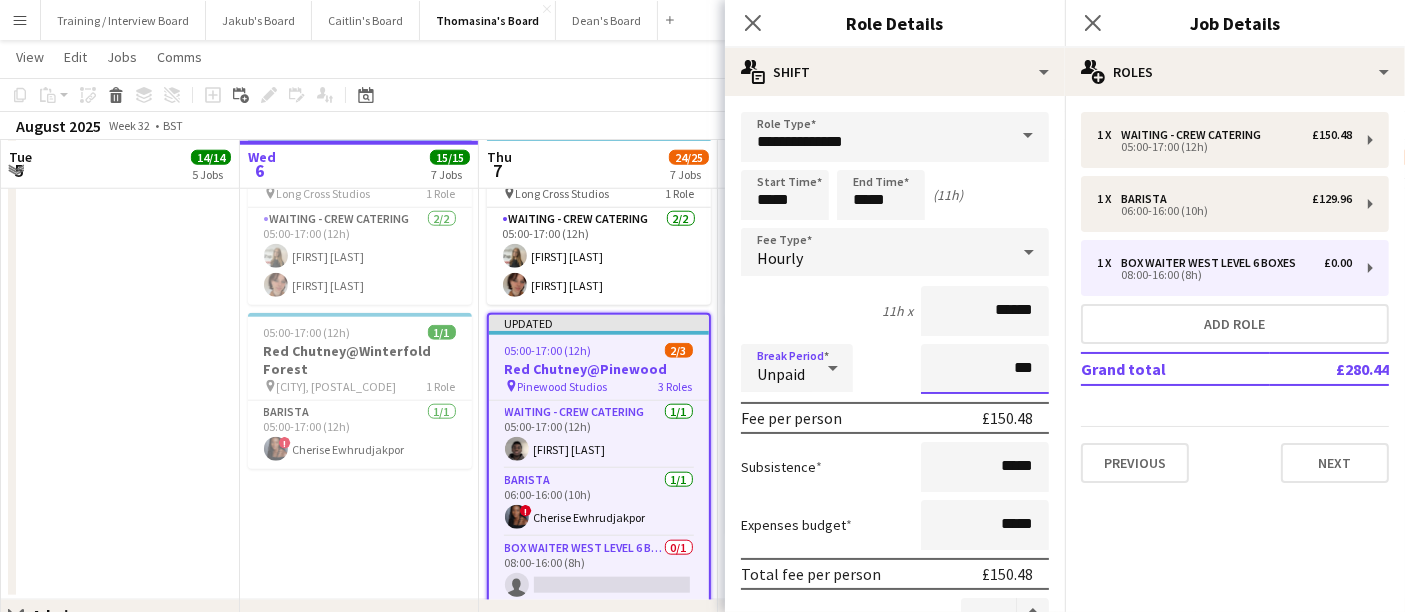 click on "***" at bounding box center [985, 369] 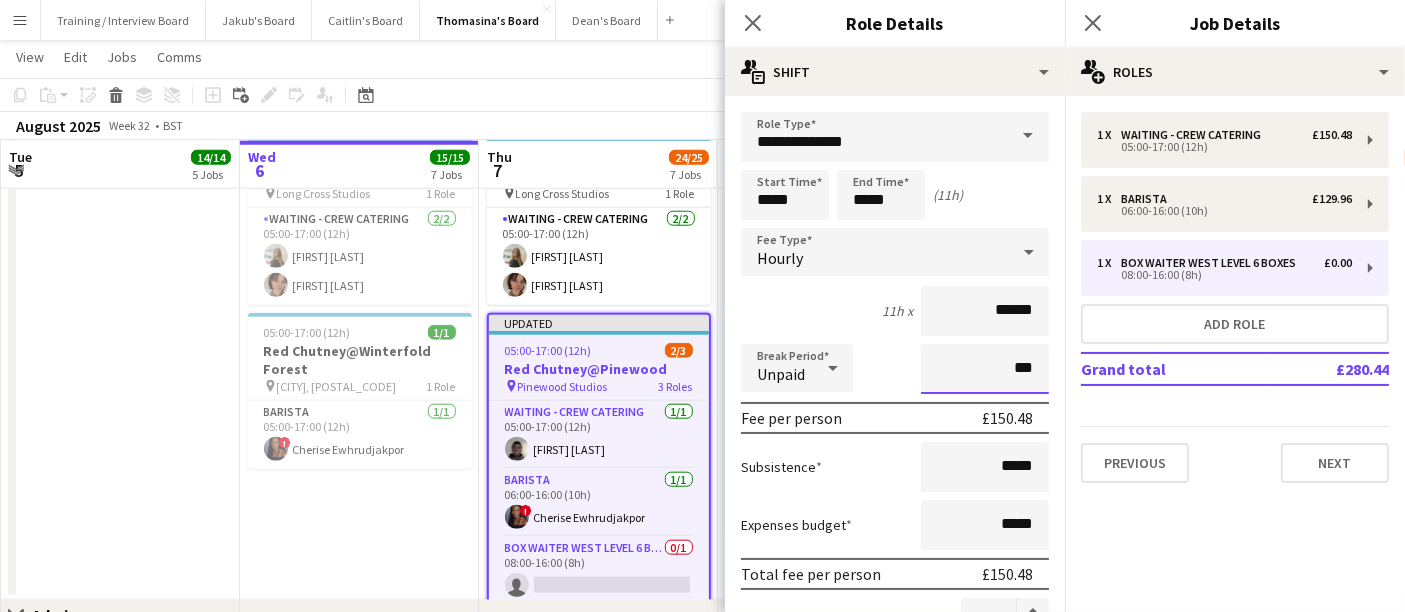 click on "***" at bounding box center [985, 369] 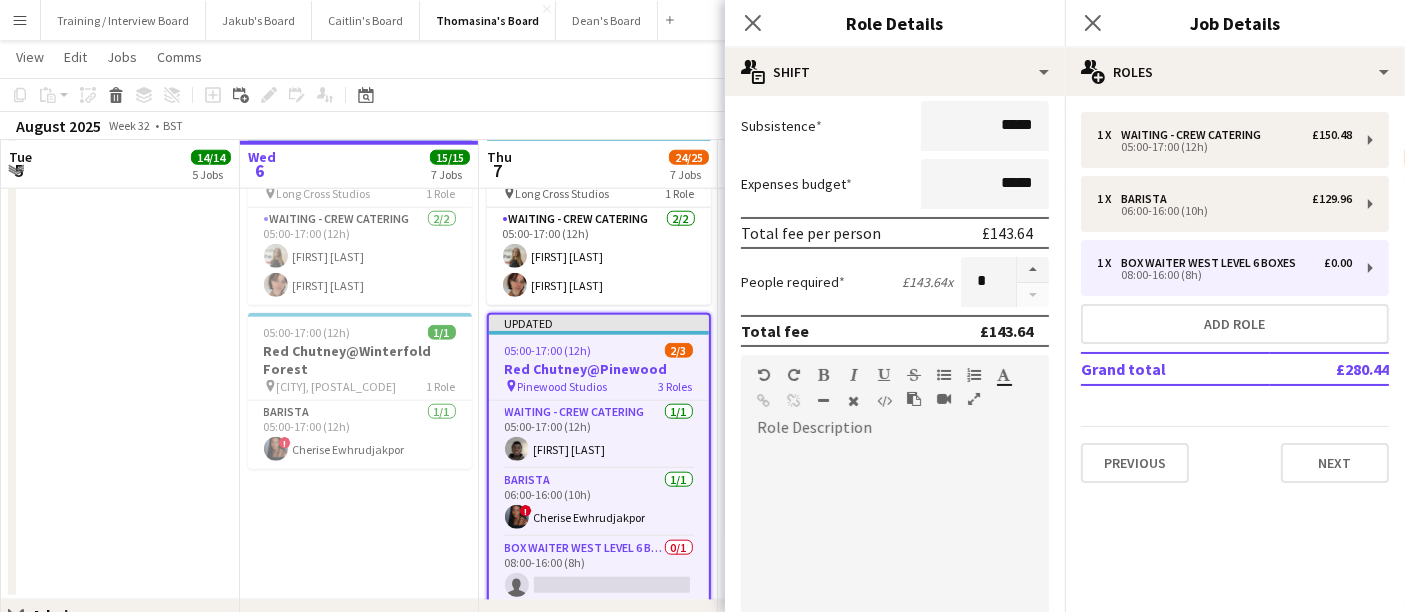 scroll, scrollTop: 357, scrollLeft: 0, axis: vertical 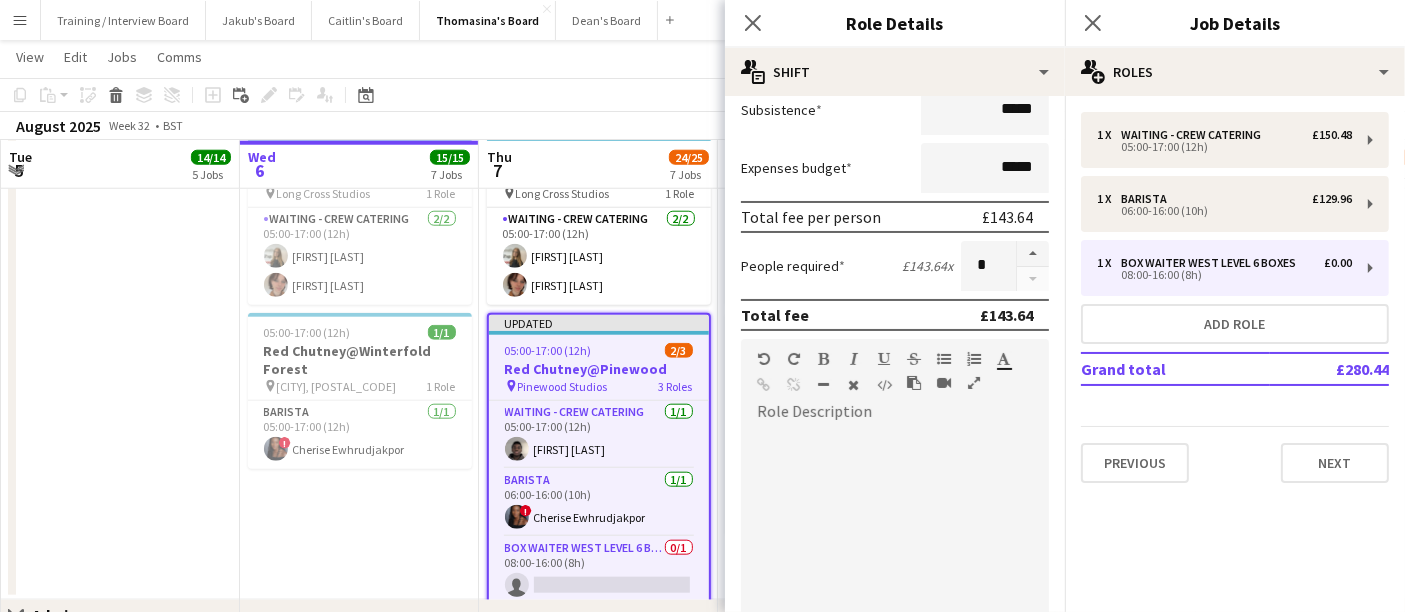type on "****" 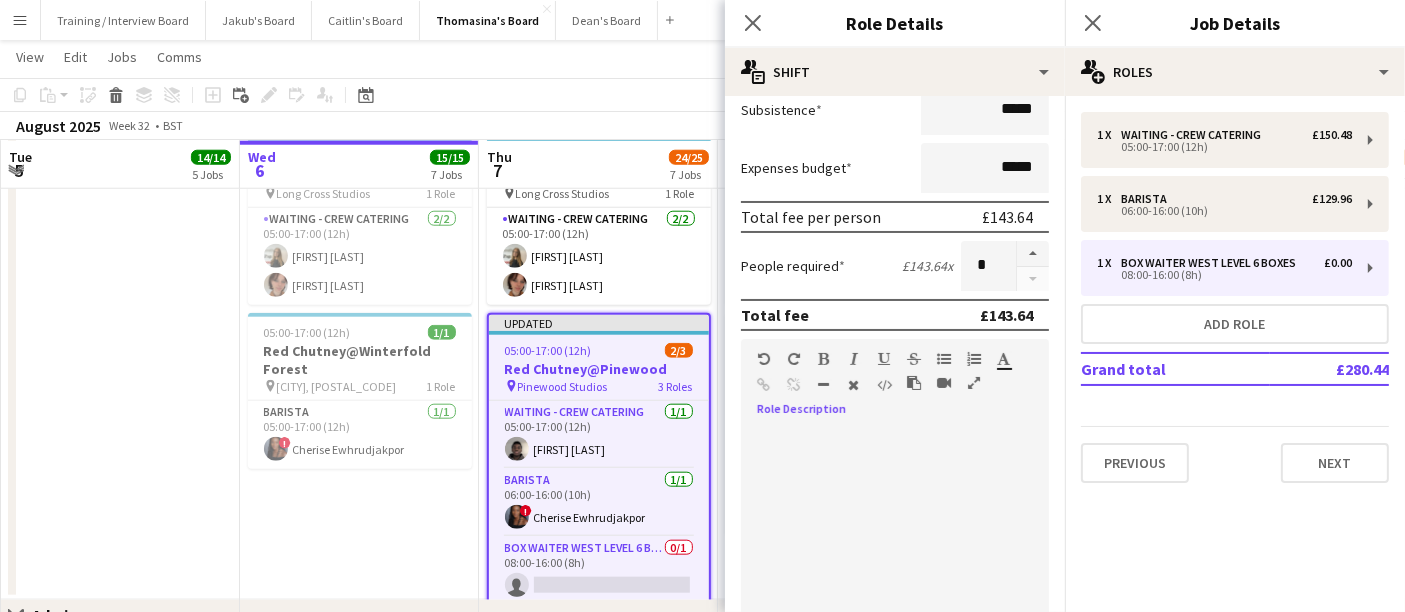 paste 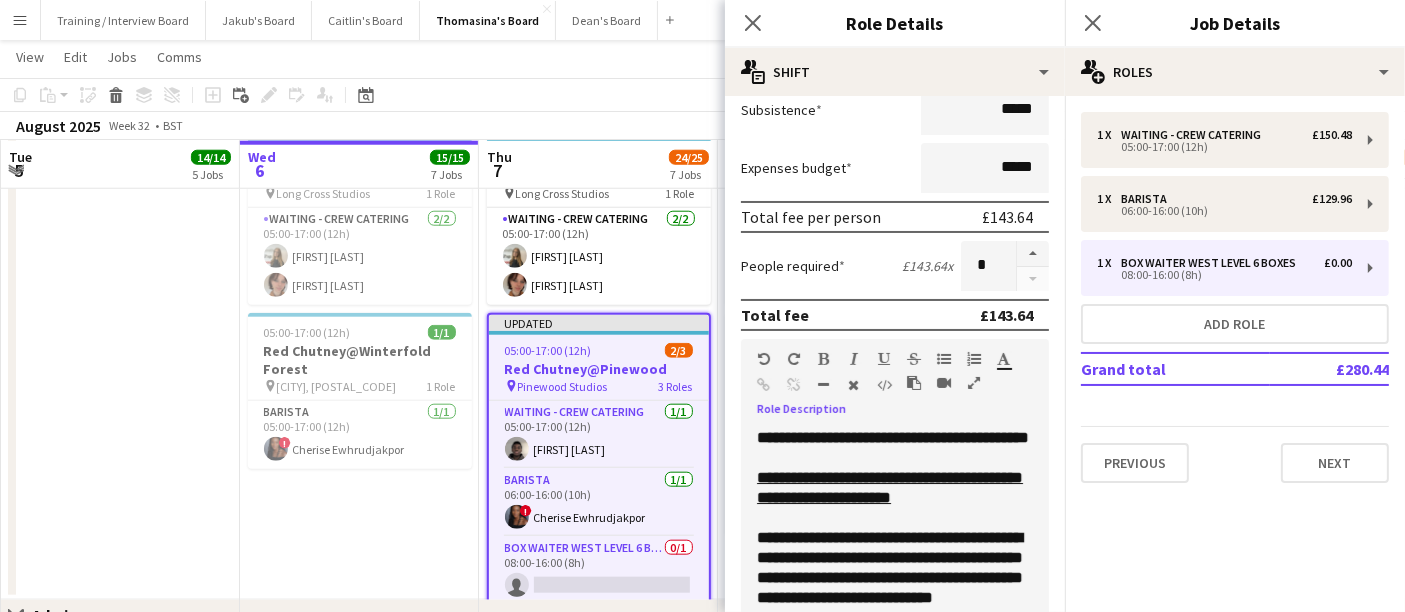 scroll, scrollTop: 782, scrollLeft: 0, axis: vertical 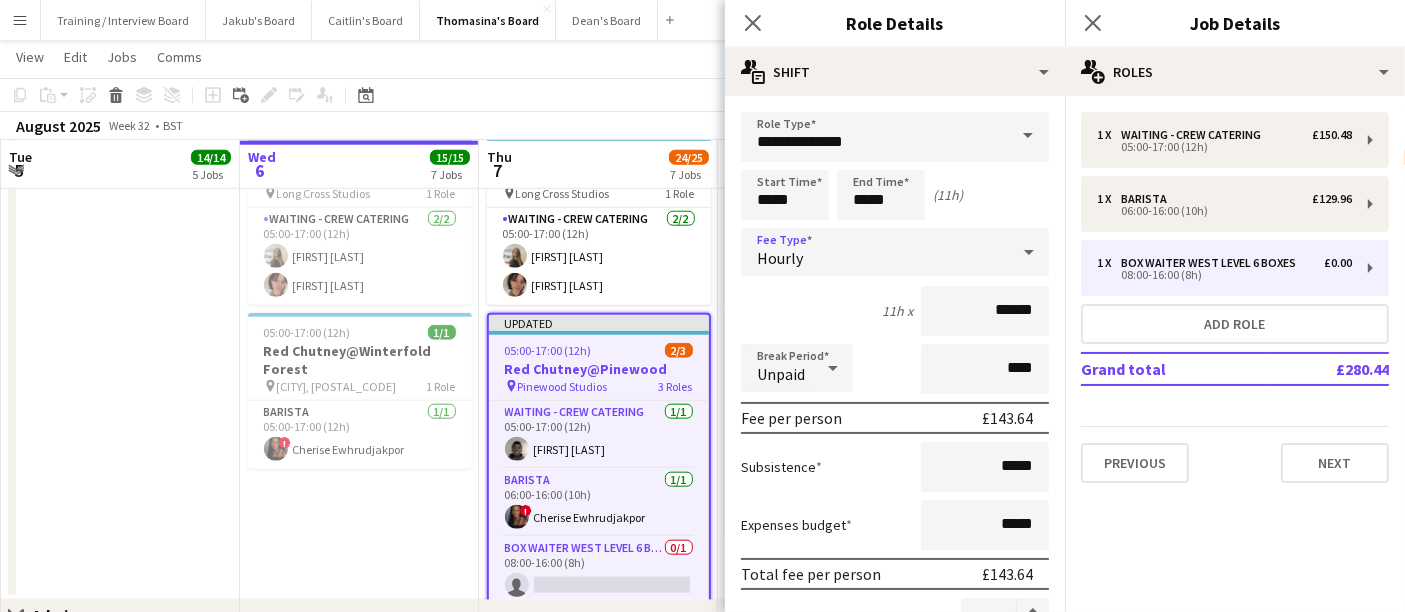 click on "Hourly" at bounding box center (875, 252) 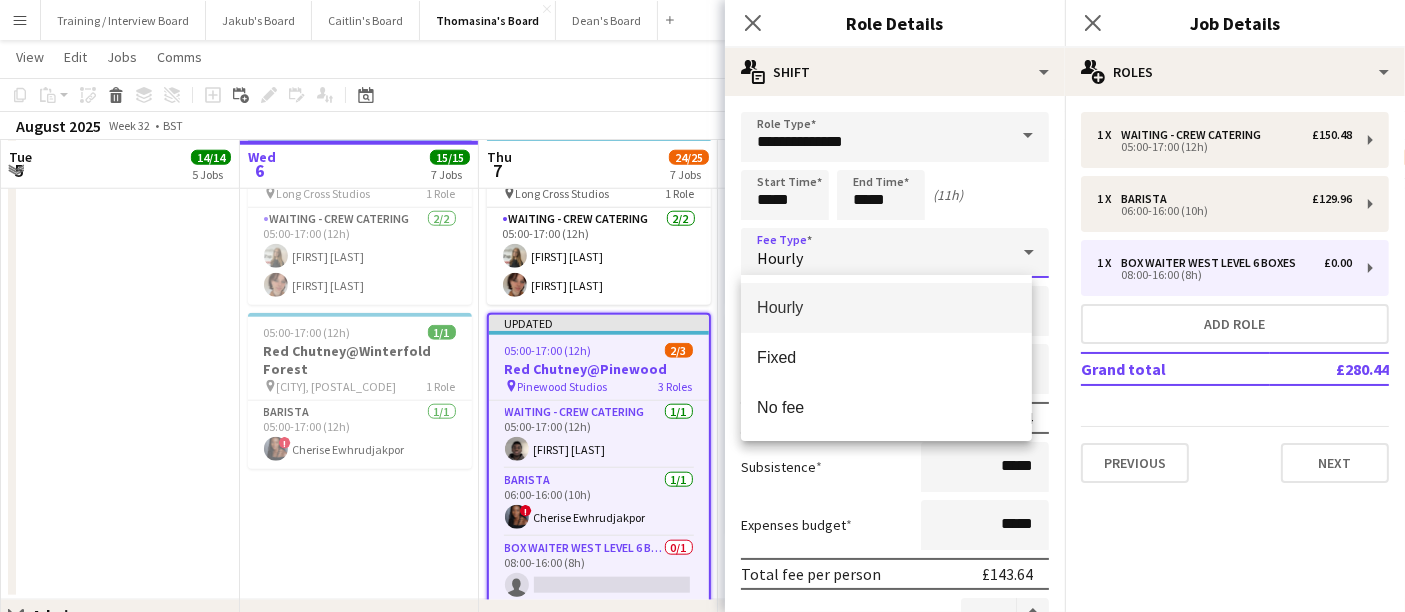click at bounding box center [702, 306] 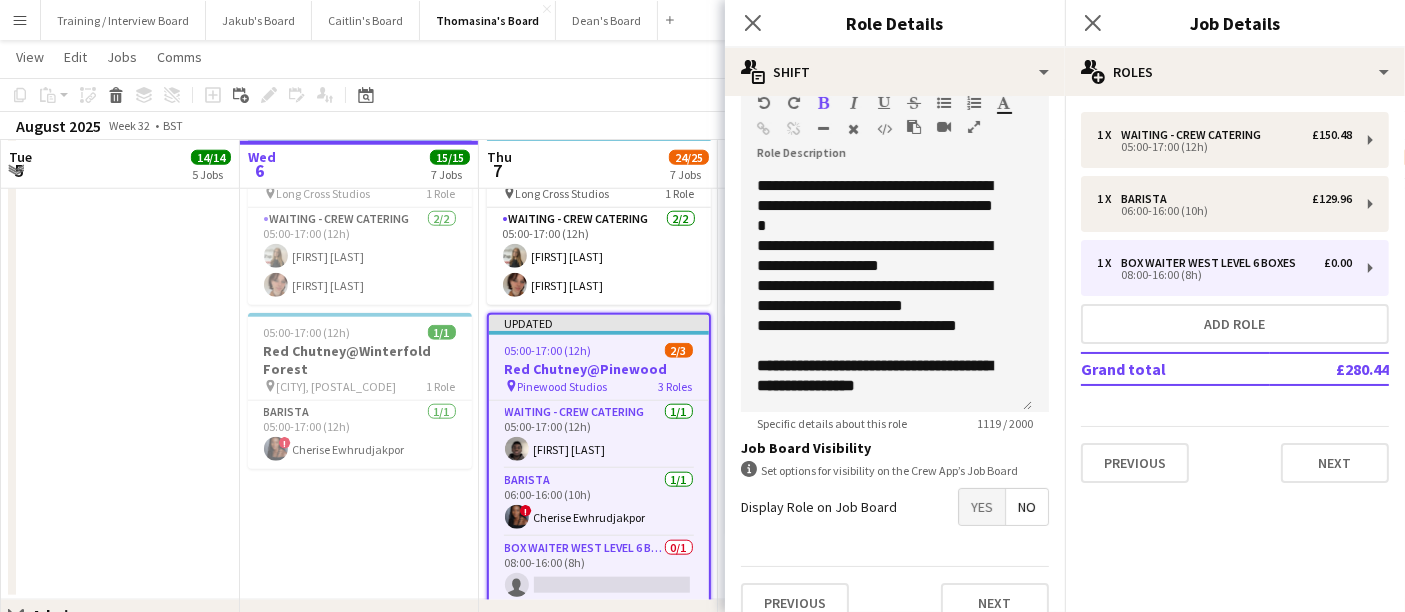scroll, scrollTop: 614, scrollLeft: 0, axis: vertical 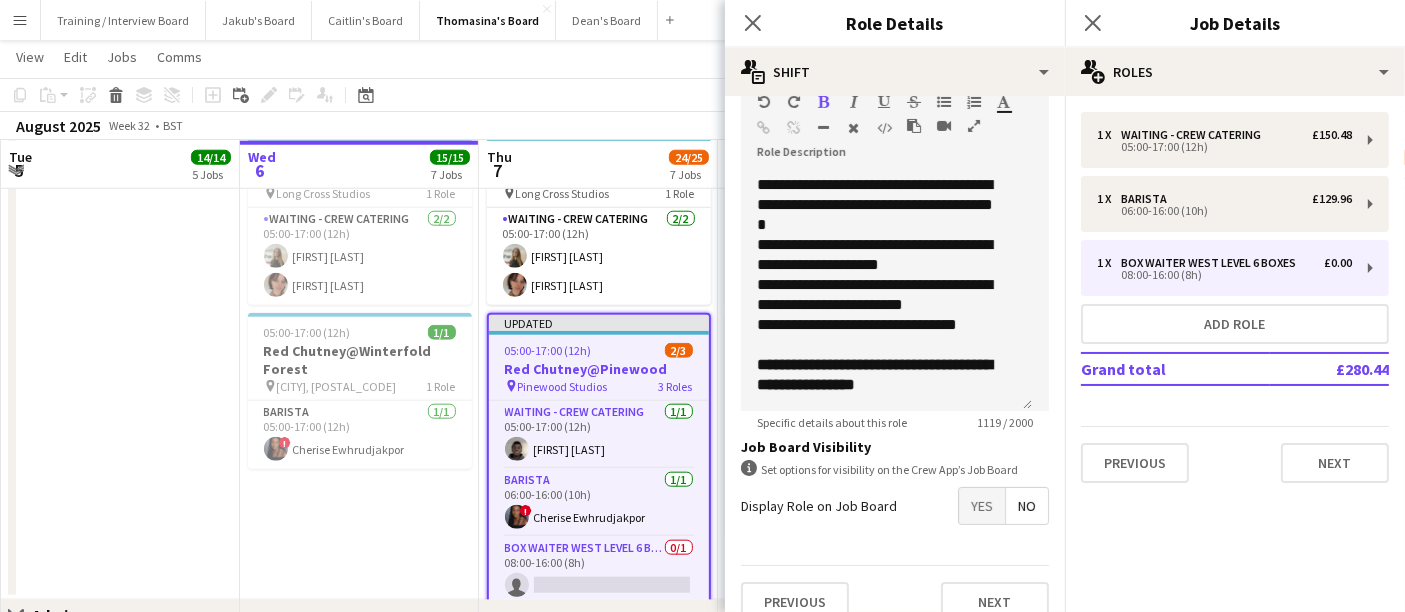 click on "Yes" at bounding box center (982, 506) 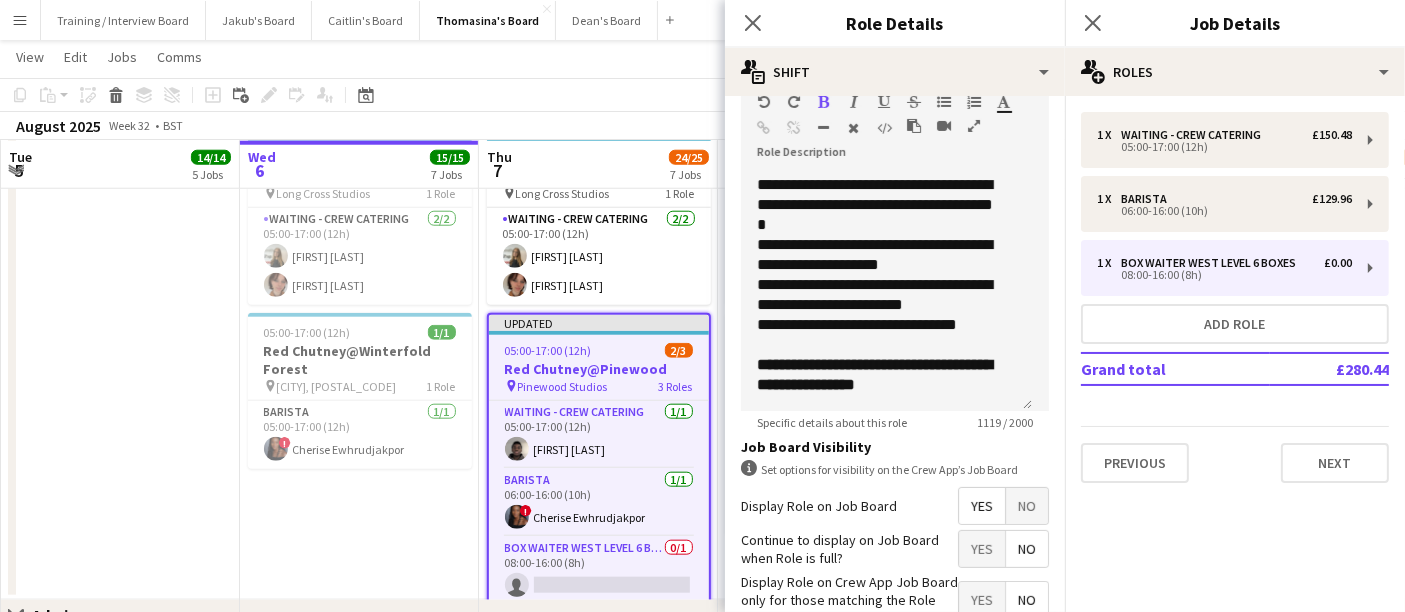 click on "05:00-17:00 (12h)    2/2   Red Chutney@Long Cross
pin
Long Cross Studios   2 Roles   Waiting - Crew Catering   1/1   05:00-17:00 (12h)
[FIRST] [LAST]  Kitchen Porter   1/1   06:00-17:00 (11h)
[FIRST] [LAST]     05:00-17:00 (12h)    2/2   Red Chutney@Long Cross
pin
Long Cross Studios   1 Role   Waiting - Crew Catering   2/2   05:00-17:00 (12h)
[FIRST] [LAST] [FIRST] [LAST]     05:00-17:00 (12h)    1/1   Red Chutney@Winterfold Forest
pin
[CITY], [POSTAL_CODE]   1 Role   Barista   1/1   05:00-17:00 (12h)
! [FIRST] [LAST]" at bounding box center [359, 258] 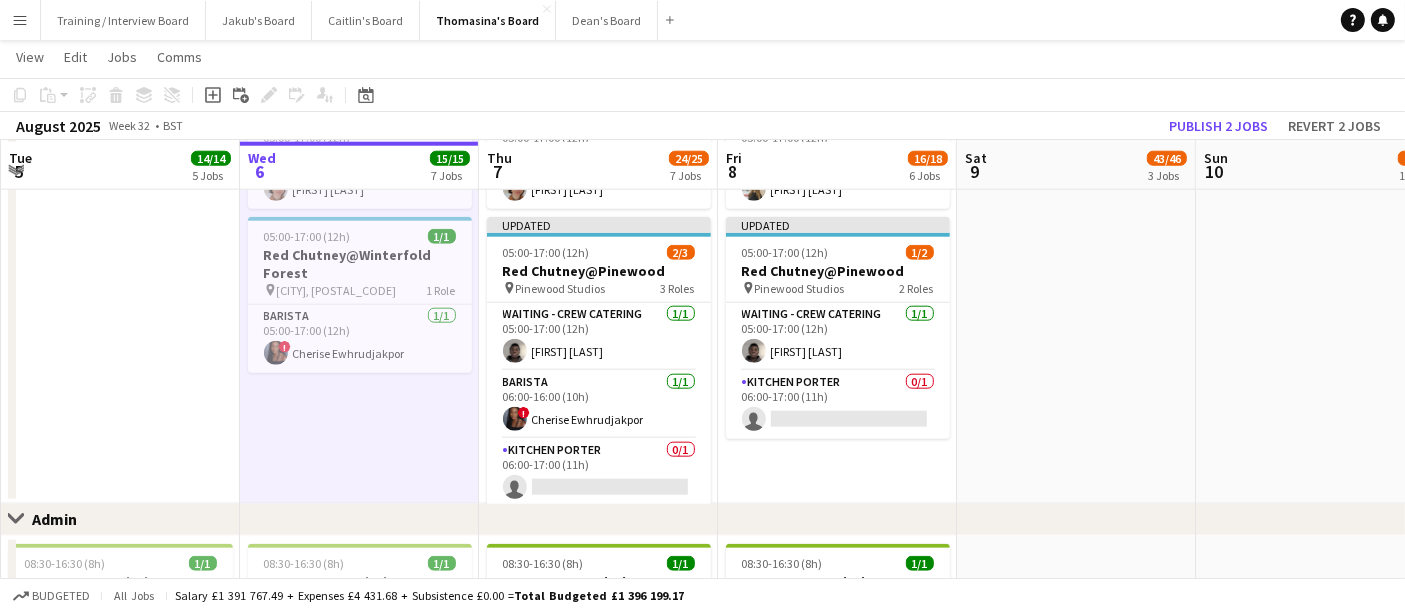 scroll, scrollTop: 2168, scrollLeft: 0, axis: vertical 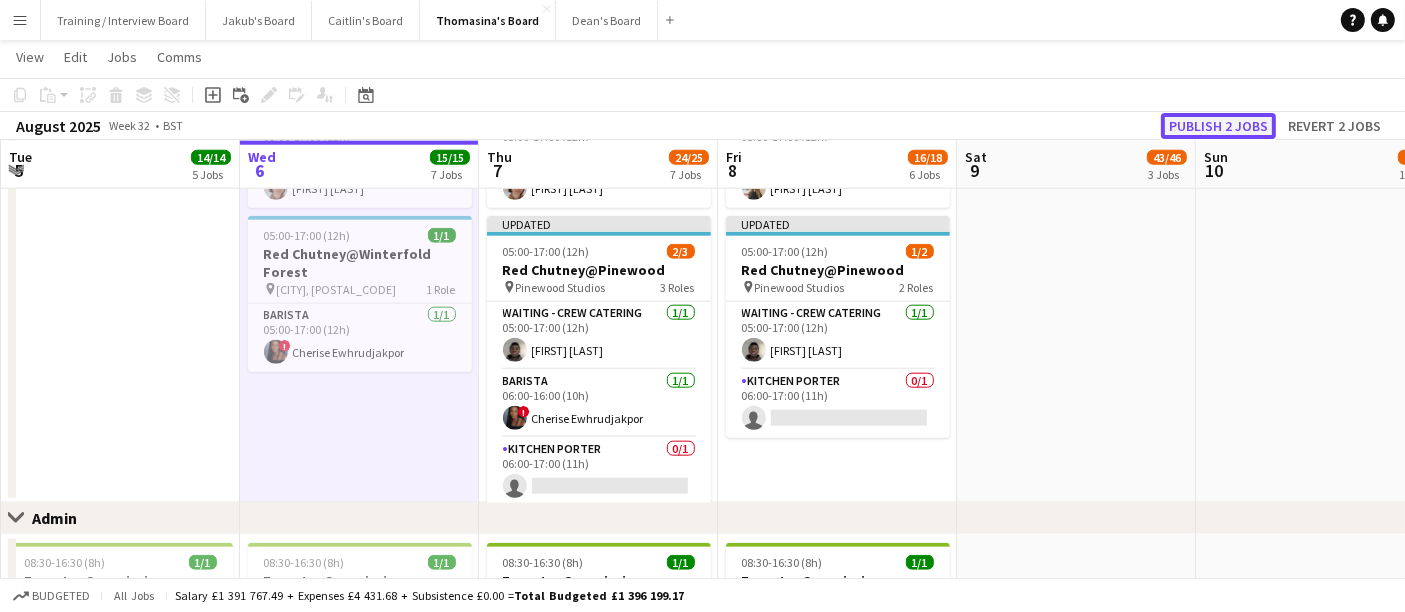 click on "Publish 2 jobs" 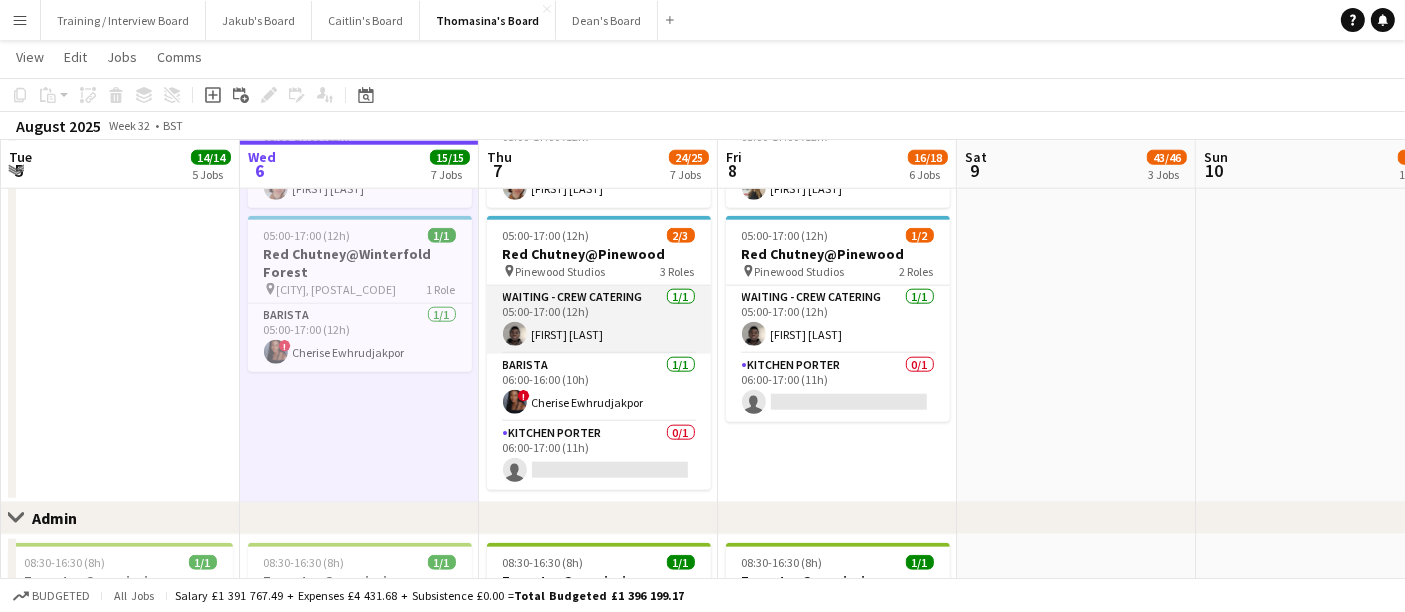 scroll, scrollTop: 0, scrollLeft: 477, axis: horizontal 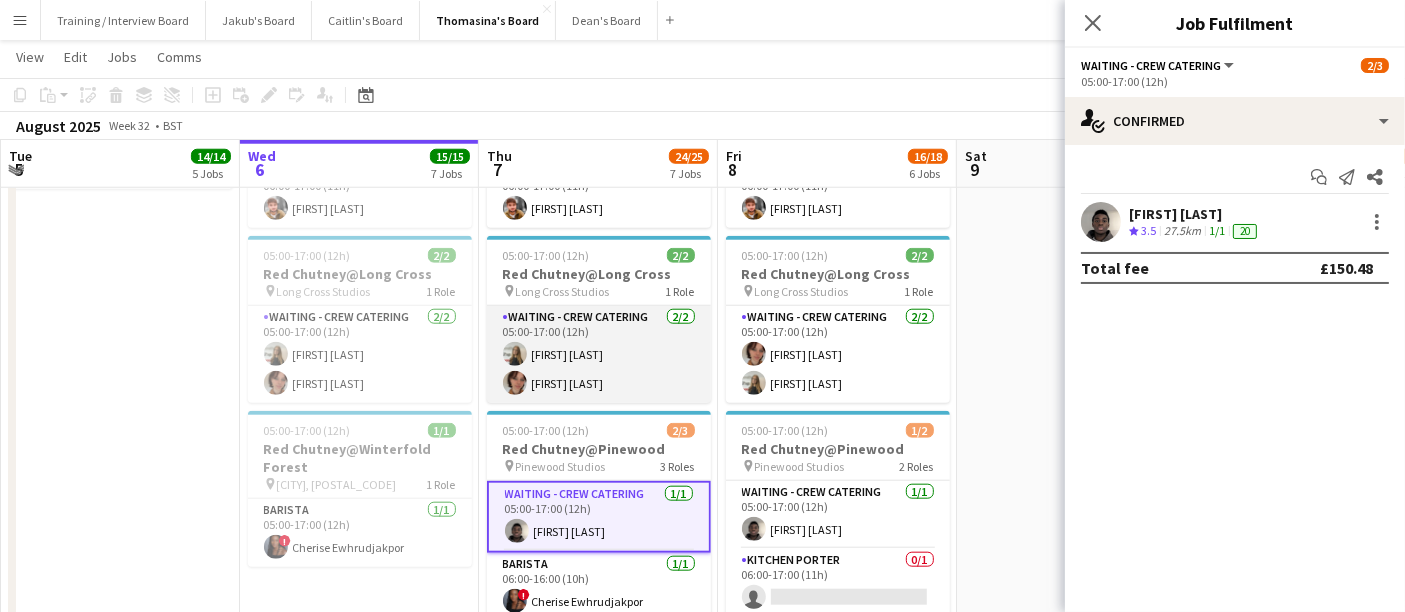 click on "Waiting - Crew Catering   2/2   05:00-17:00 (12h)
[FIRST] [LAST] [FIRST] [LAST]" at bounding box center (599, 354) 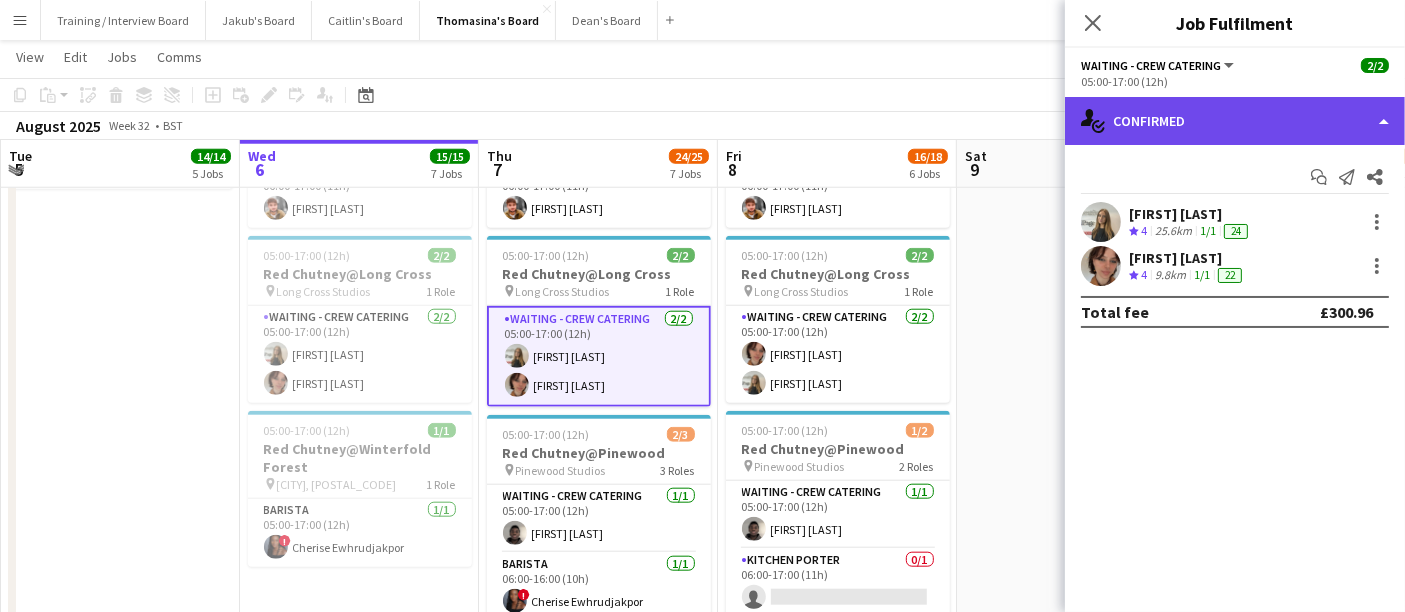 click on "single-neutral-actions-check-2
Confirmed" 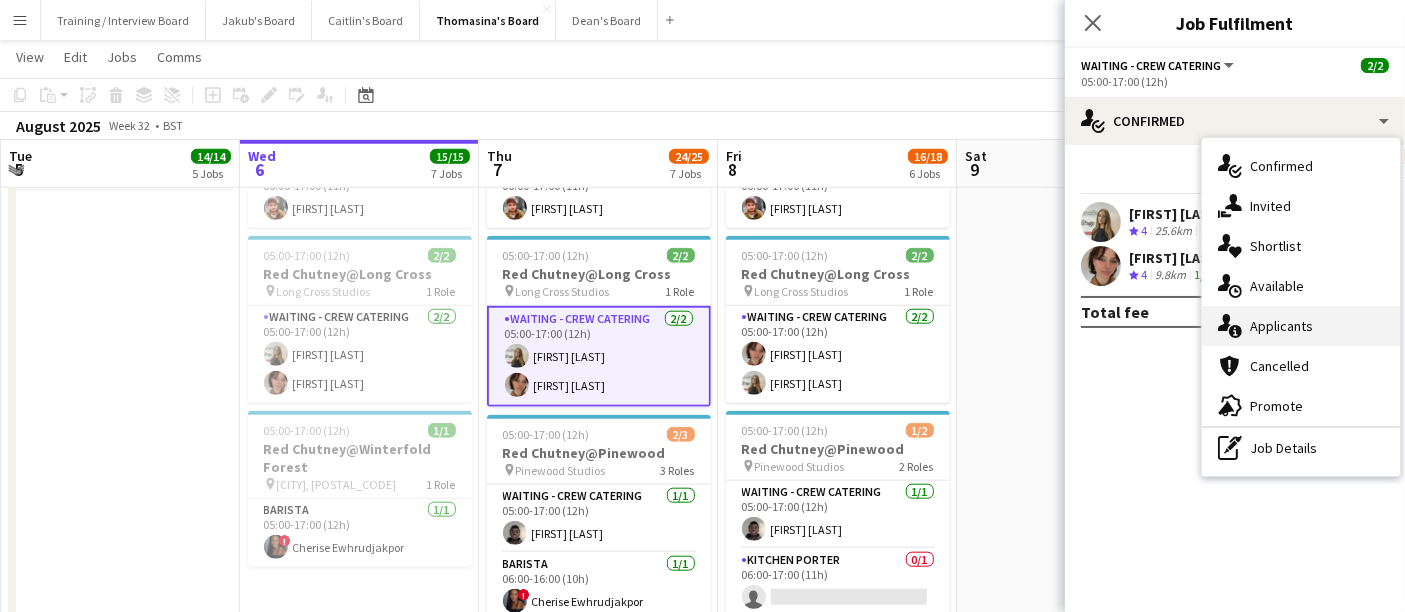 click on "single-neutral-actions-information
Applicants" at bounding box center [1301, 326] 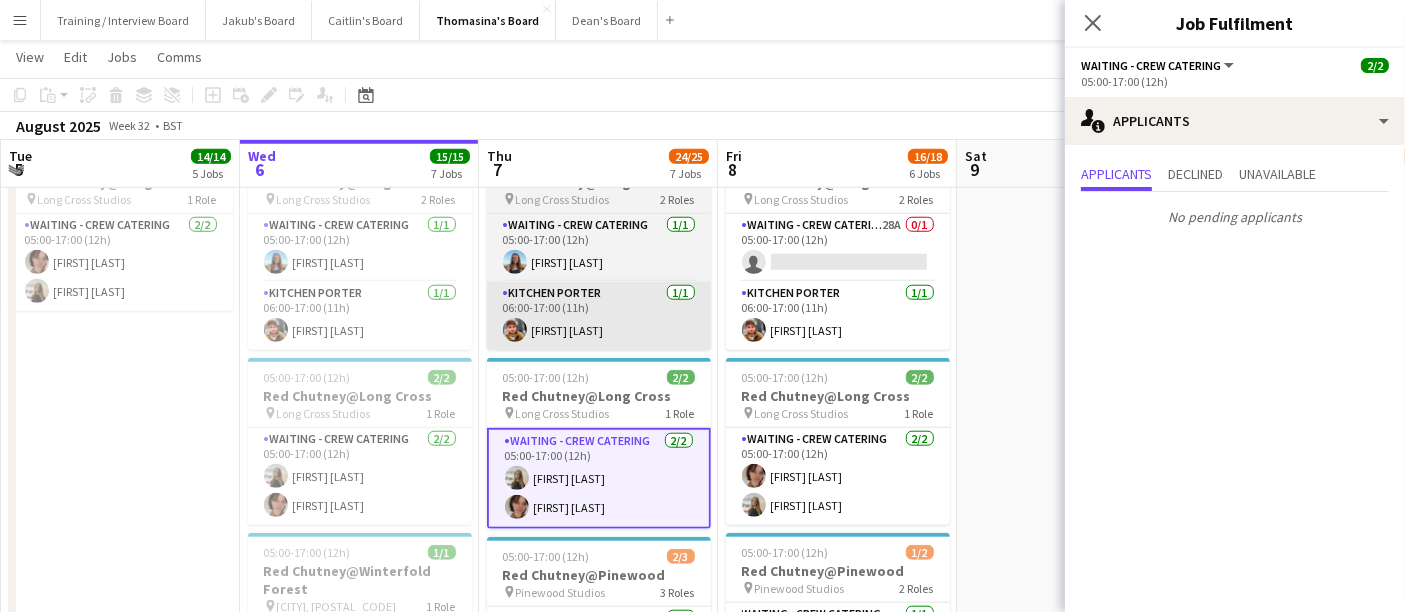 scroll, scrollTop: 1849, scrollLeft: 0, axis: vertical 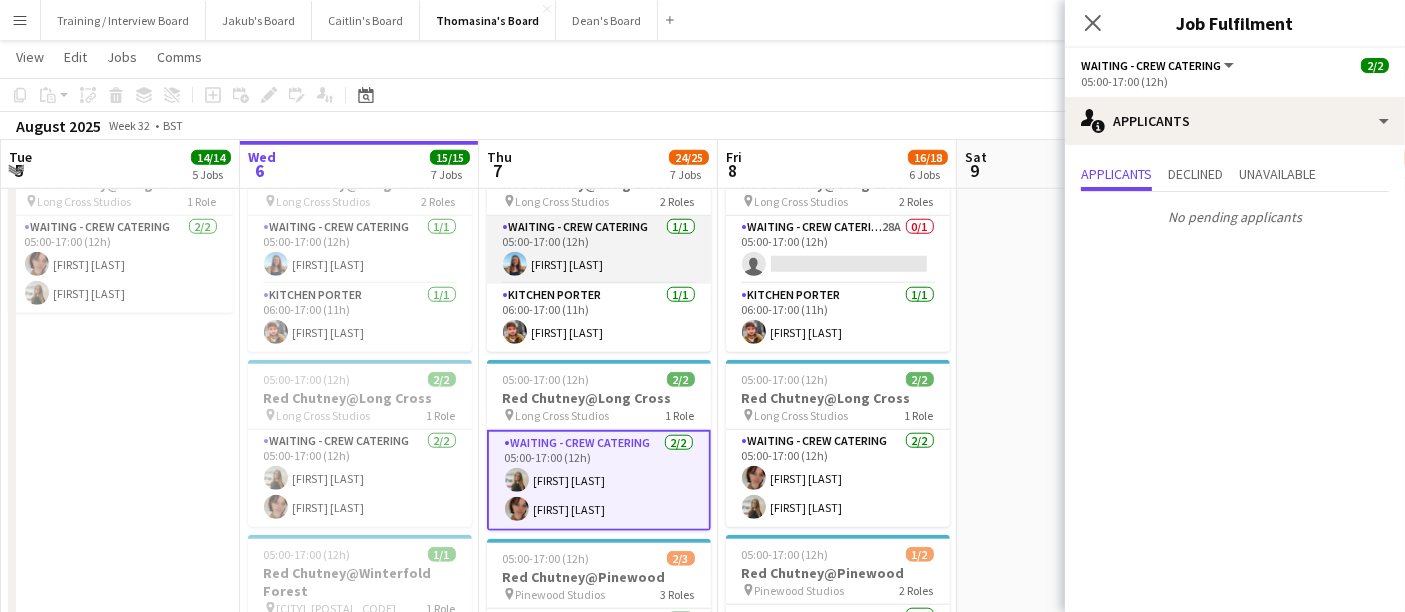 click on "Waiting - Crew Catering   1/1   05:00-17:00 (12h)
[FIRST] [LAST]" at bounding box center [599, 250] 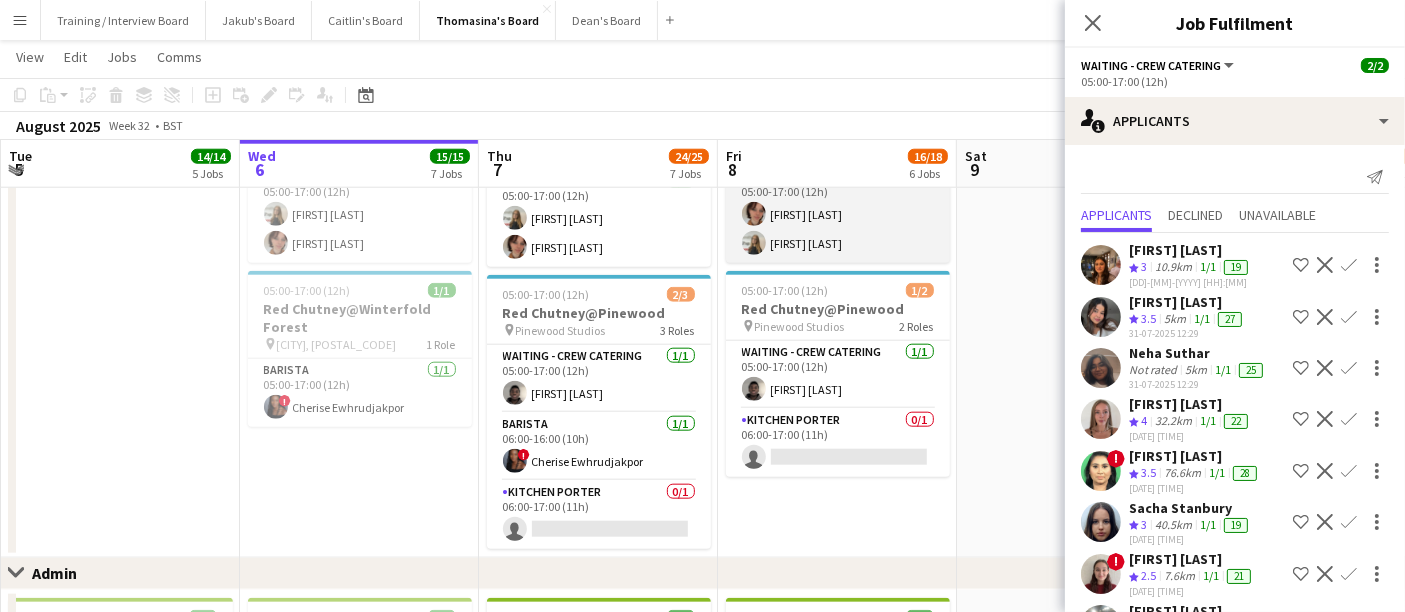 scroll, scrollTop: 2114, scrollLeft: 0, axis: vertical 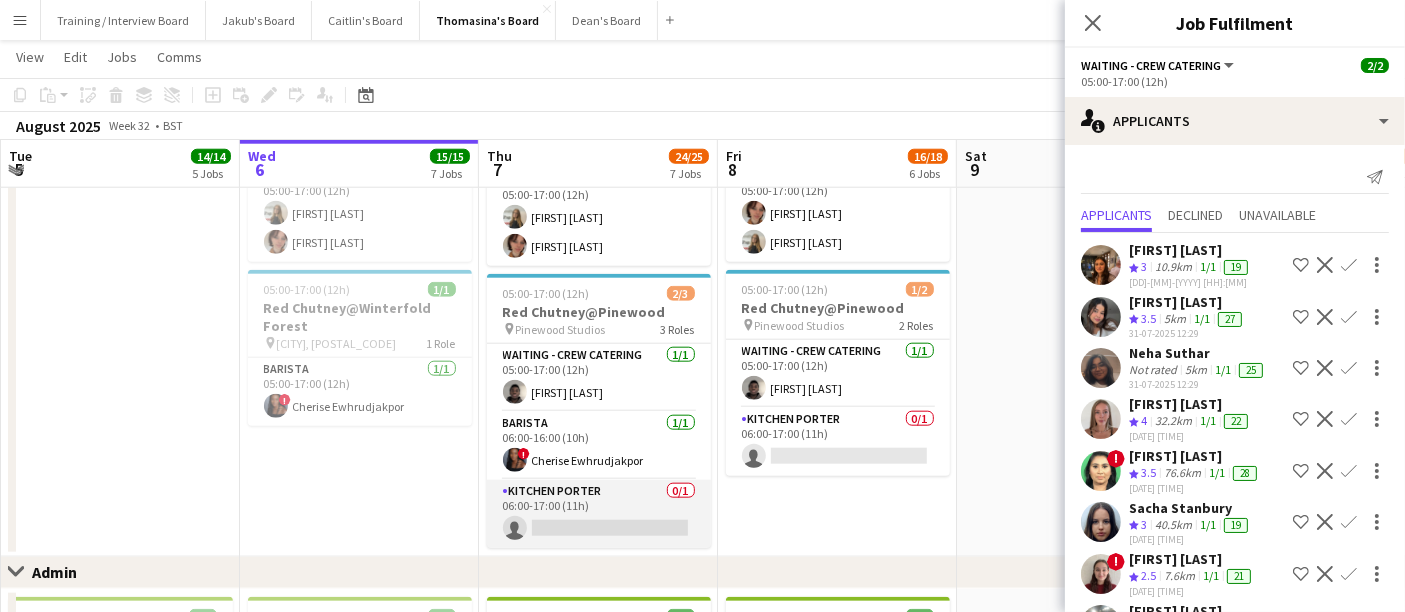 click on "Kitchen Porter   0/1   06:00-17:00 (11h)
single-neutral-actions" at bounding box center [599, 514] 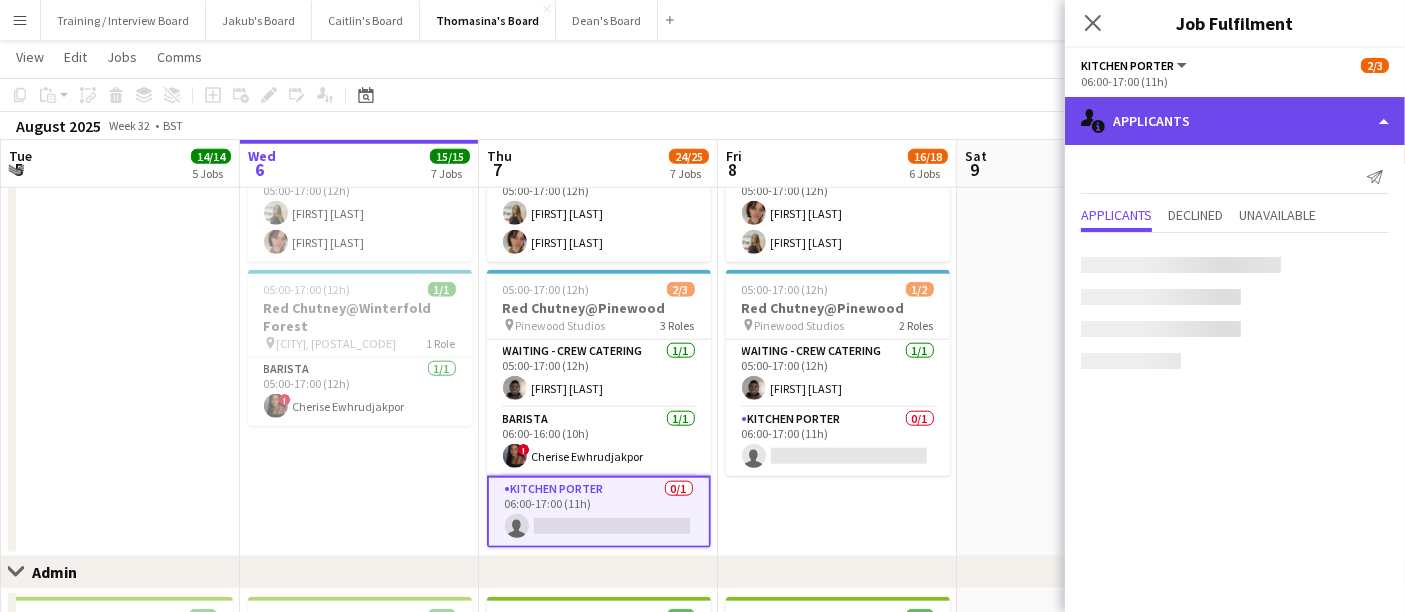 click on "single-neutral-actions-information
Applicants" 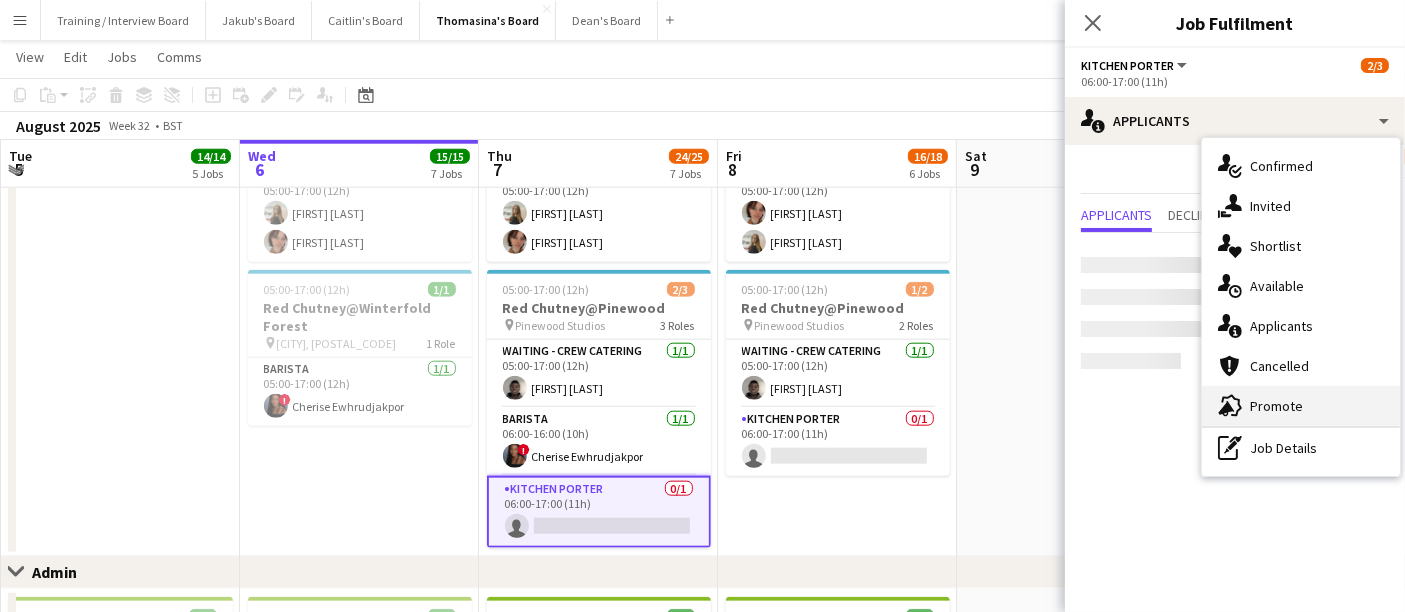 click on "advertising-megaphone
Promote" at bounding box center (1301, 406) 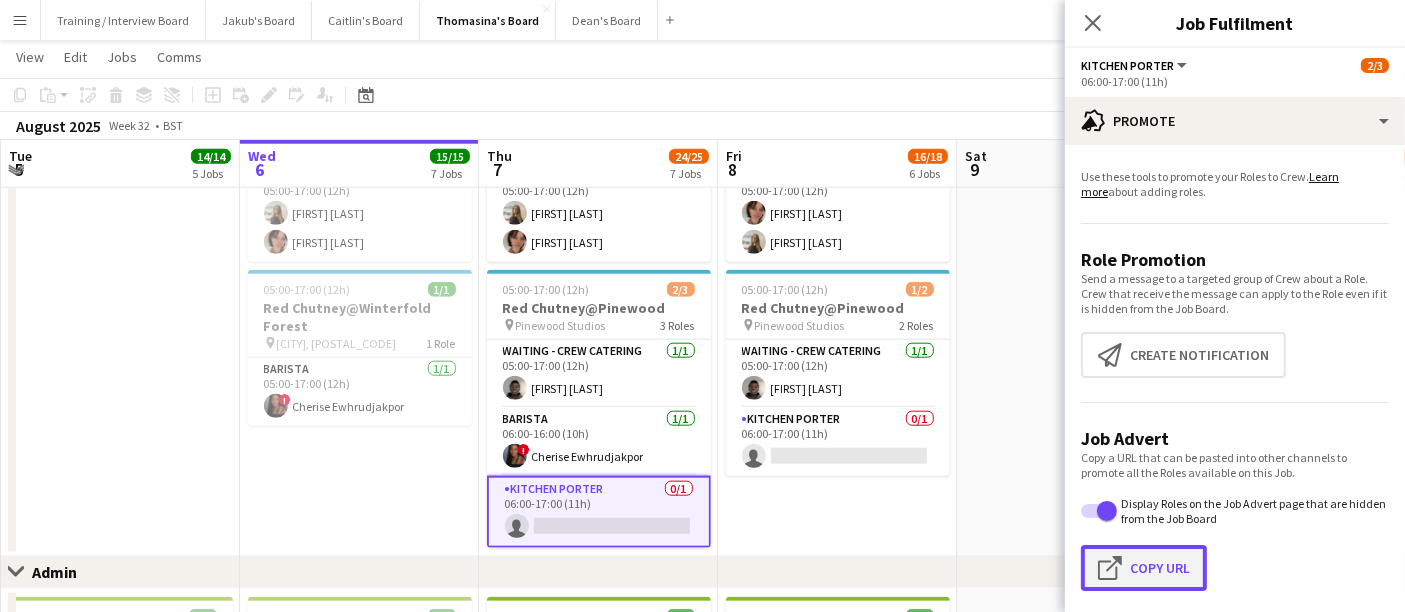 click on "Click to copy URL" at bounding box center (1114, 568) 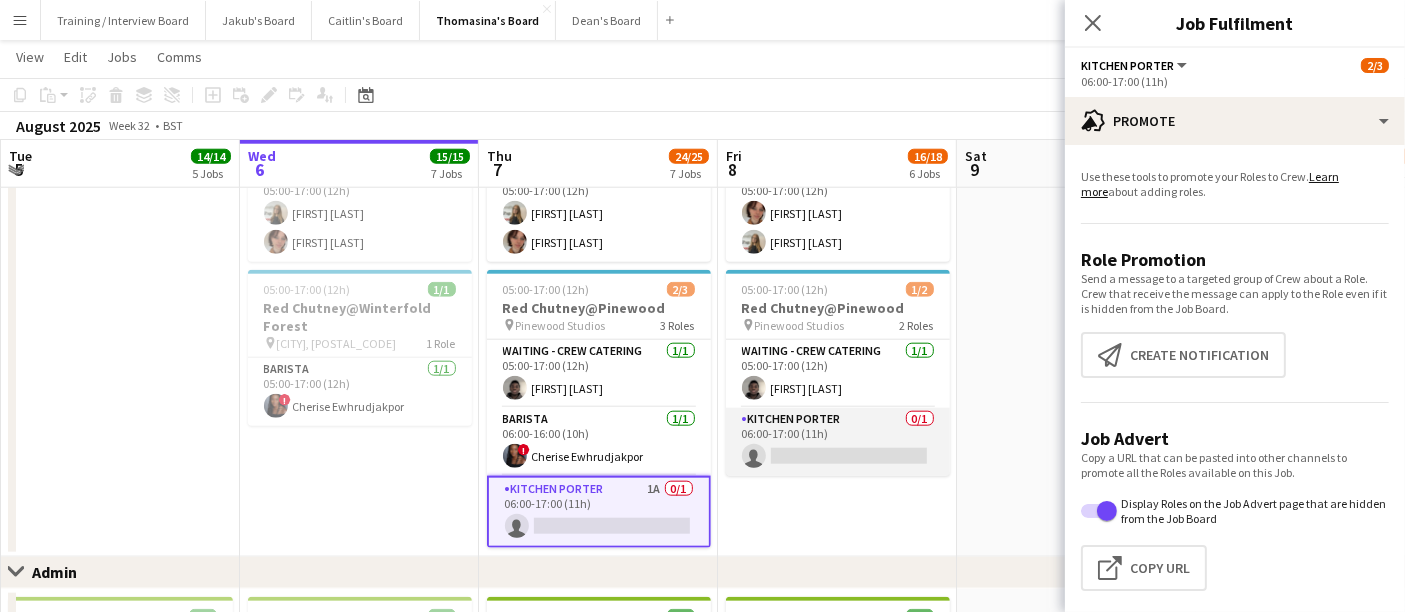 click on "Kitchen Porter   0/1   06:00-17:00 (11h)
single-neutral-actions" at bounding box center (838, 442) 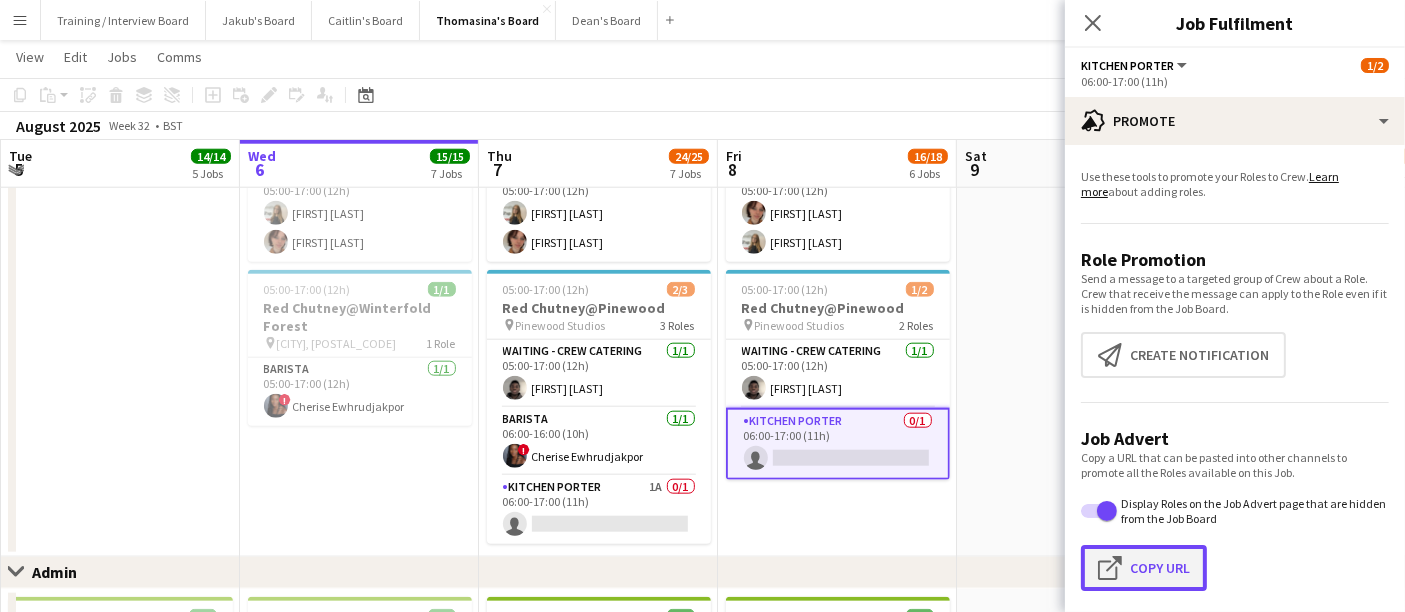click on "Click to copy URL
Copy Url" at bounding box center [1144, 568] 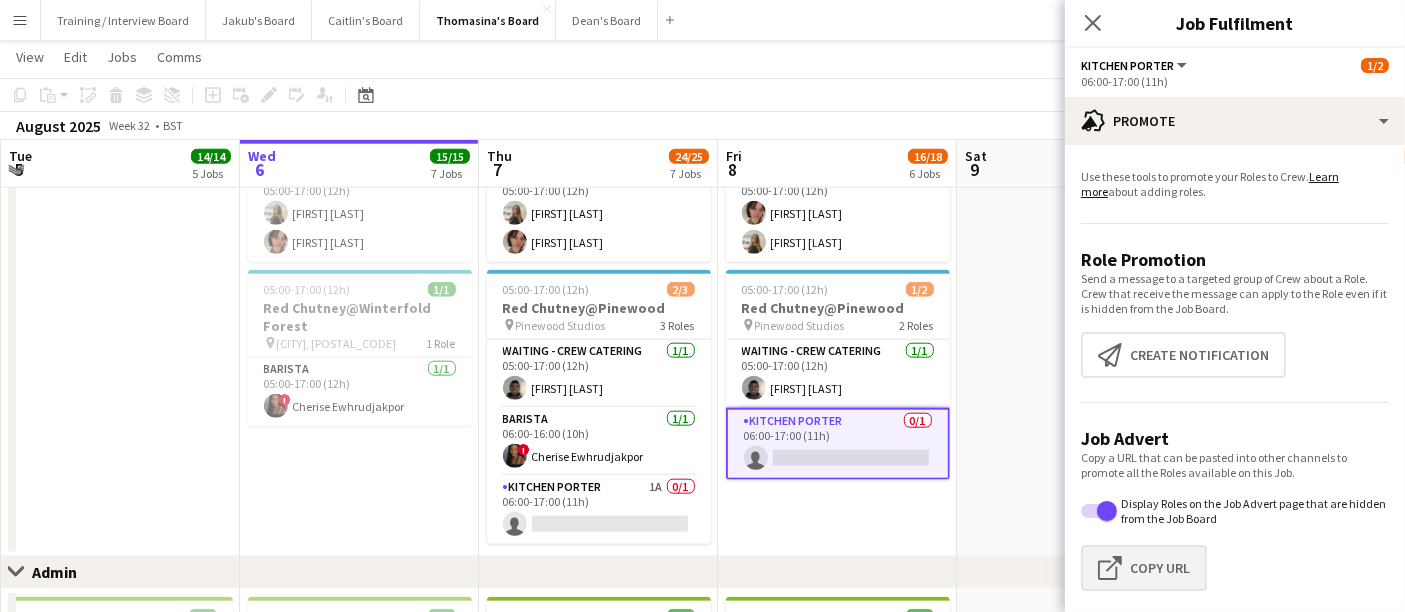 type on "**********" 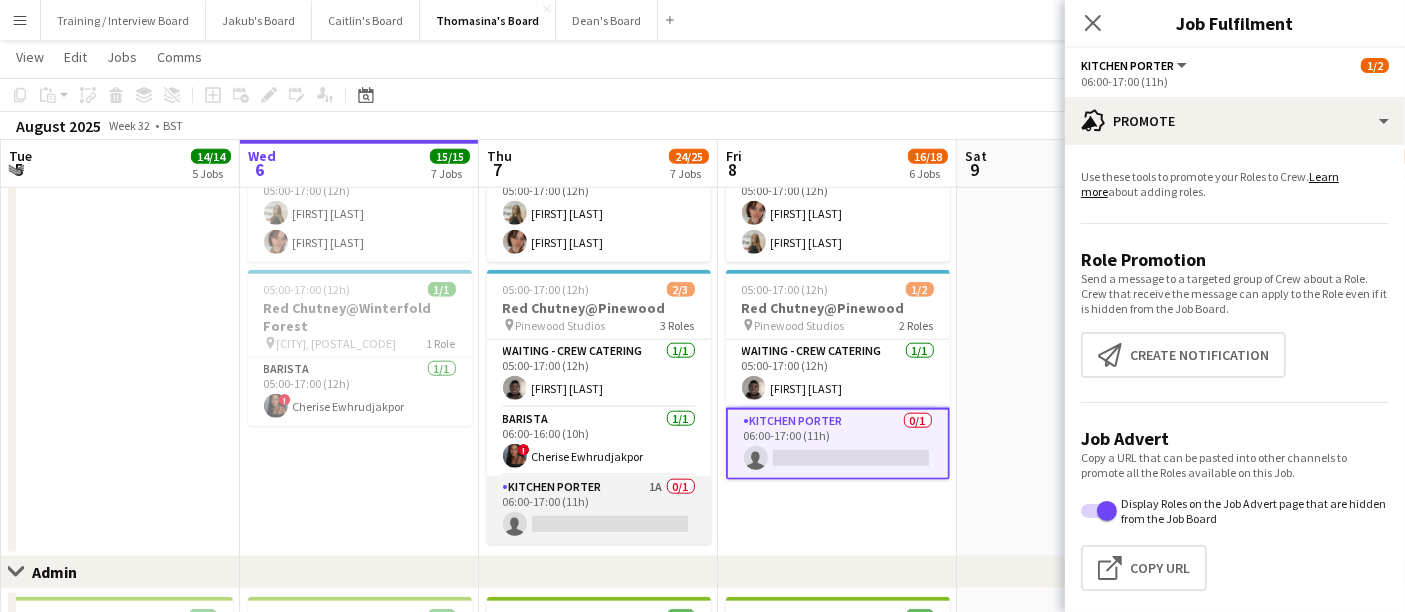 click on "Kitchen Porter   1A   0/1   06:00-17:00 (11h)
single-neutral-actions" at bounding box center [599, 510] 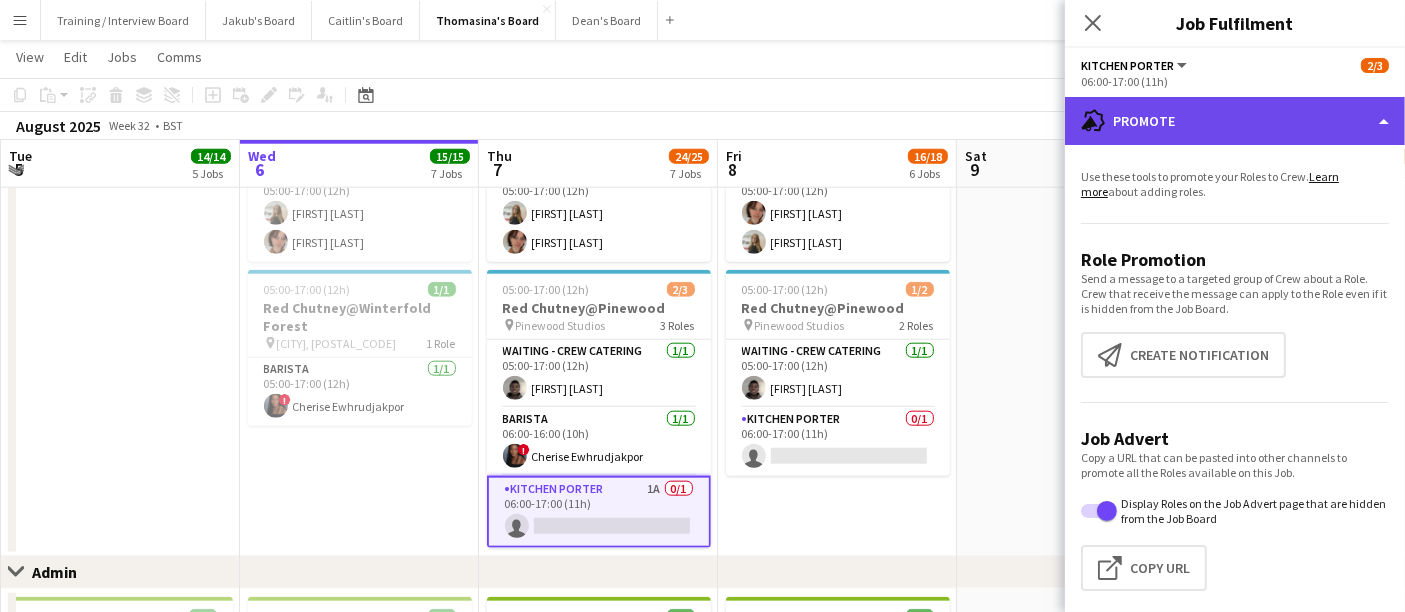 click on "advertising-megaphone
Promote" 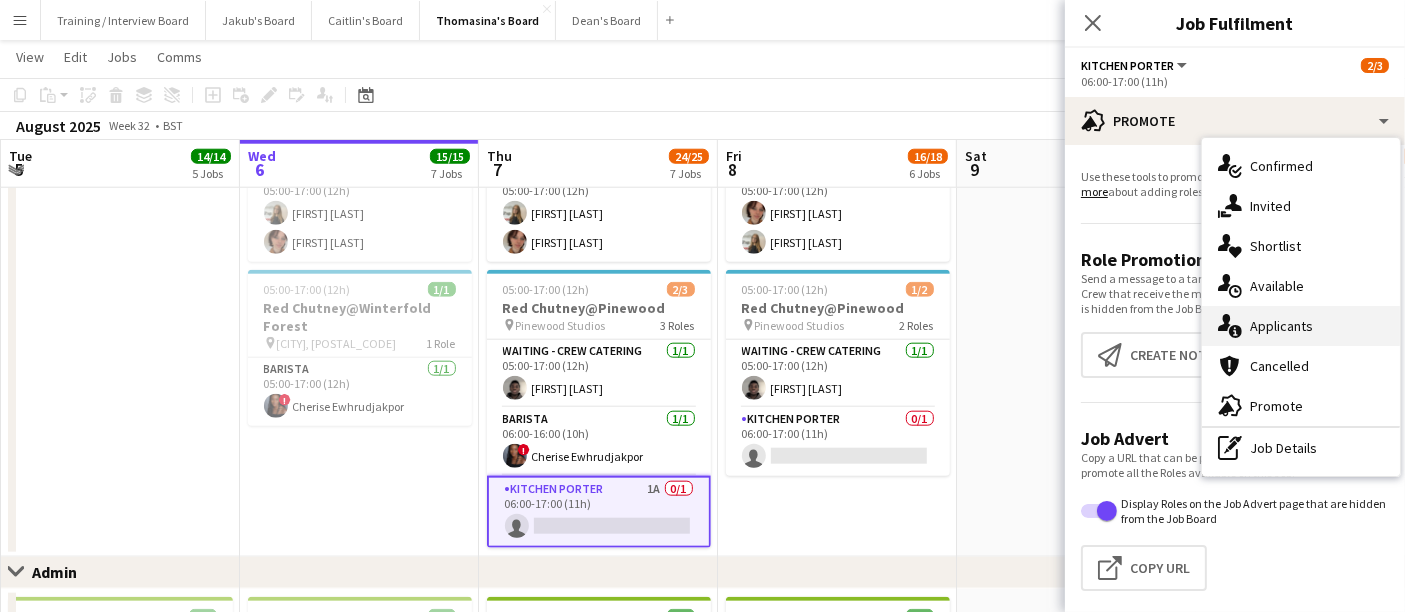 click on "single-neutral-actions-information
Applicants" at bounding box center (1301, 326) 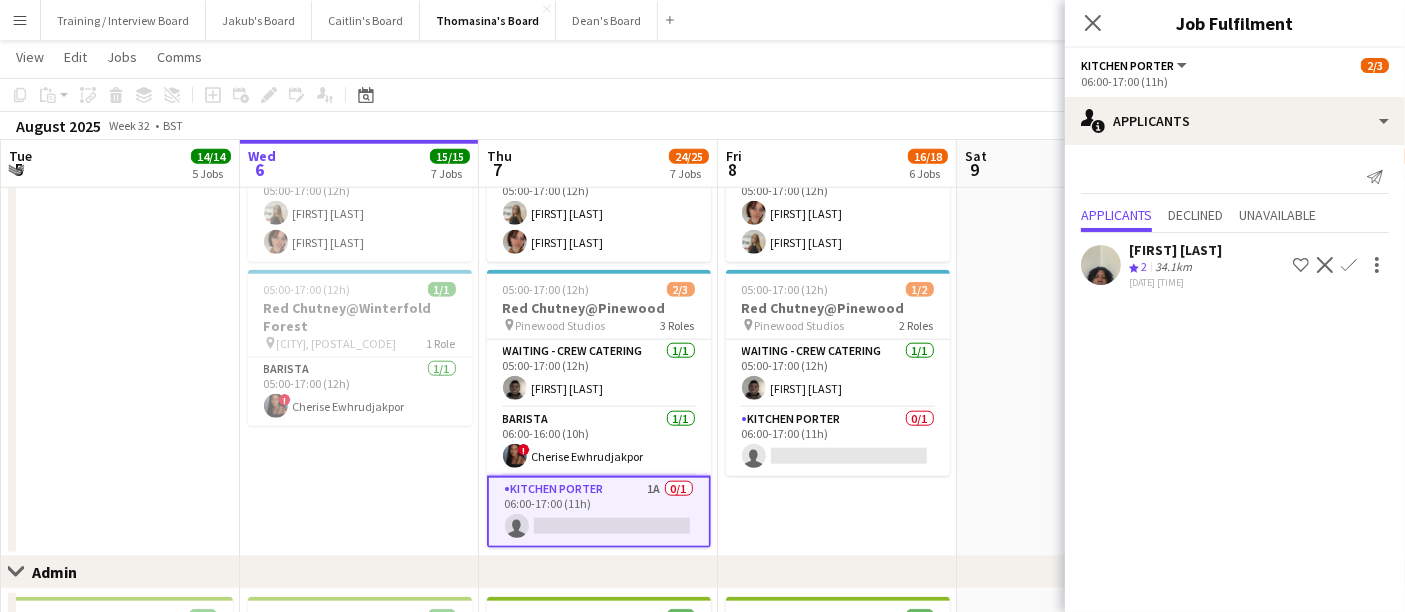 click on "[FIRST] [LAST]" 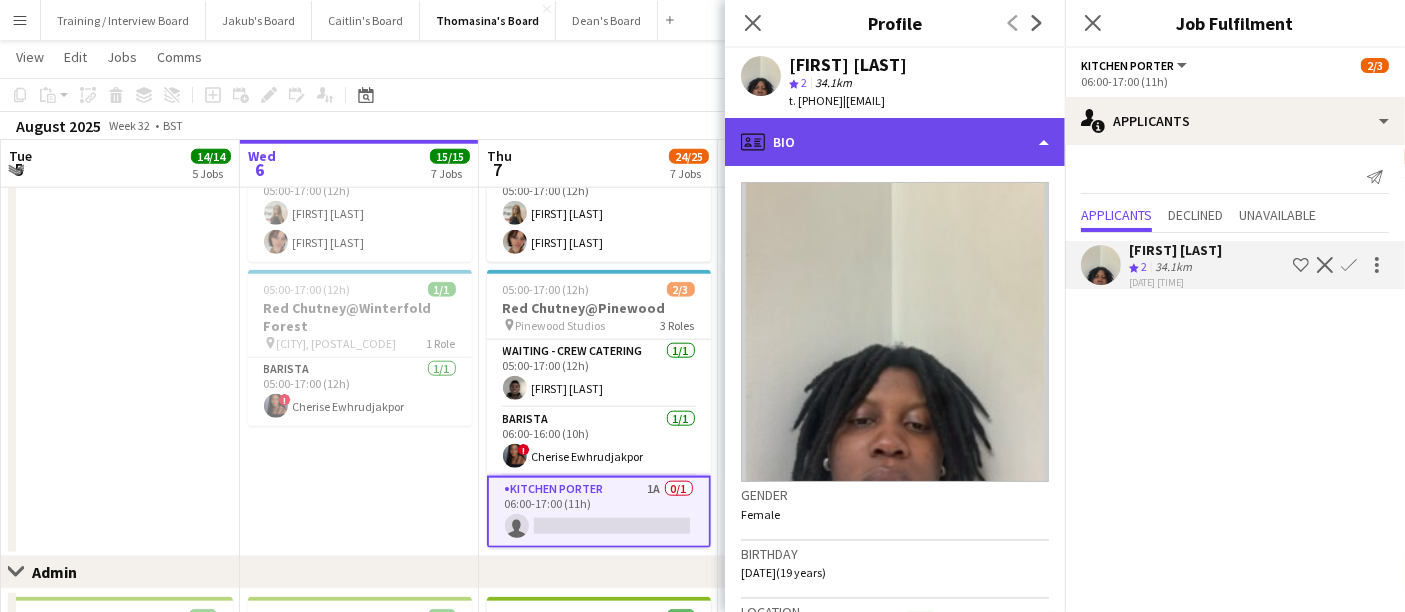 click on "profile
Bio" 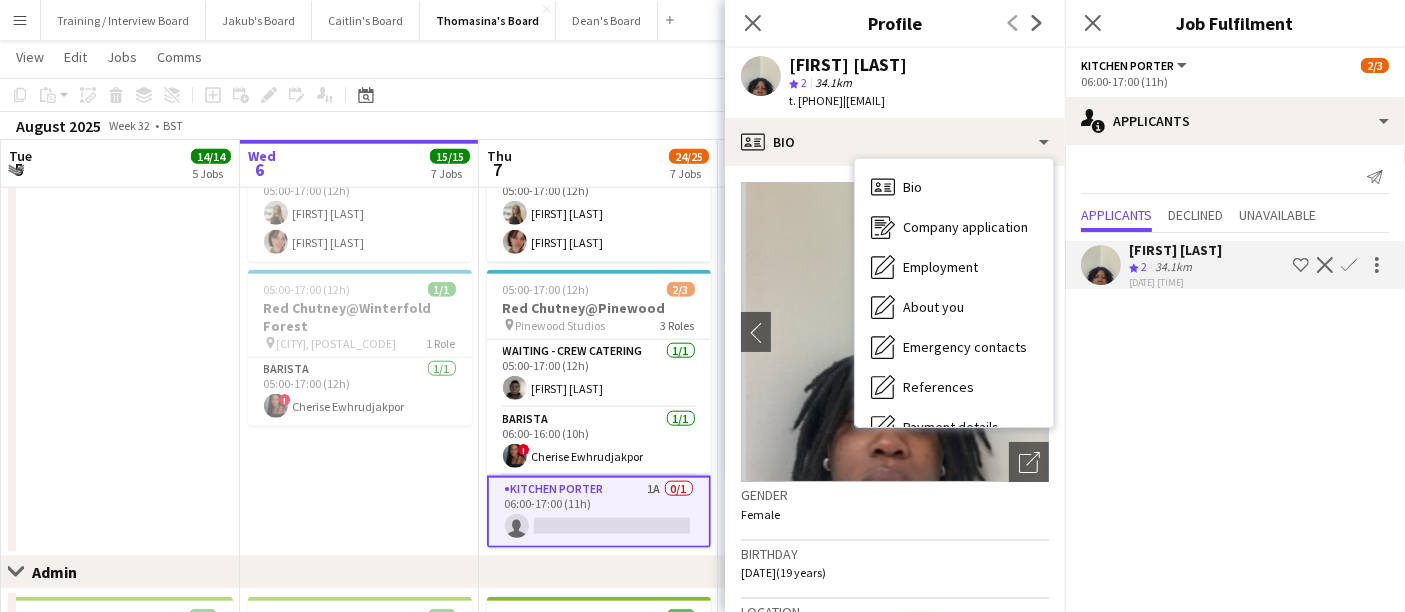 click on "05:00-17:00 (12h)    2/2   Red Chutney@Long Cross
pin
Long Cross Studios   2 Roles   Waiting - Crew Catering   1/1   05:00-17:00 (12h)
[FIRST] [LAST]  Kitchen Porter   1/1   06:00-17:00 (11h)
[FIRST] [LAST]     05:00-17:00 (12h)    2/2   Red Chutney@Long Cross
pin
Long Cross Studios   1 Role   Waiting - Crew Catering   2/2   05:00-17:00 (12h)
[FIRST] [LAST] [FIRST] [LAST]     05:00-17:00 (12h)    1/1   Red Chutney@Winterfold Forest
pin
[CITY], [POSTAL_CODE]   1 Role   Barista   1/1   05:00-17:00 (12h)
! [FIRST] [LAST]" at bounding box center [359, 215] 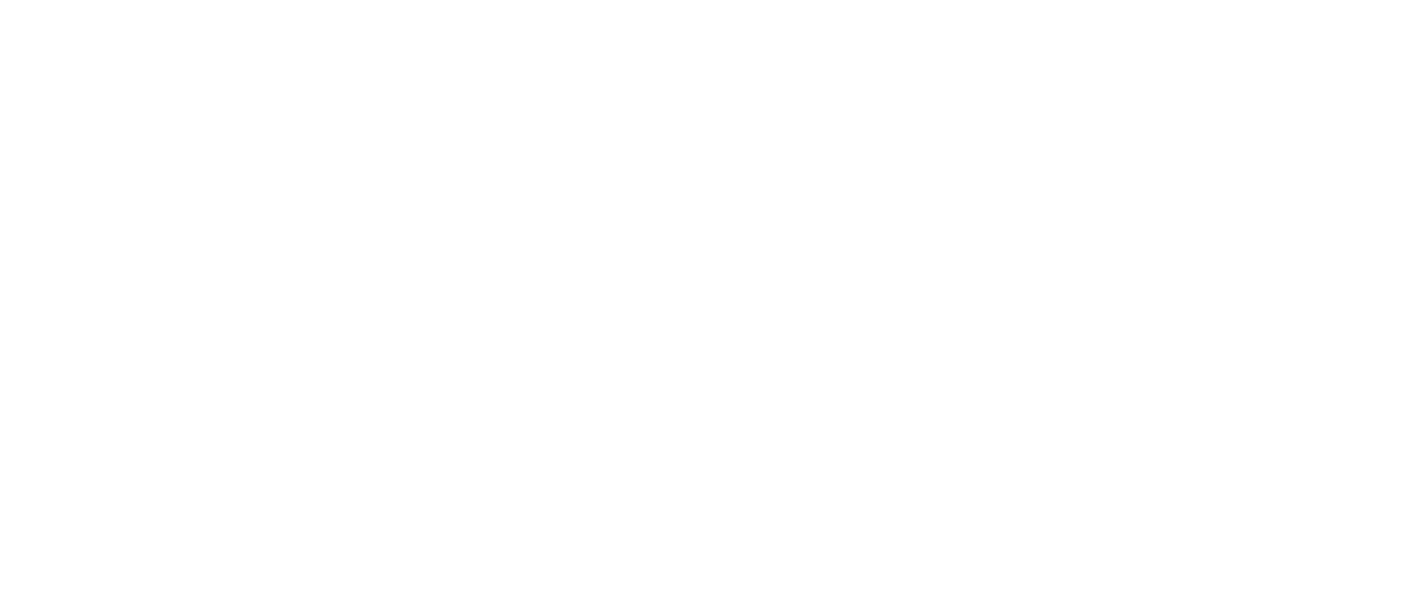 scroll, scrollTop: 0, scrollLeft: 0, axis: both 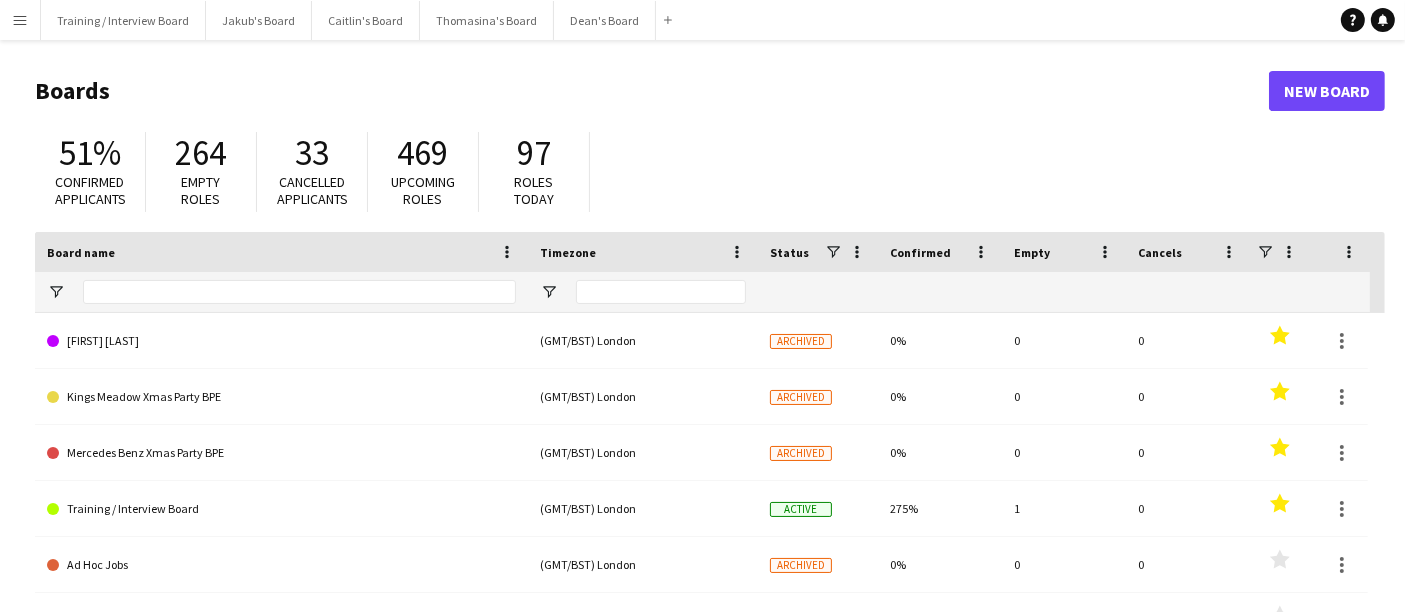 click on "Menu" at bounding box center (20, 20) 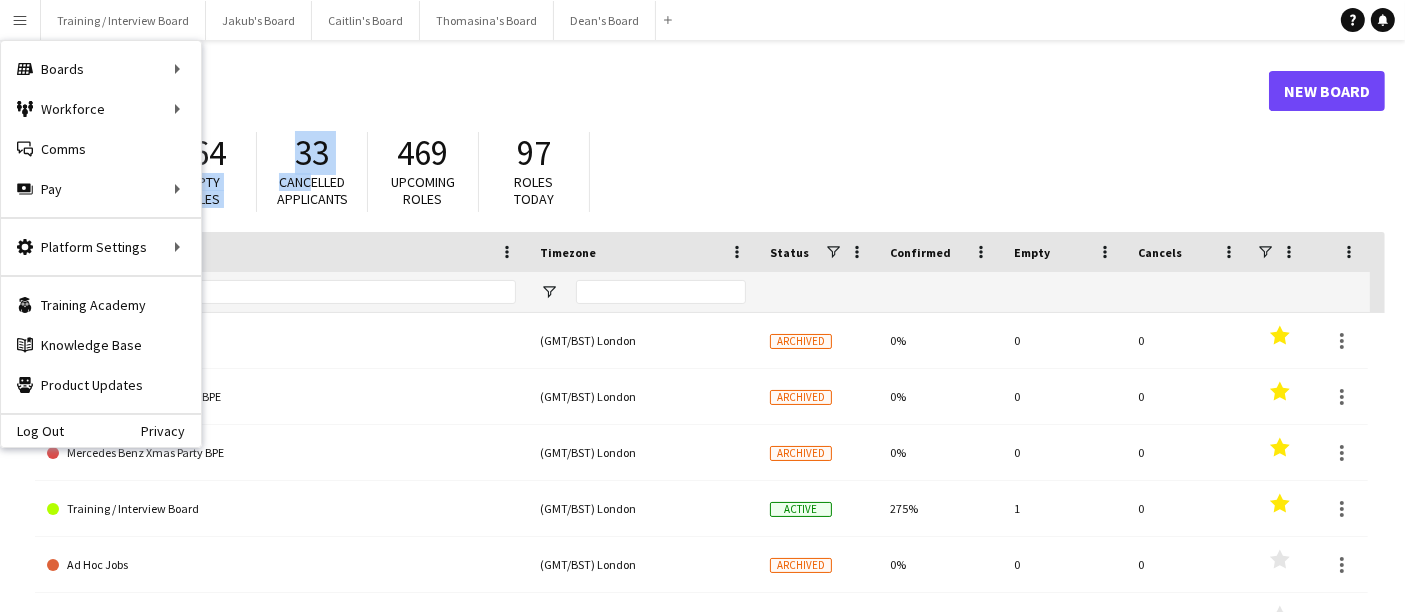 drag, startPoint x: 305, startPoint y: 179, endPoint x: 230, endPoint y: 151, distance: 80.05623 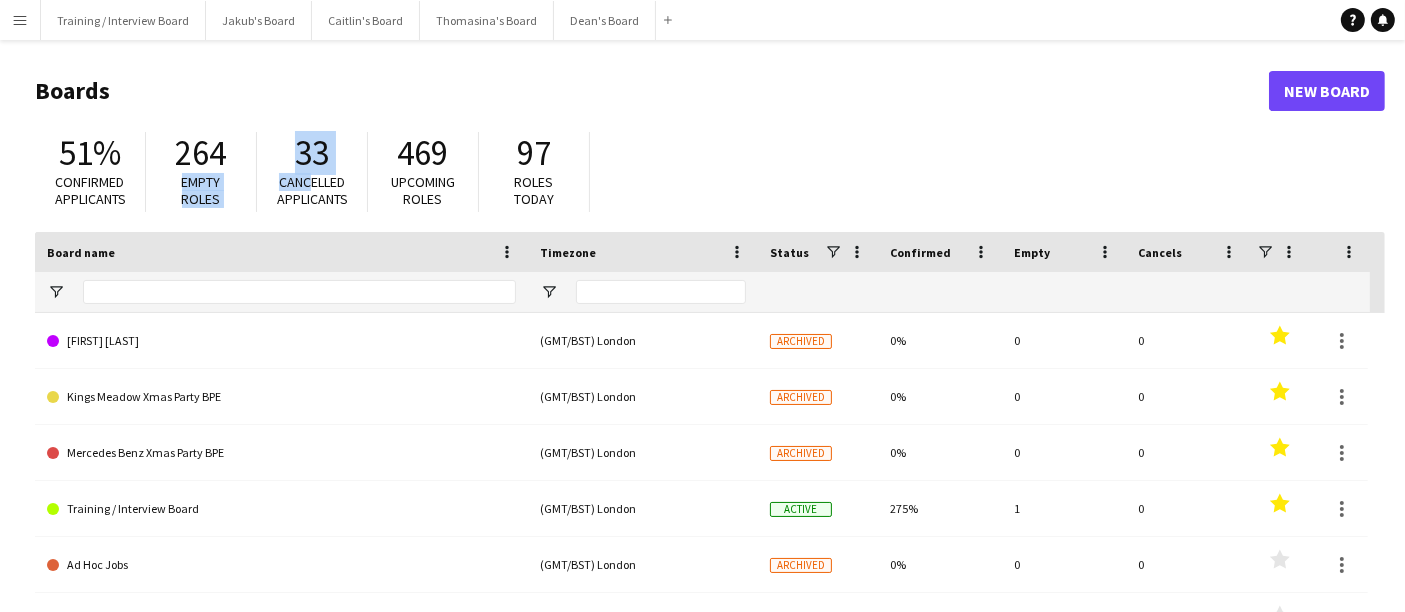scroll, scrollTop: 2, scrollLeft: 0, axis: vertical 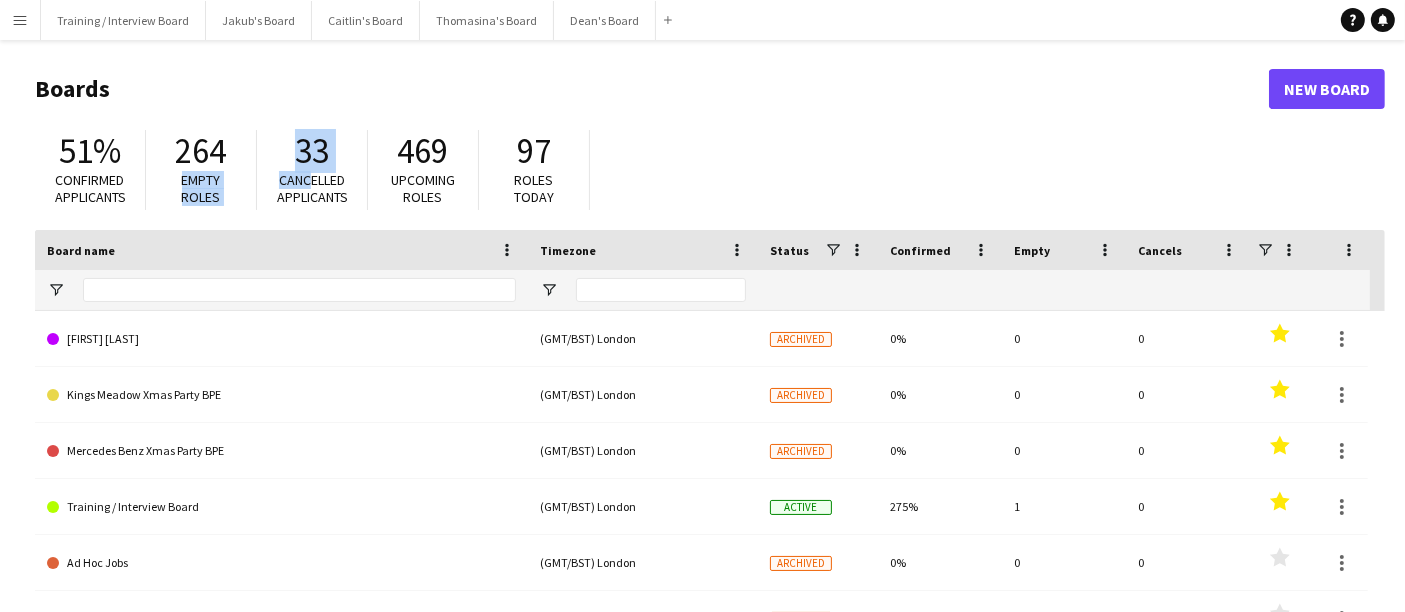 click on "Menu" at bounding box center [20, 20] 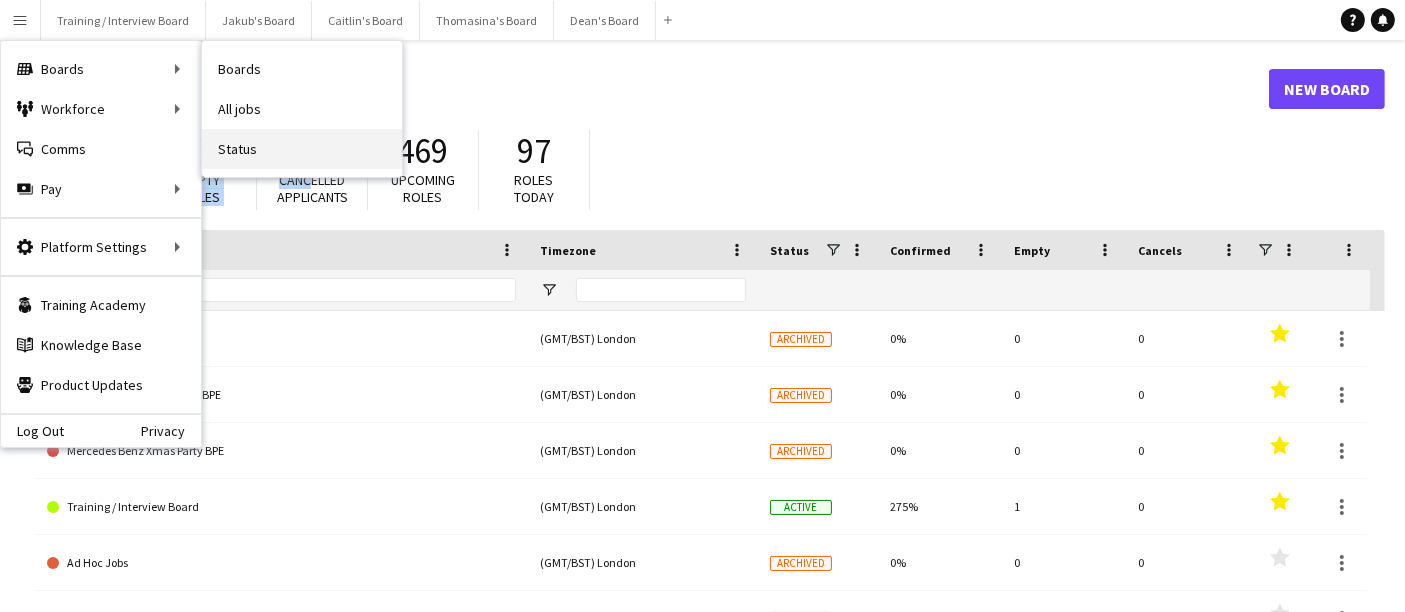 click on "Status" at bounding box center [302, 149] 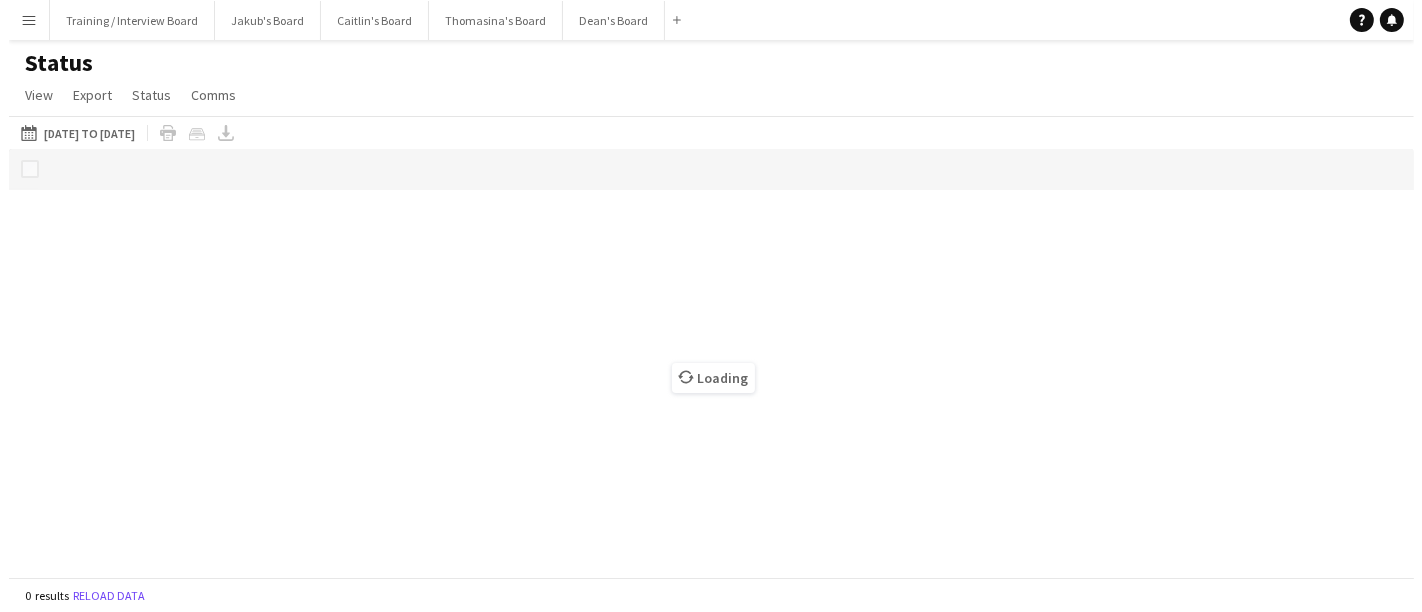 scroll, scrollTop: 0, scrollLeft: 0, axis: both 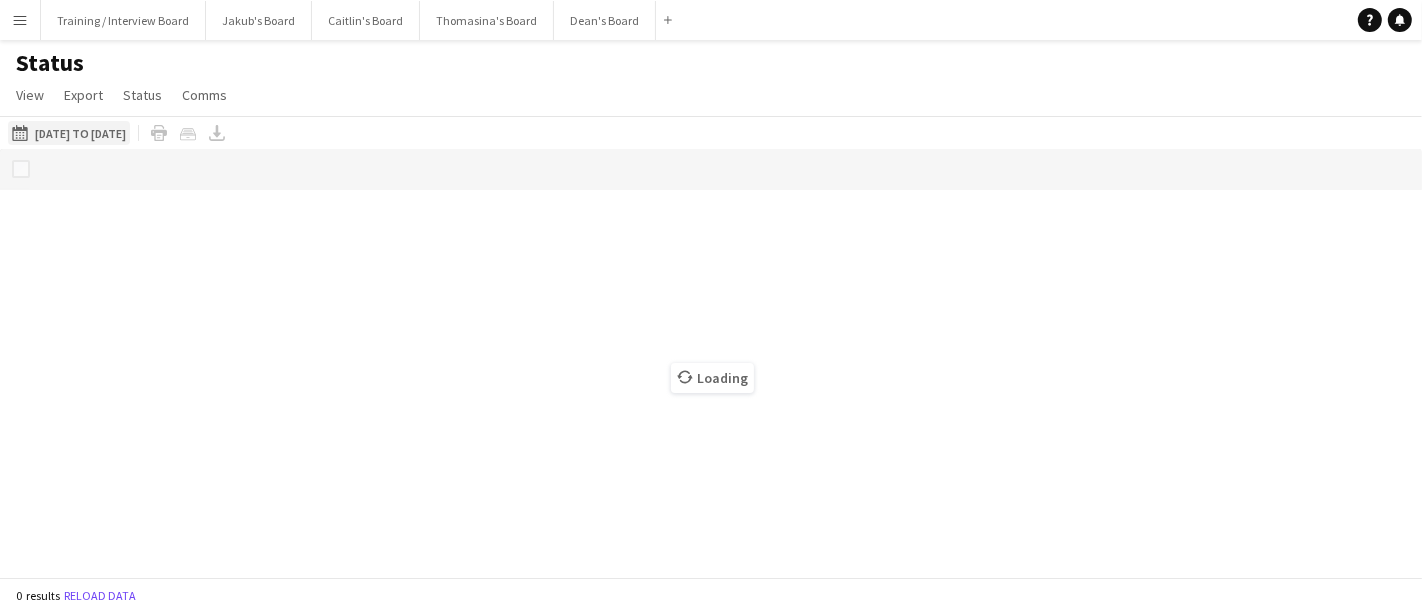 click on "06-08-2025 to 12-08-2025" 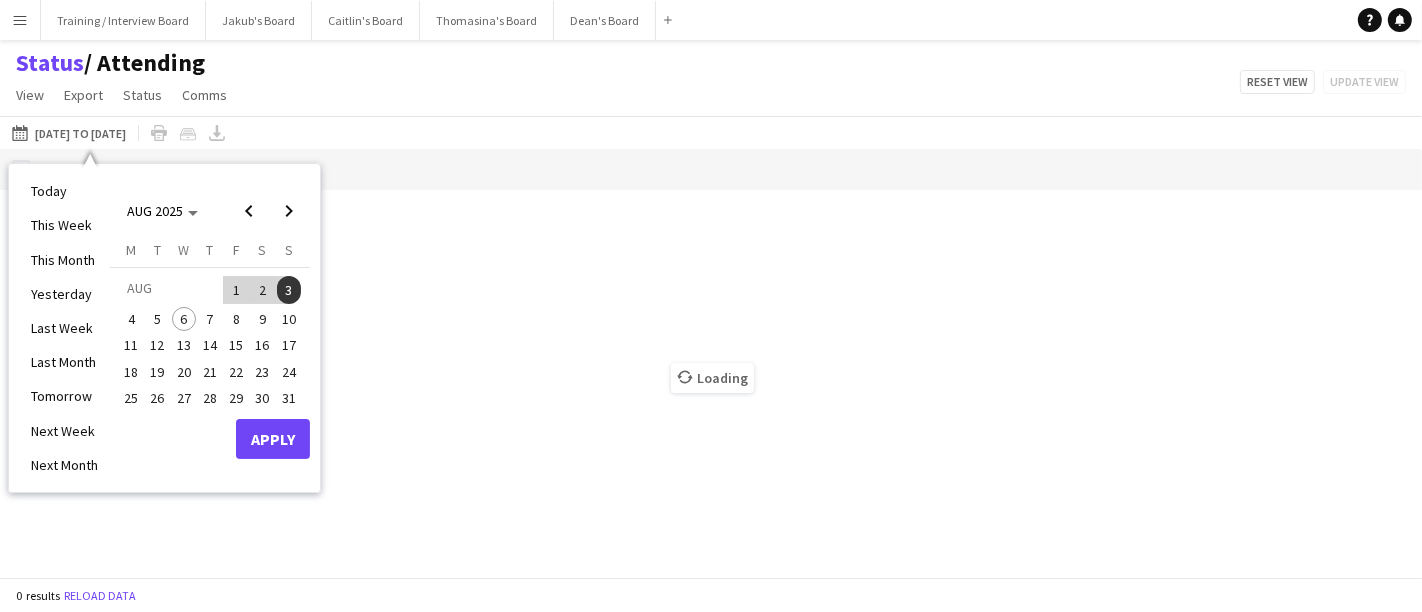 click on "7" at bounding box center [210, 319] 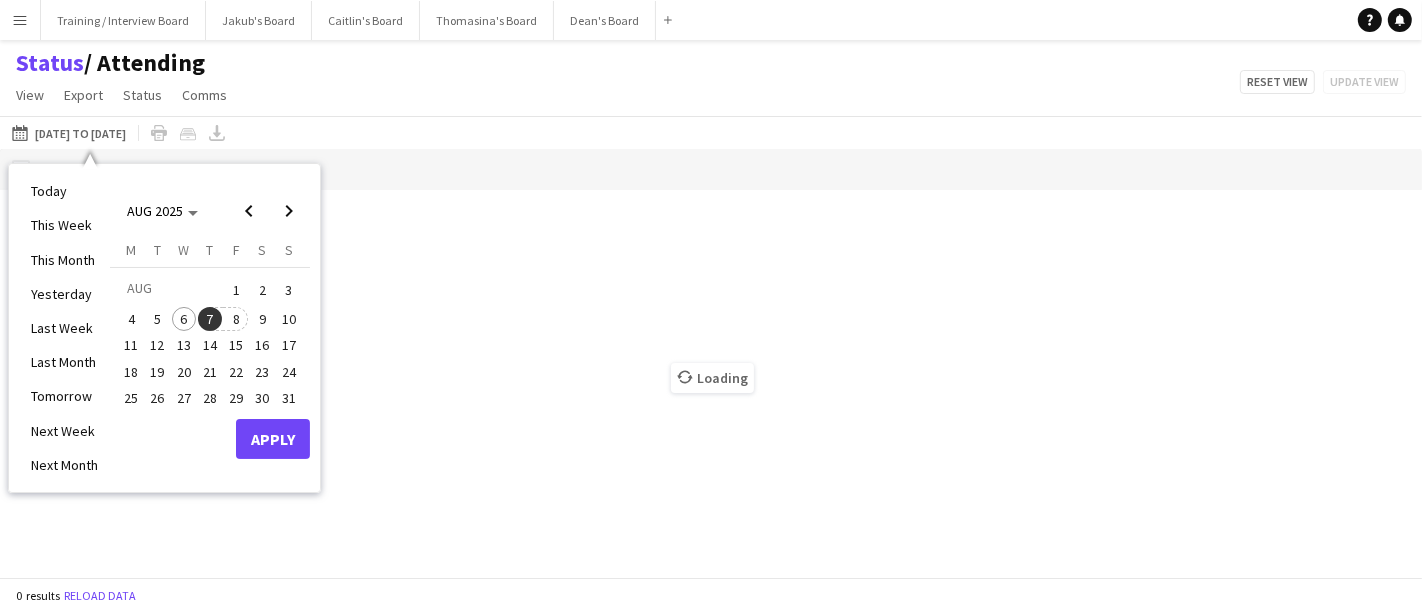 click on "8" at bounding box center [236, 319] 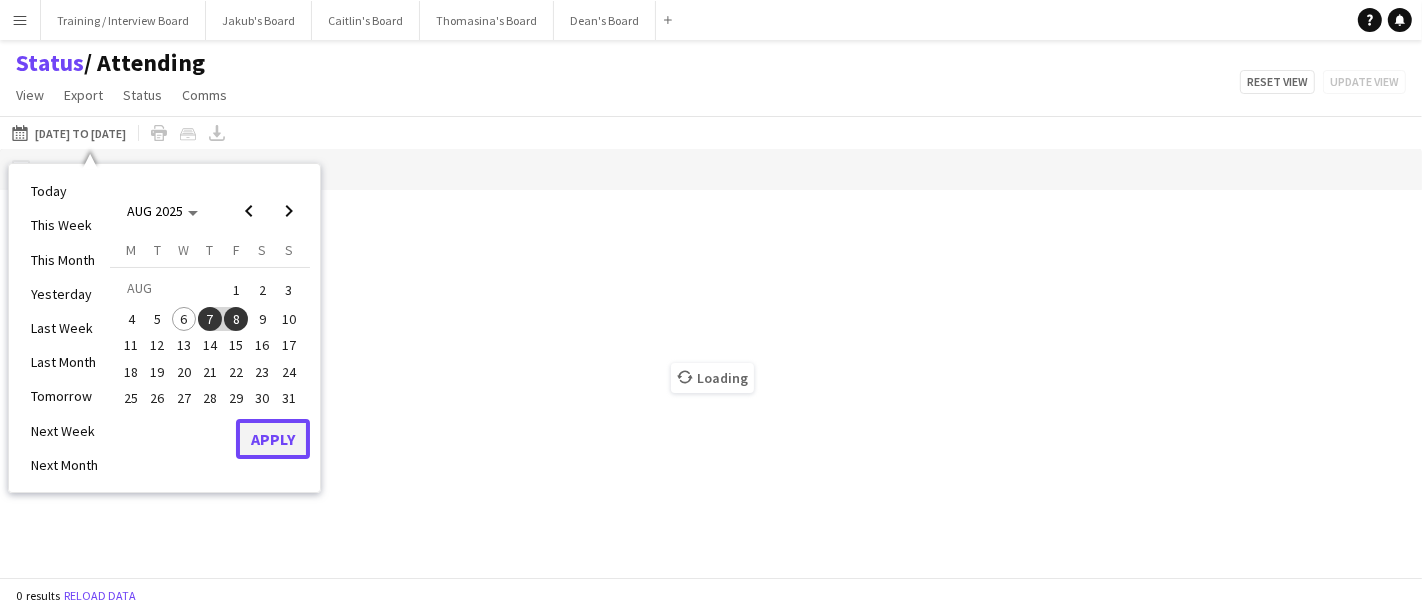 click on "Apply" at bounding box center (273, 439) 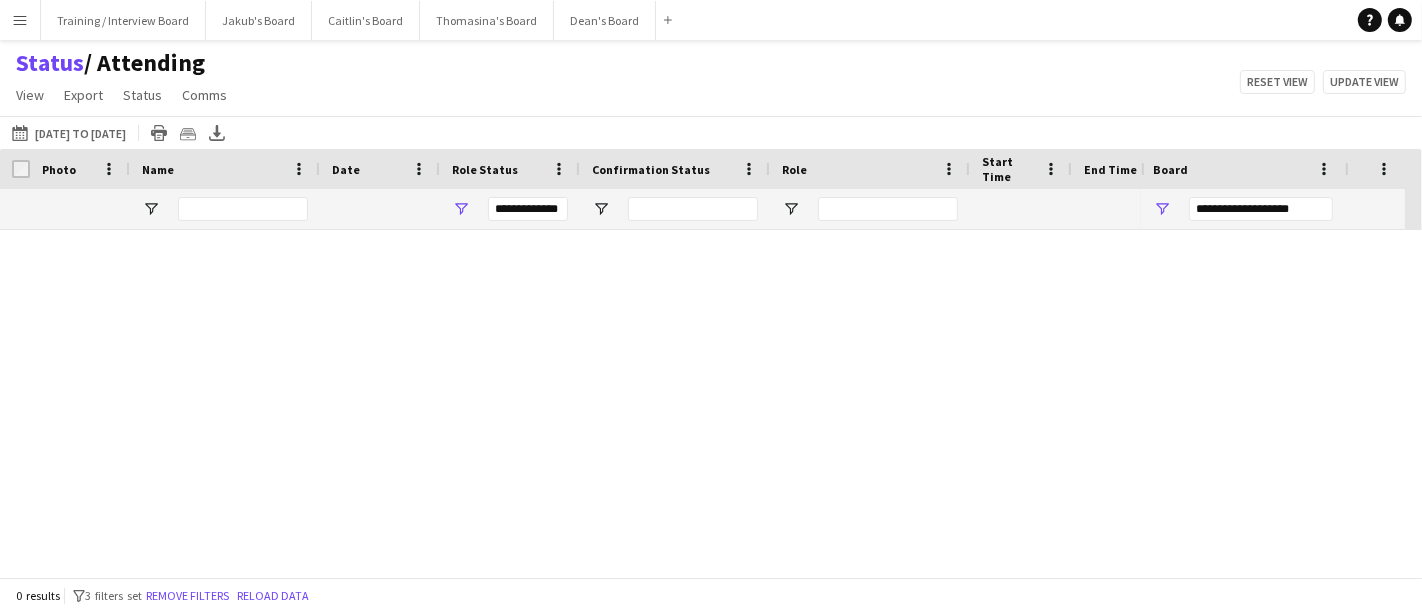 type on "***" 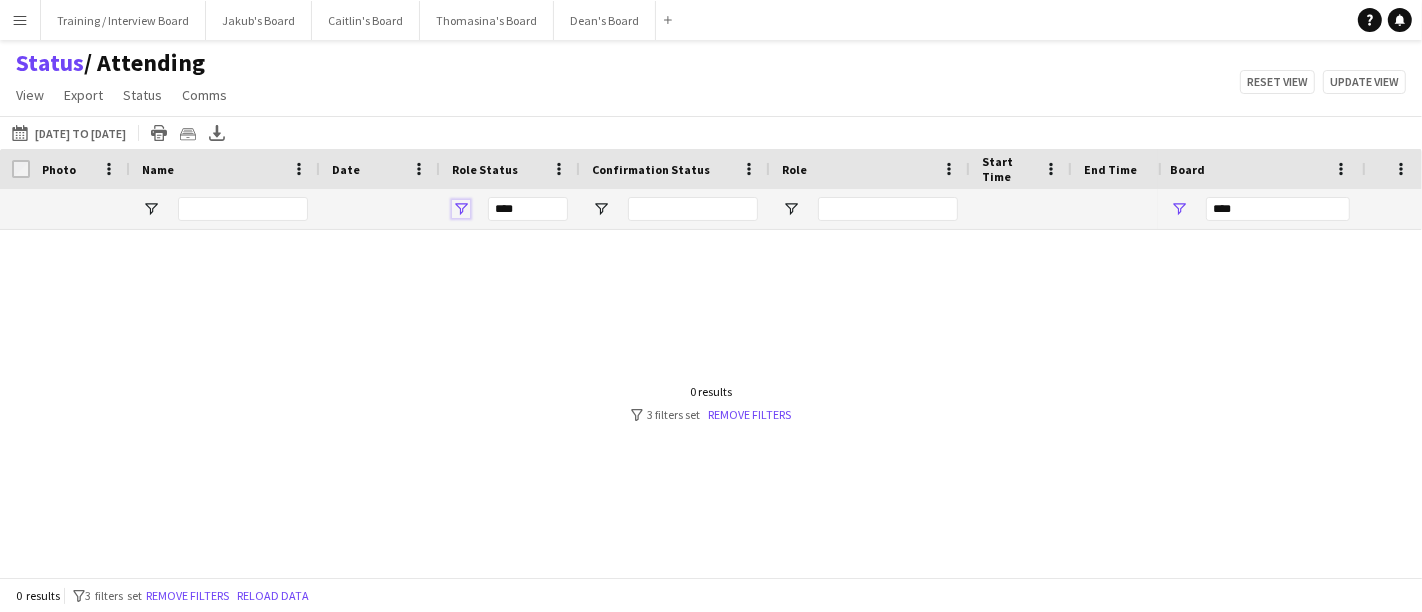 click at bounding box center [461, 209] 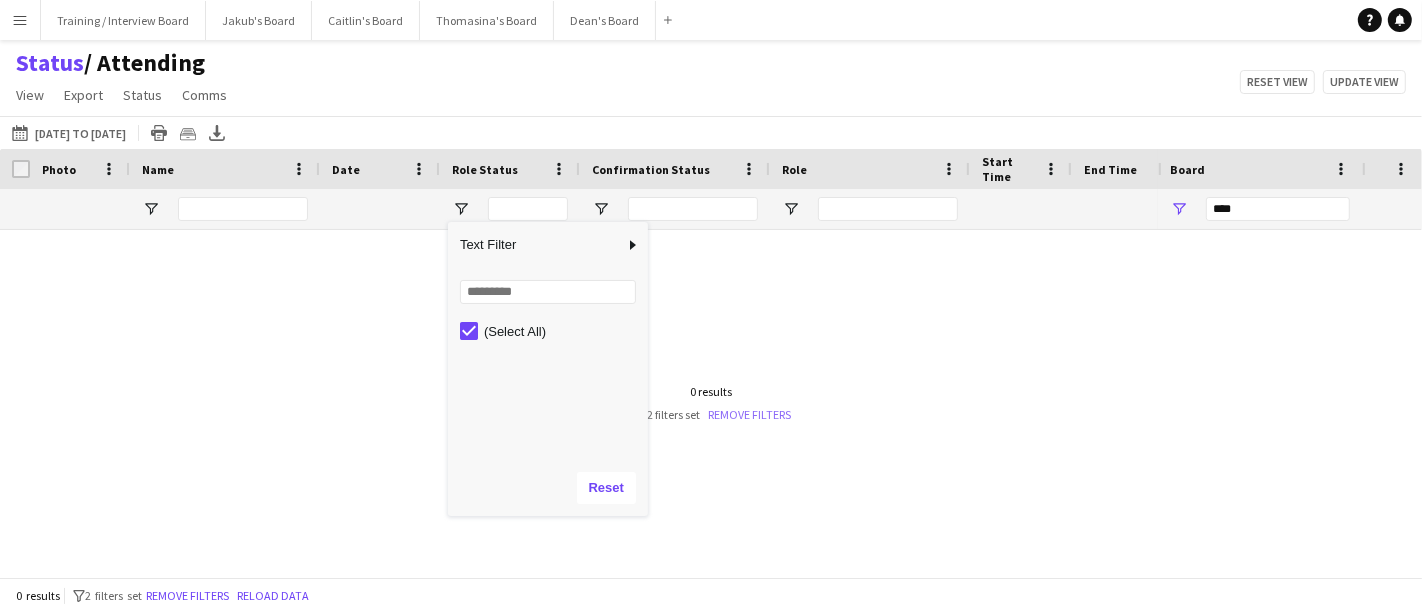 click on "Remove filters" at bounding box center (749, 414) 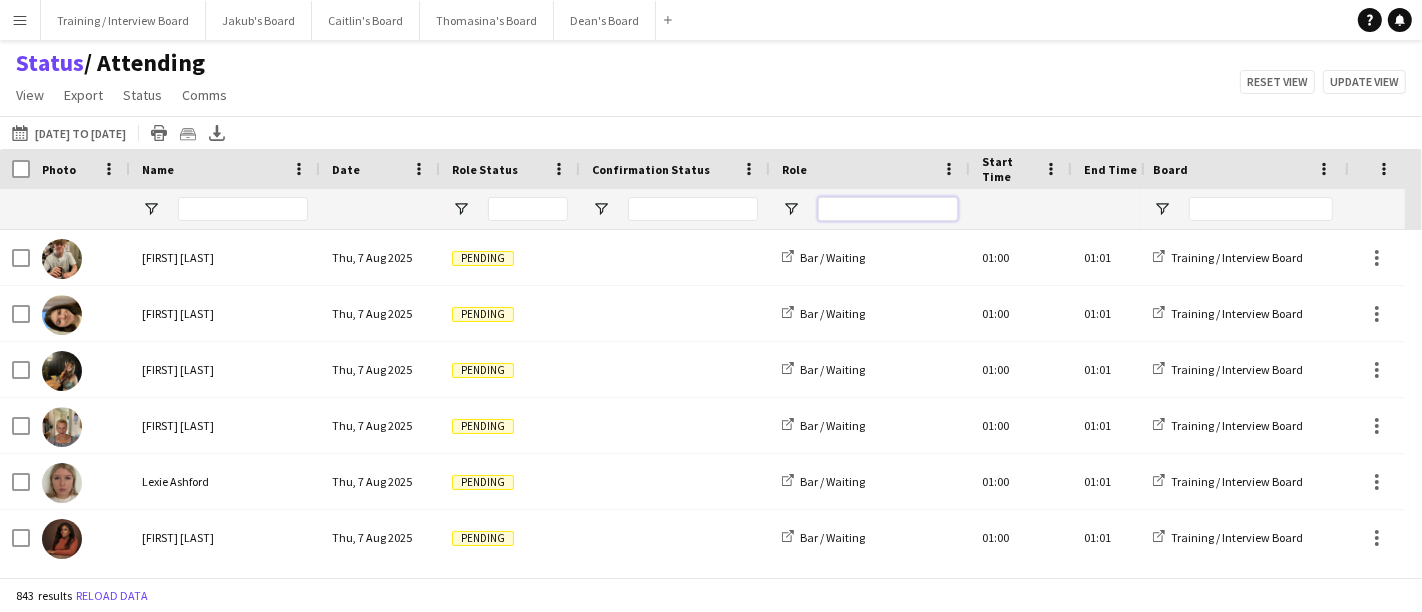 click at bounding box center [888, 209] 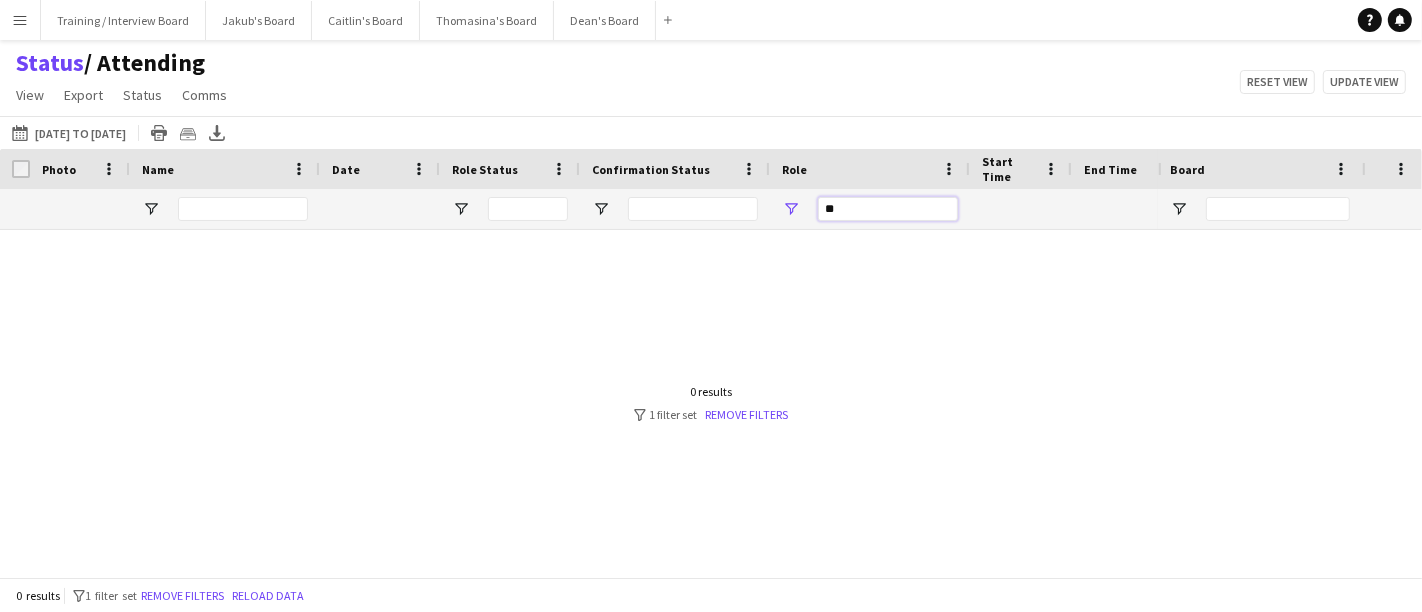 type on "*" 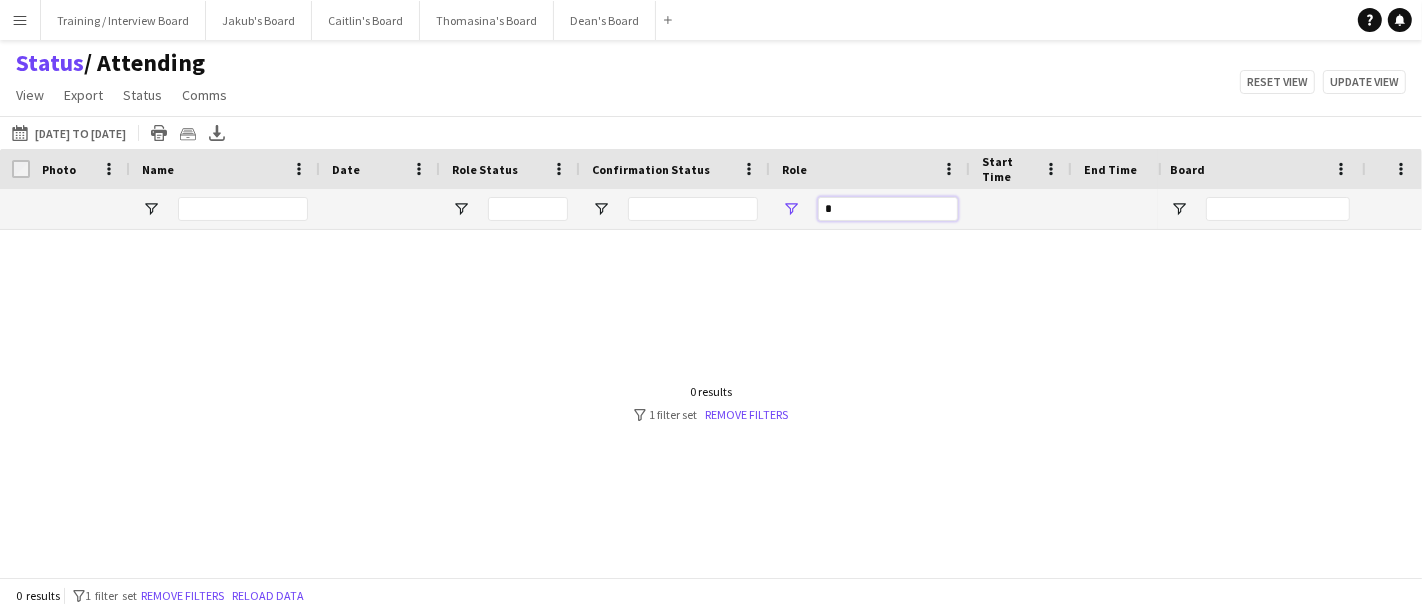 type 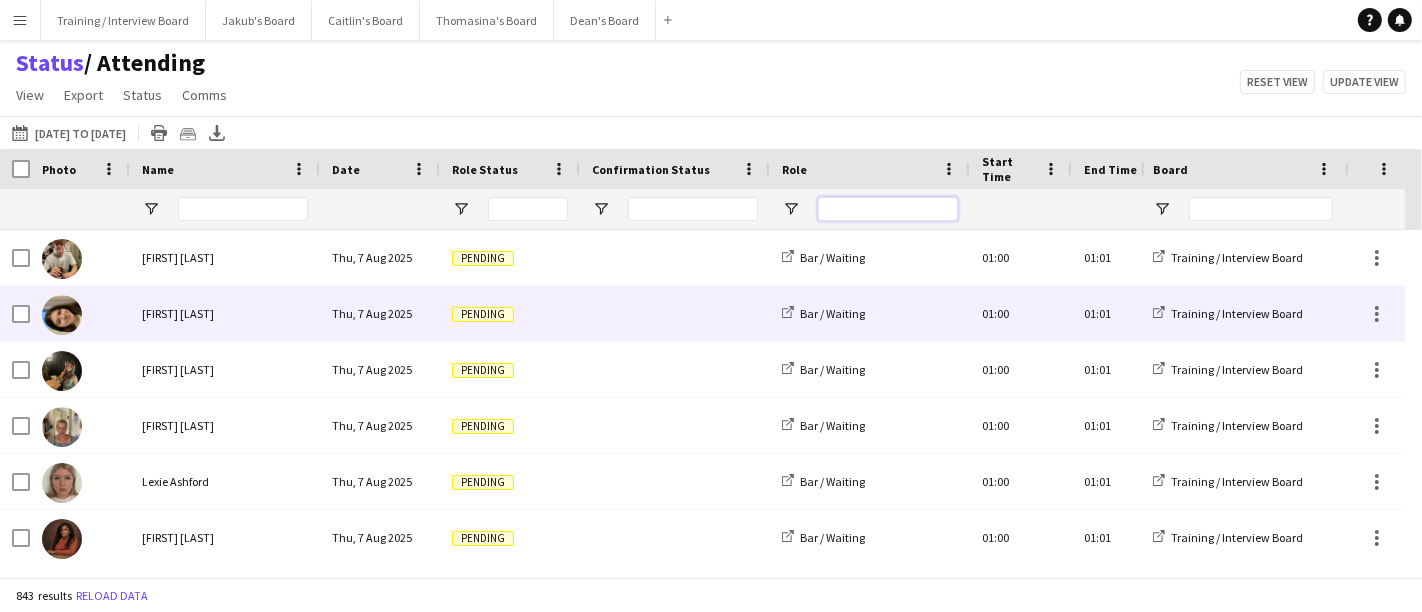 scroll, scrollTop: 0, scrollLeft: 185, axis: horizontal 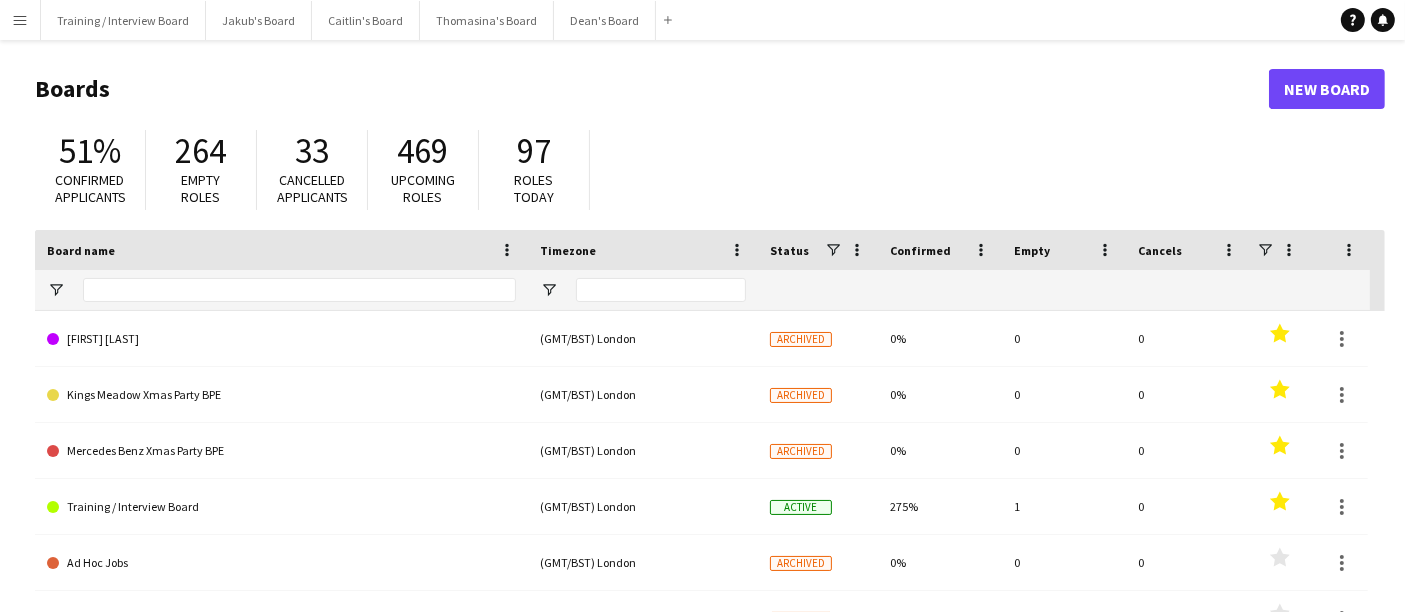 click on "Menu" at bounding box center (20, 20) 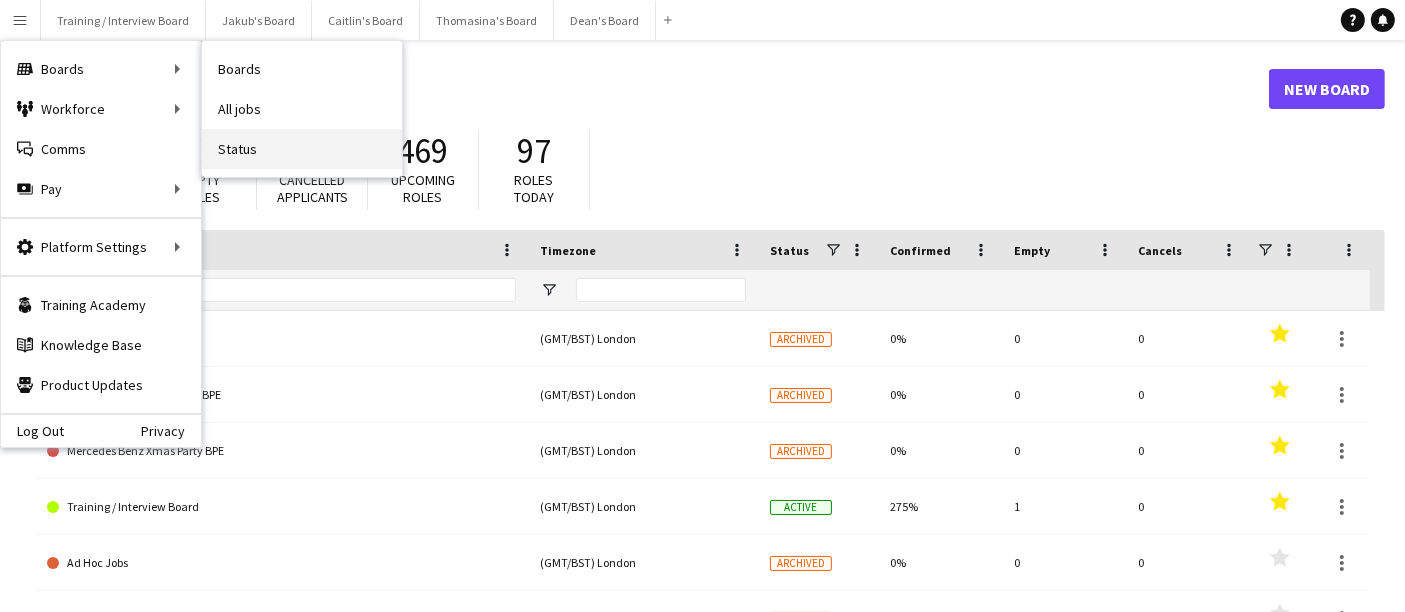 click on "Status" at bounding box center [302, 149] 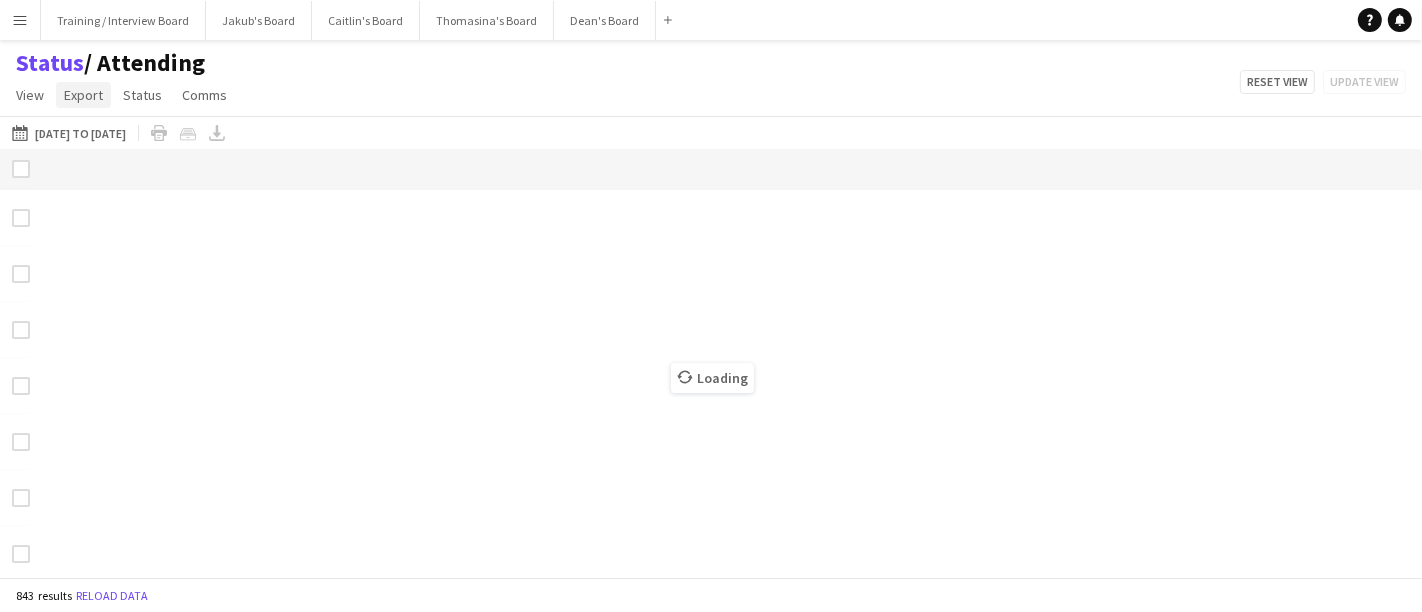 click on "Export" 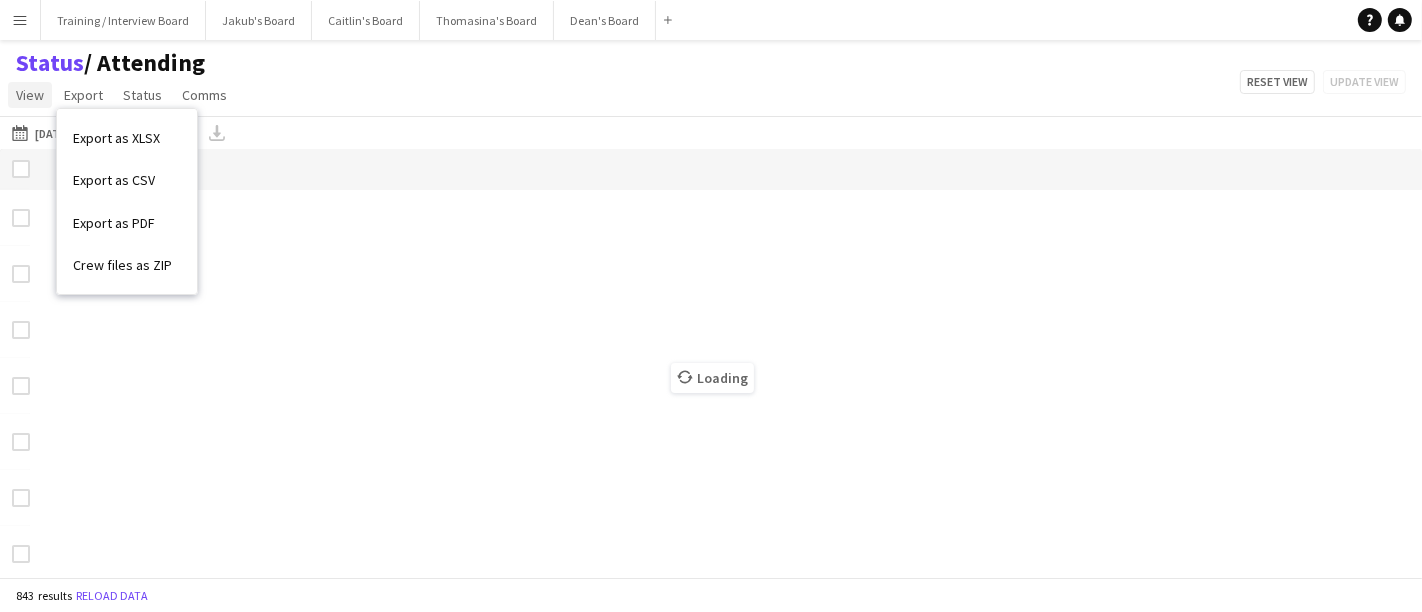 click on "View" 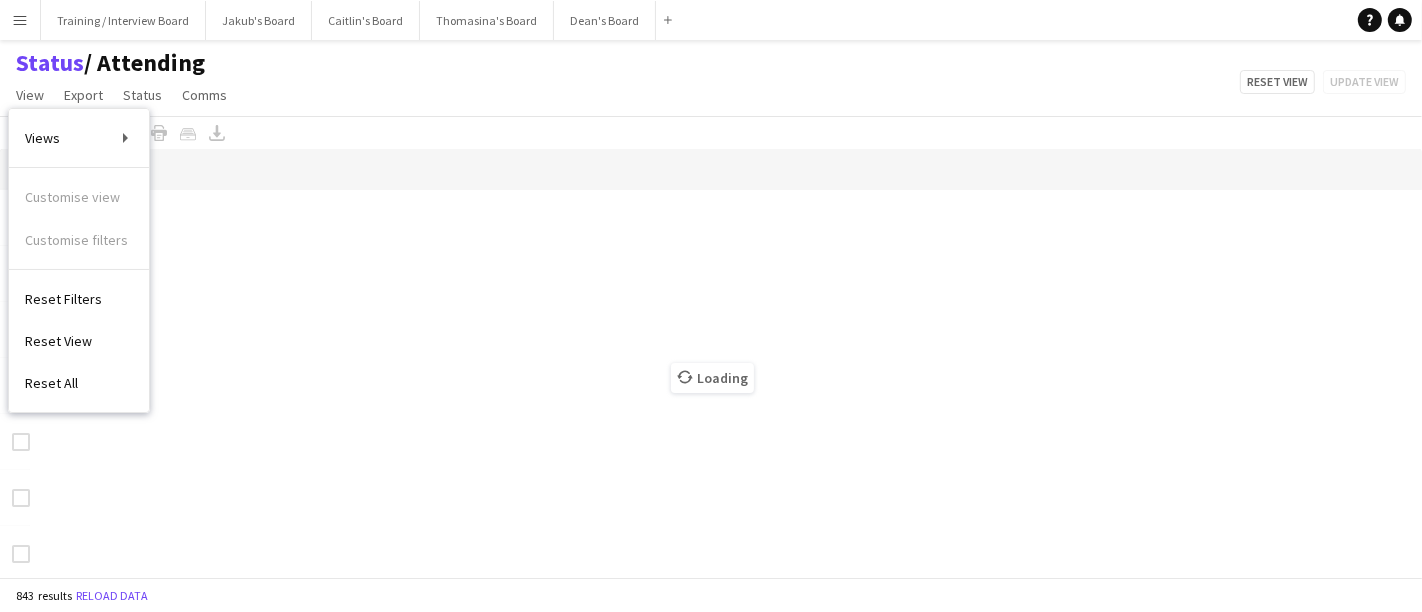 click on "Loading" at bounding box center [711, 363] 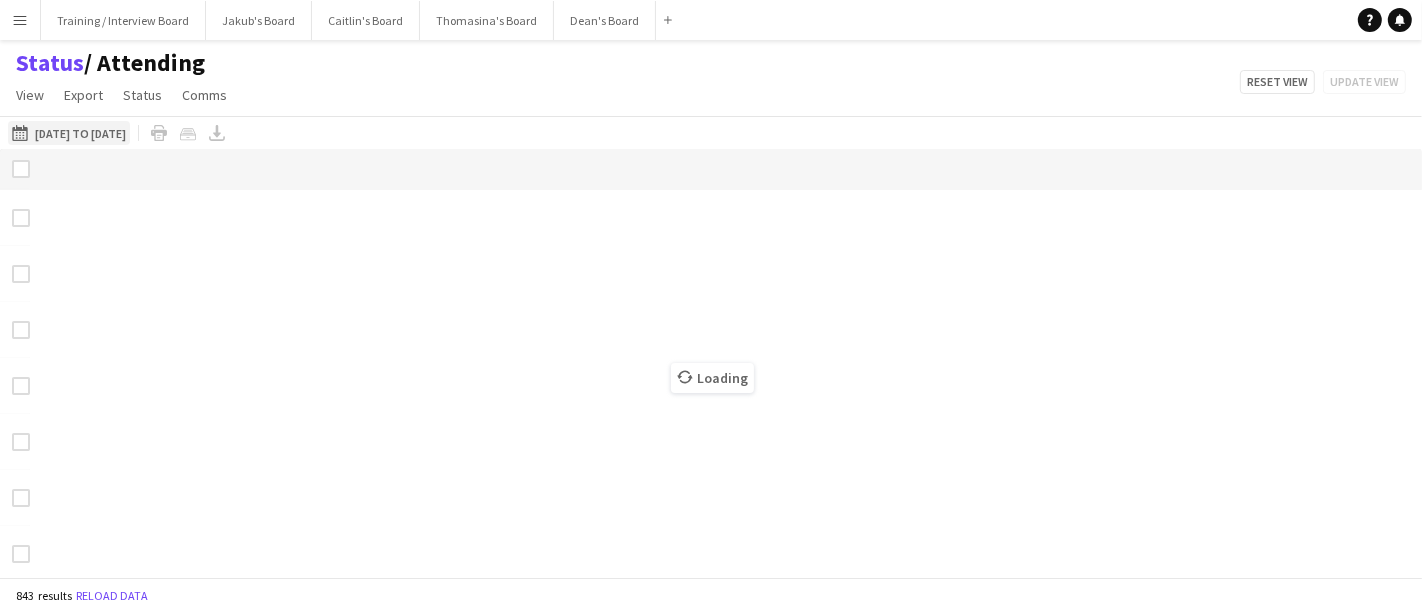 click on "07-08-2025 to 08-08-2025
28-07-2025 to 03-08-2025" 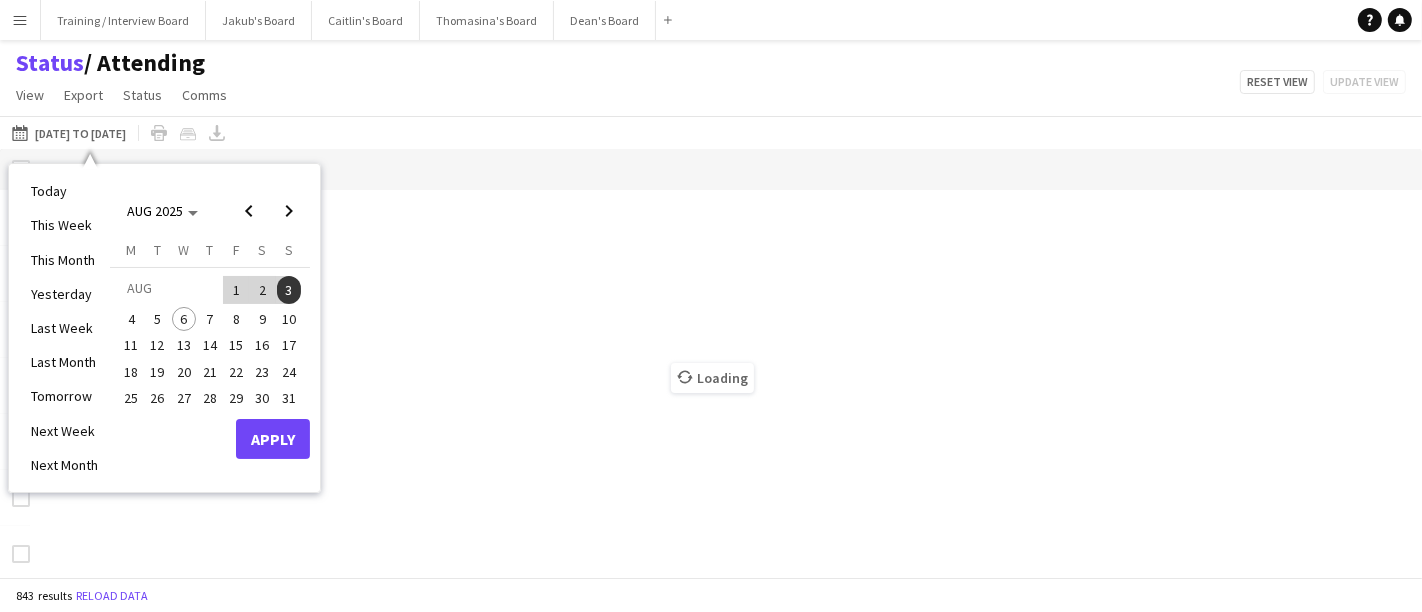 click on "7" at bounding box center (210, 319) 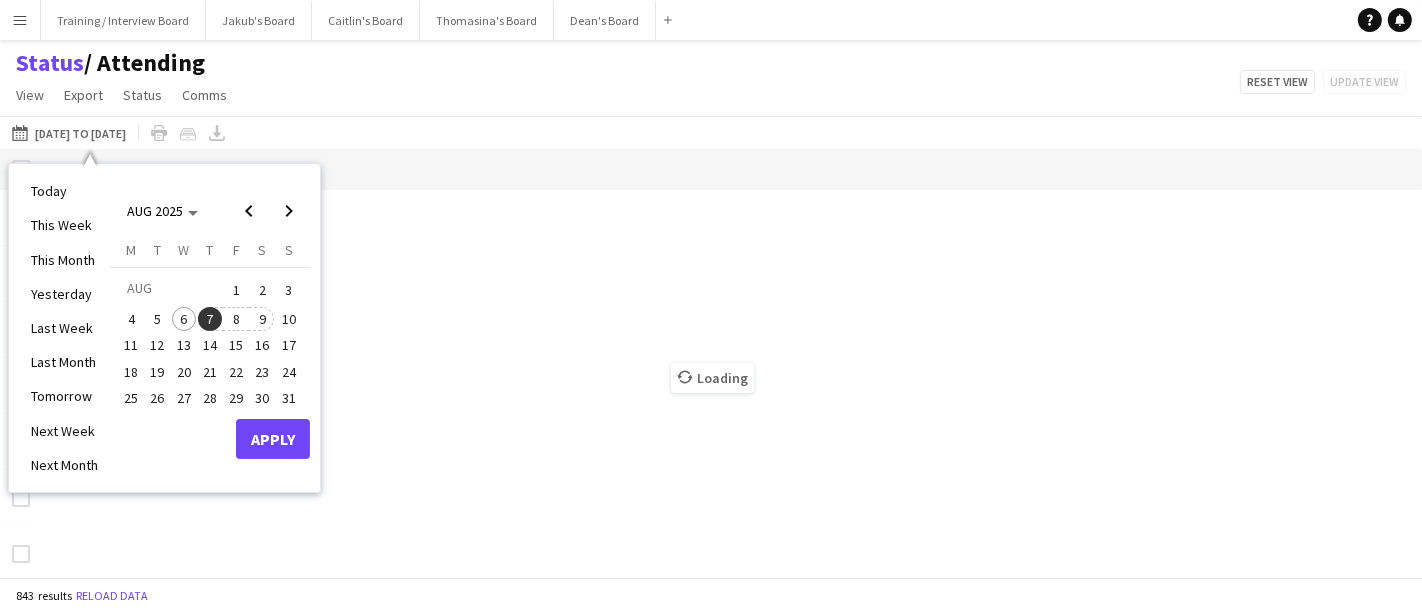 click on "9" at bounding box center [262, 319] 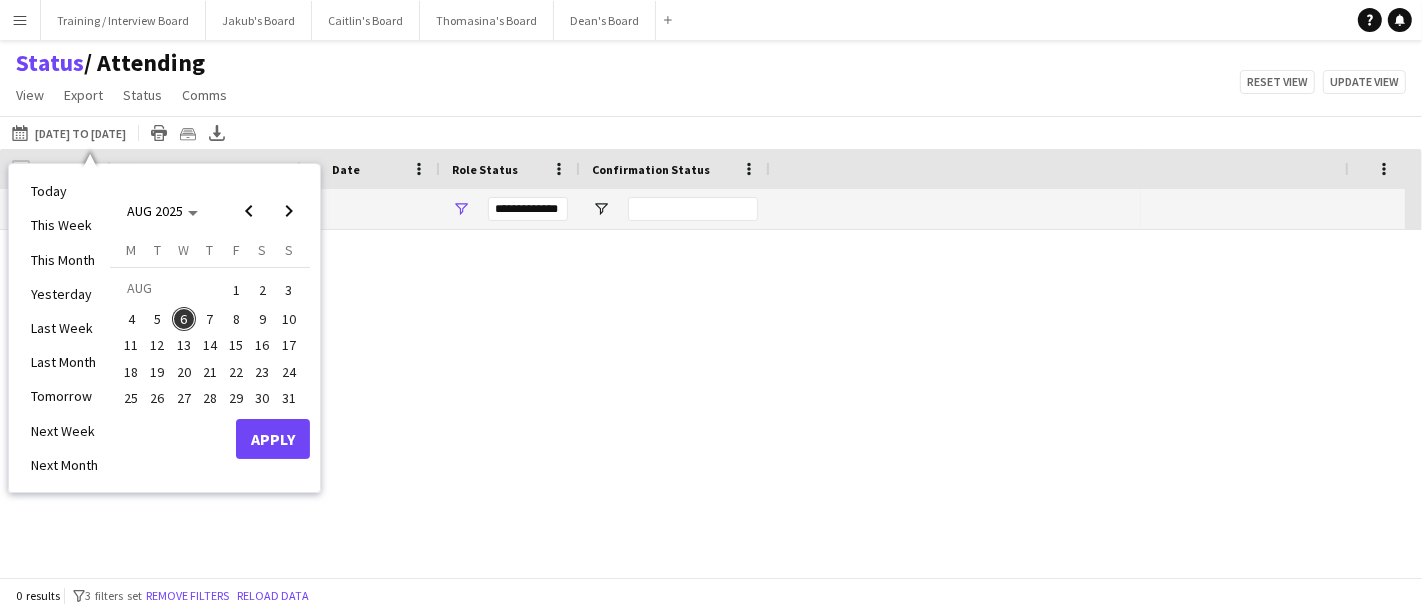 type on "***" 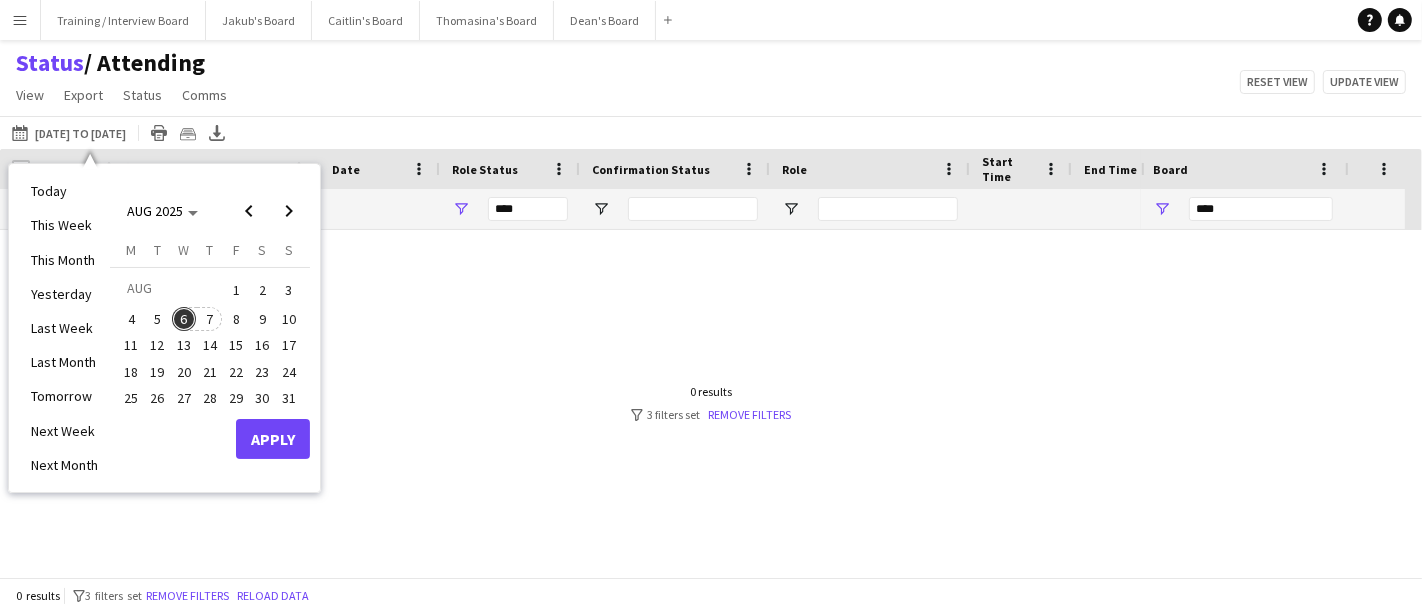 click on "7" at bounding box center (210, 319) 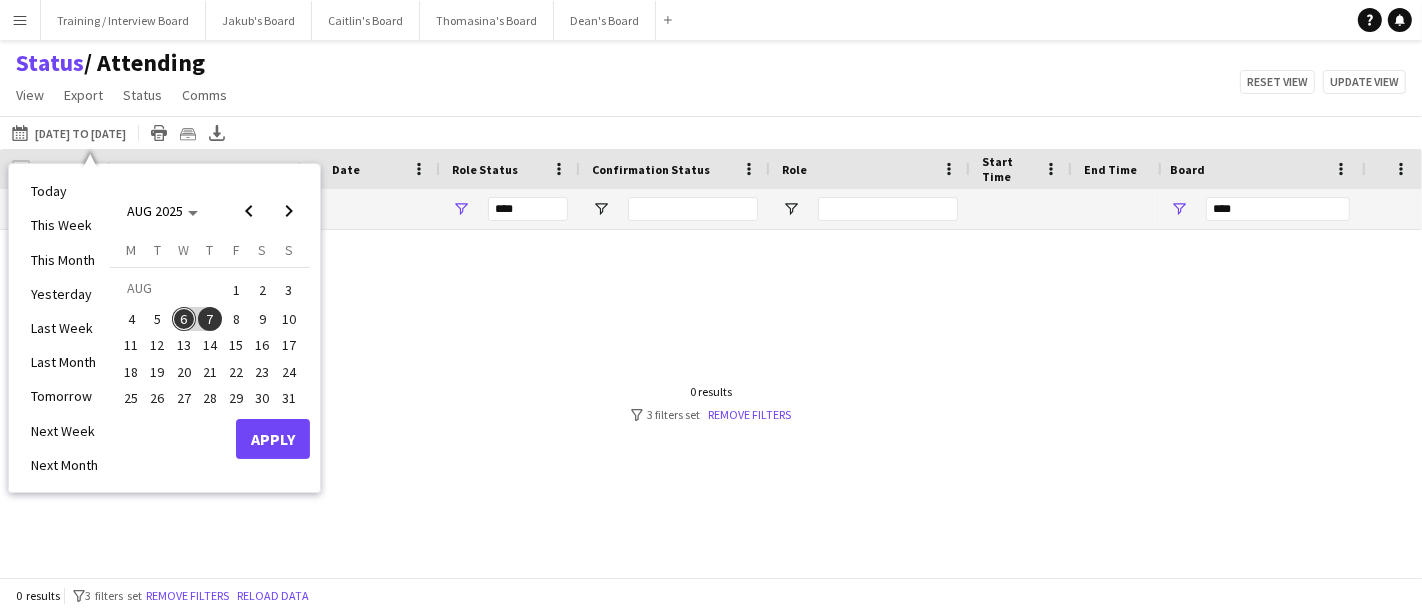click on "7" at bounding box center (210, 319) 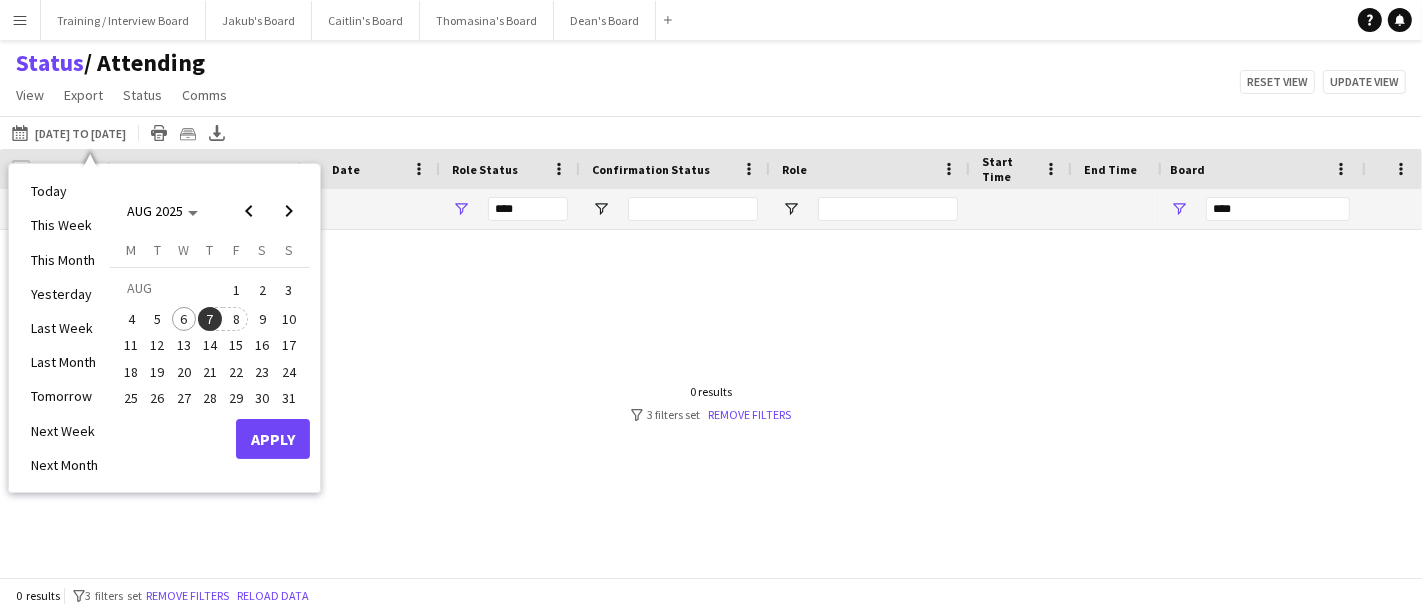 click on "8" at bounding box center [236, 319] 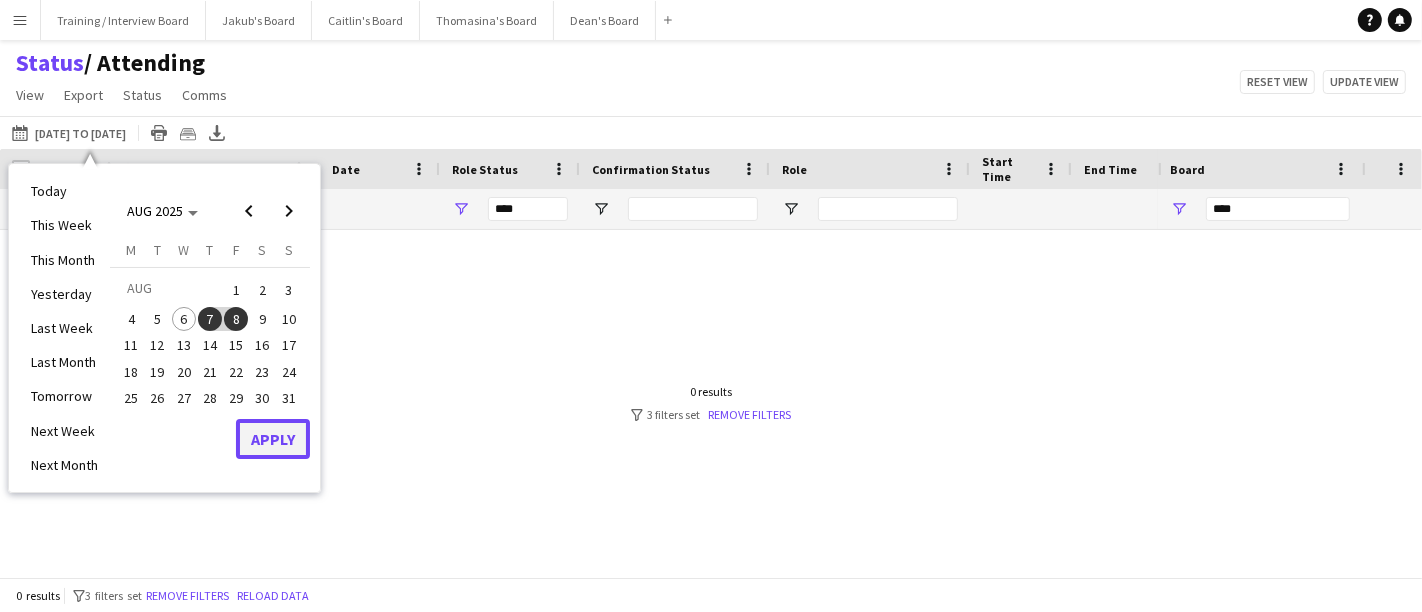click on "Apply" at bounding box center [273, 439] 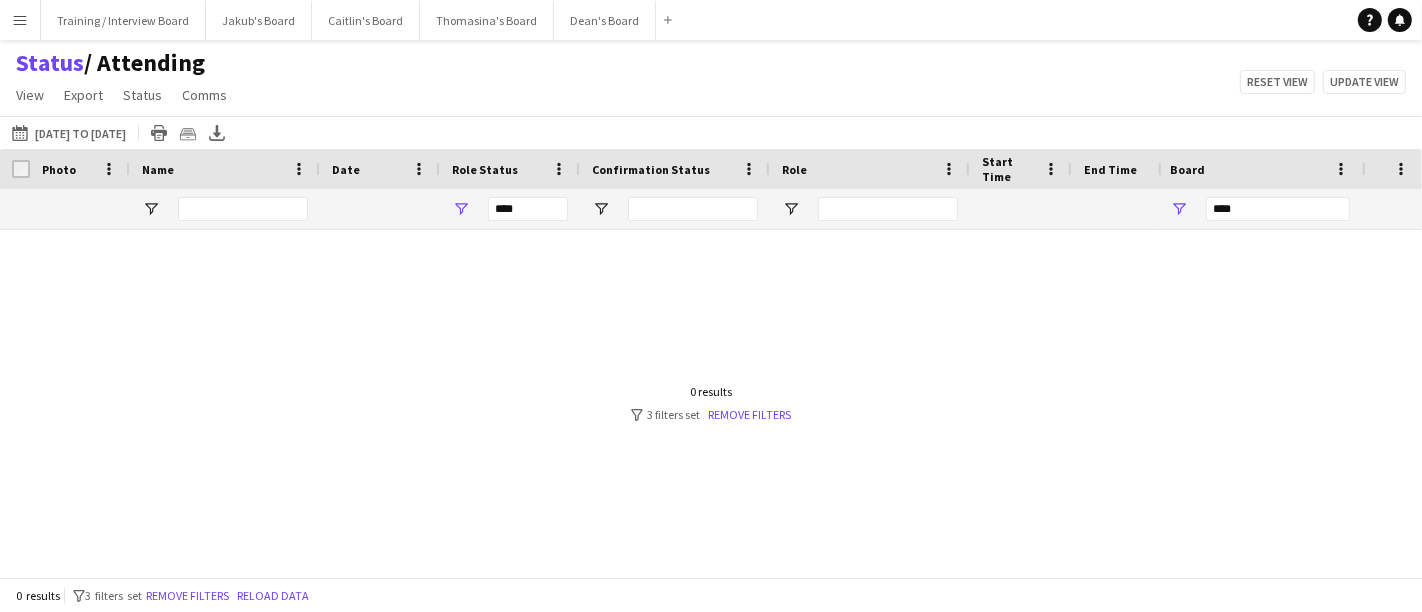 click at bounding box center (579, 395) 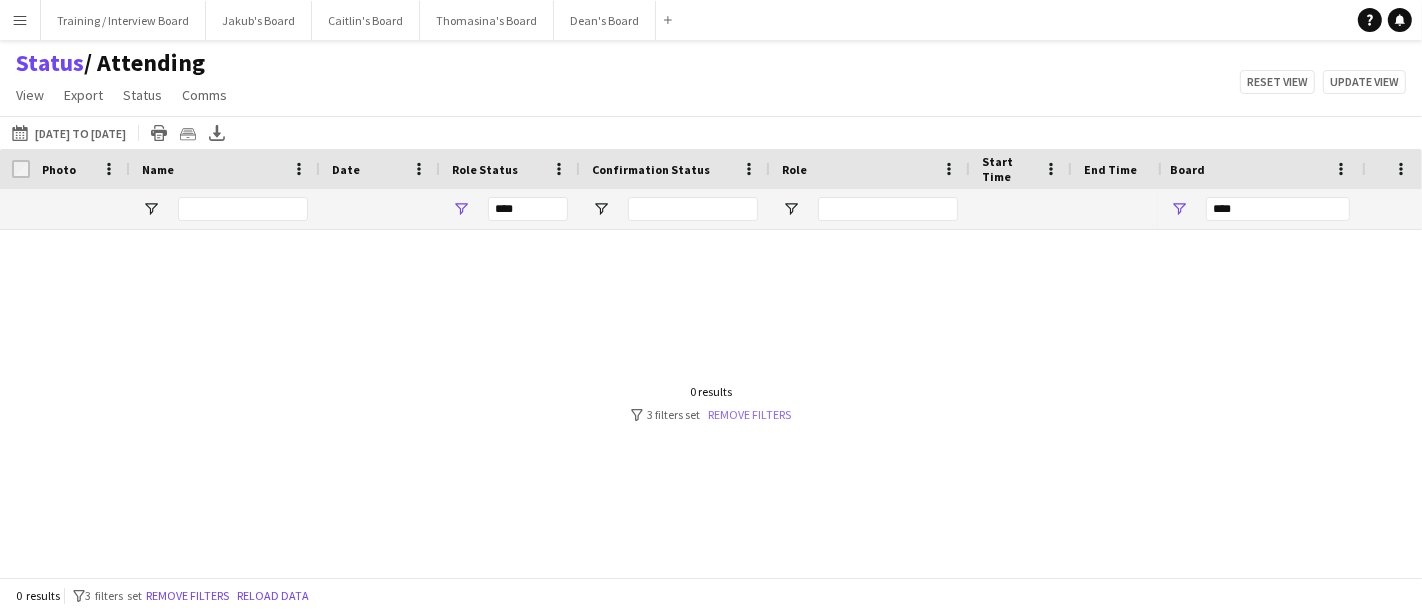 click on "Remove filters" at bounding box center [749, 414] 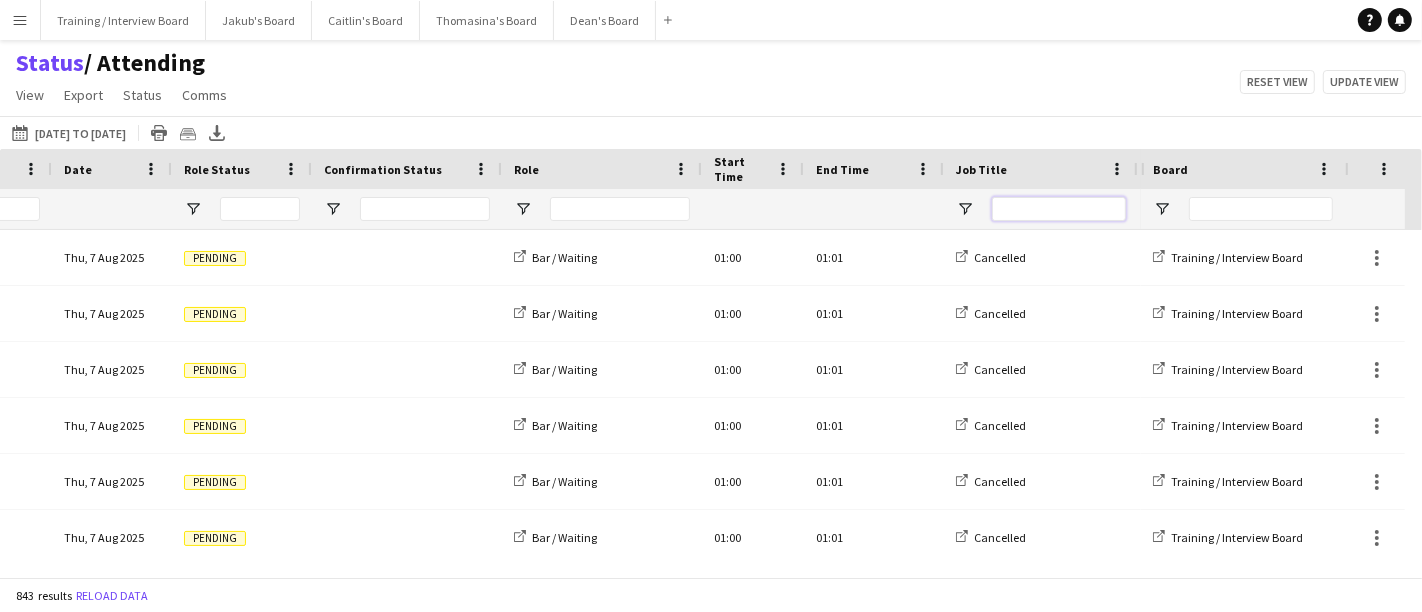 click at bounding box center (1059, 209) 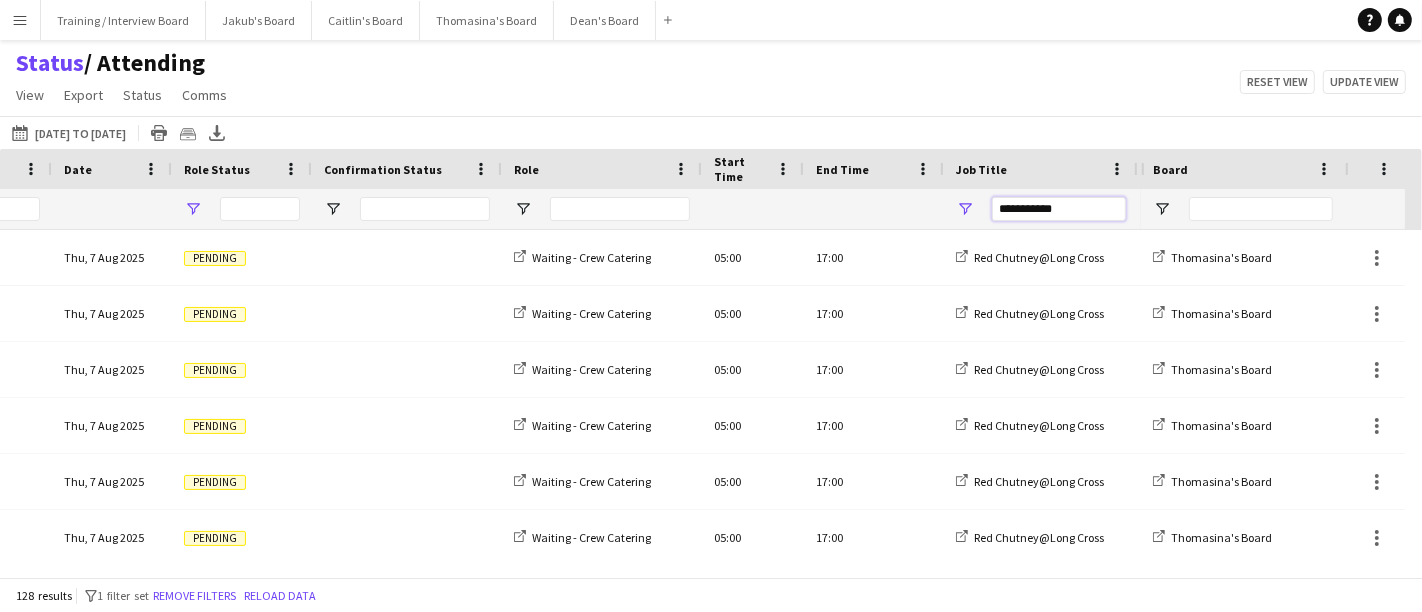 type on "**********" 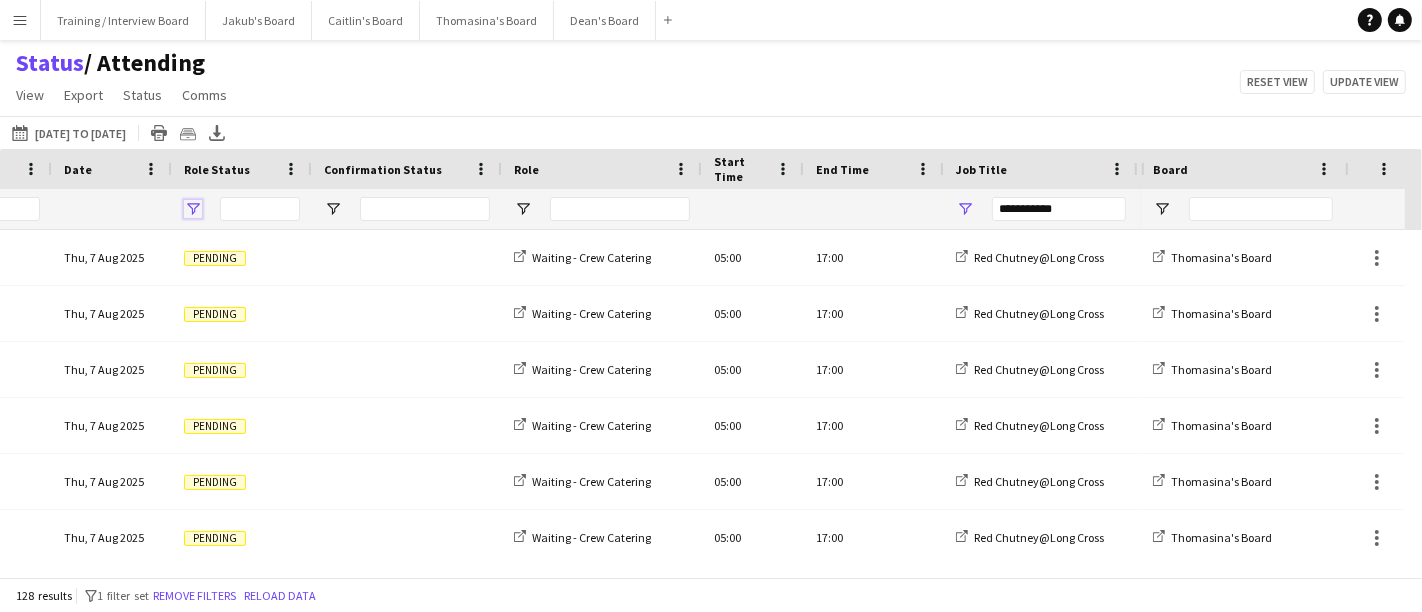 click at bounding box center (193, 209) 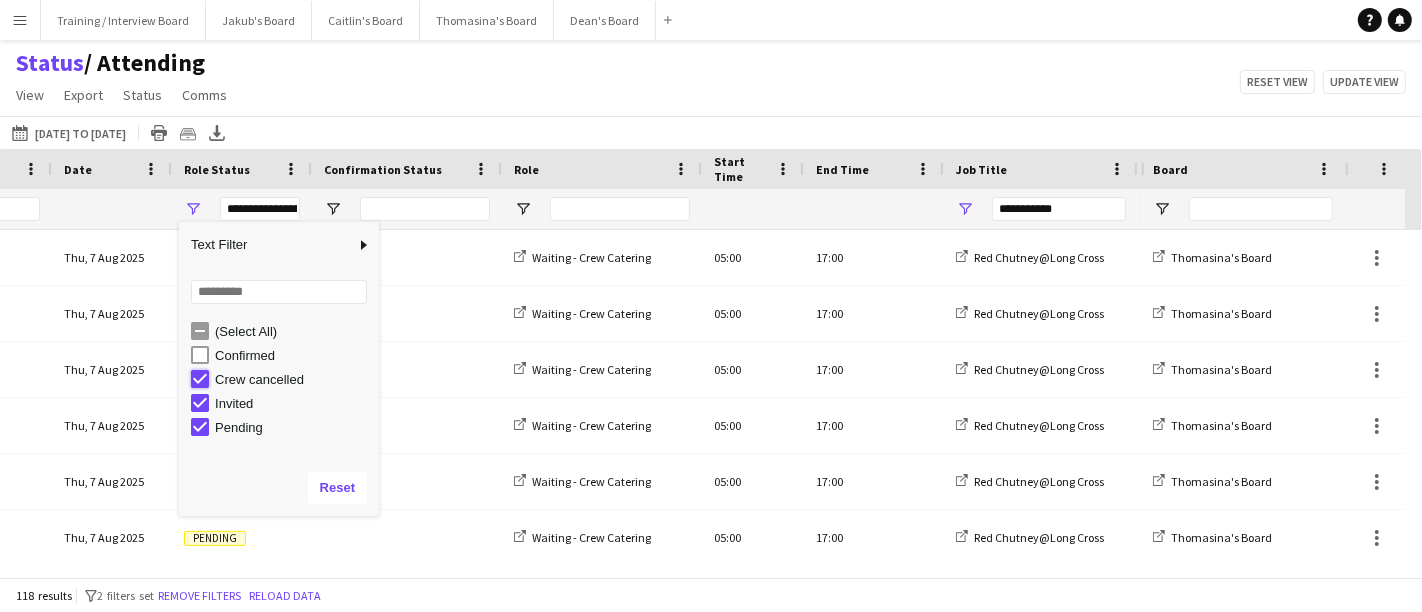 type on "**********" 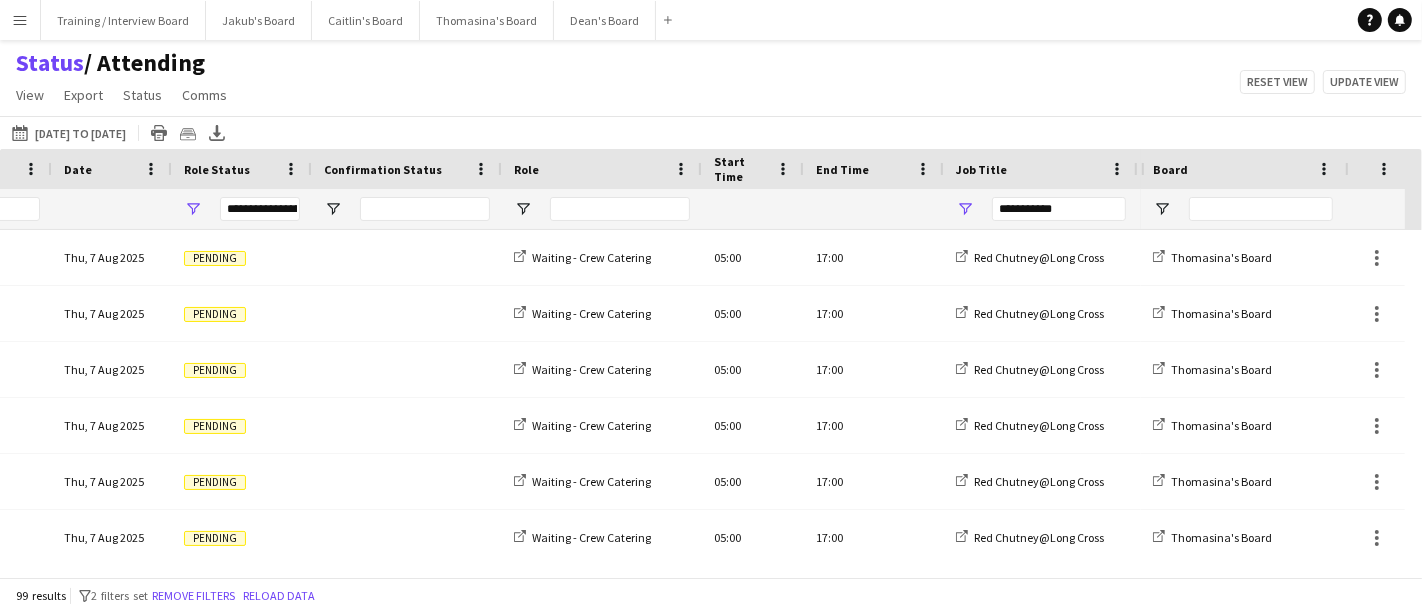 click on "Status    / Attending   View   Views  Default view Airshow Accreditation Airshow Check In Attending BPE Import CFS Check In Alpha and Placement Check in Timesheet Client Timesheet Phone Number v1.0 Client Timesheet v1.0 JZ Timesheet 2024 Placement Transfer References Import RWHS SFC TIMESHEET Sharecode Check New view Update view Delete view Edit name Customise view Customise filters Reset Filters Reset View Reset All  Export  Export as XLSX Export as CSV Export as PDF Crew files as ZIP  Status  Confirm attendance Check-in Check-out Clear confirm attendance Clear check-in Clear check-out  Comms  Send notification Chat  Reset view   Update view" 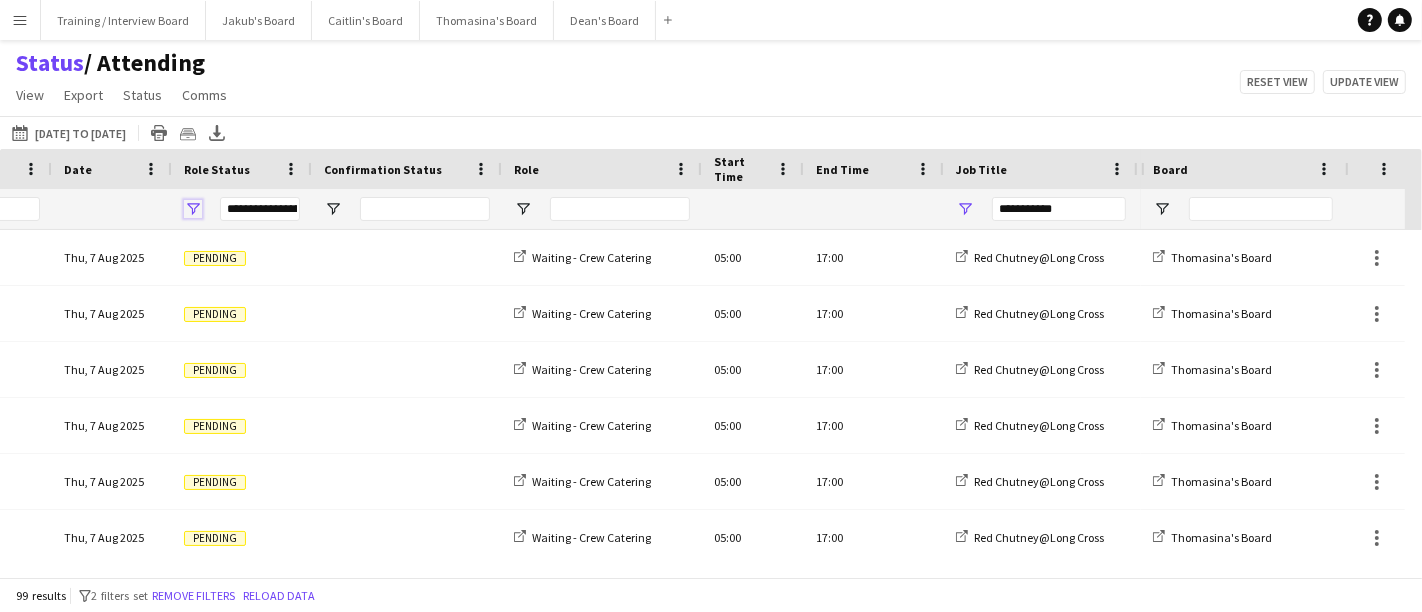 click at bounding box center (193, 209) 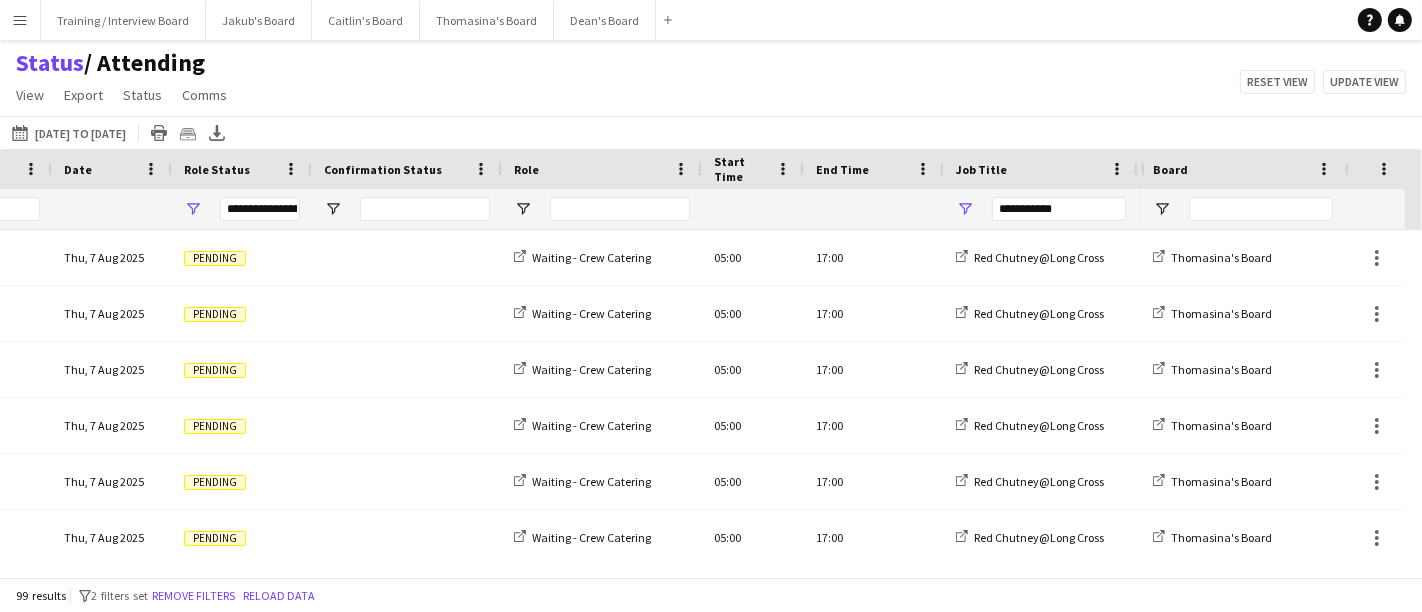 click on "Status    / Attending   View   Views  Default view Airshow Accreditation Airshow Check In Attending BPE Import CFS Check In Alpha and Placement Check in Timesheet Client Timesheet Phone Number v1.0 Client Timesheet v1.0 JZ Timesheet 2024 Placement Transfer References Import RWHS SFC TIMESHEET Sharecode Check New view Update view Delete view Edit name Customise view Customise filters Reset Filters Reset View Reset All  Export  Export as XLSX Export as CSV Export as PDF Crew files as ZIP  Status  Confirm attendance Check-in Check-out Clear confirm attendance Clear check-in Clear check-out  Comms  Send notification Chat  Reset view   Update view" 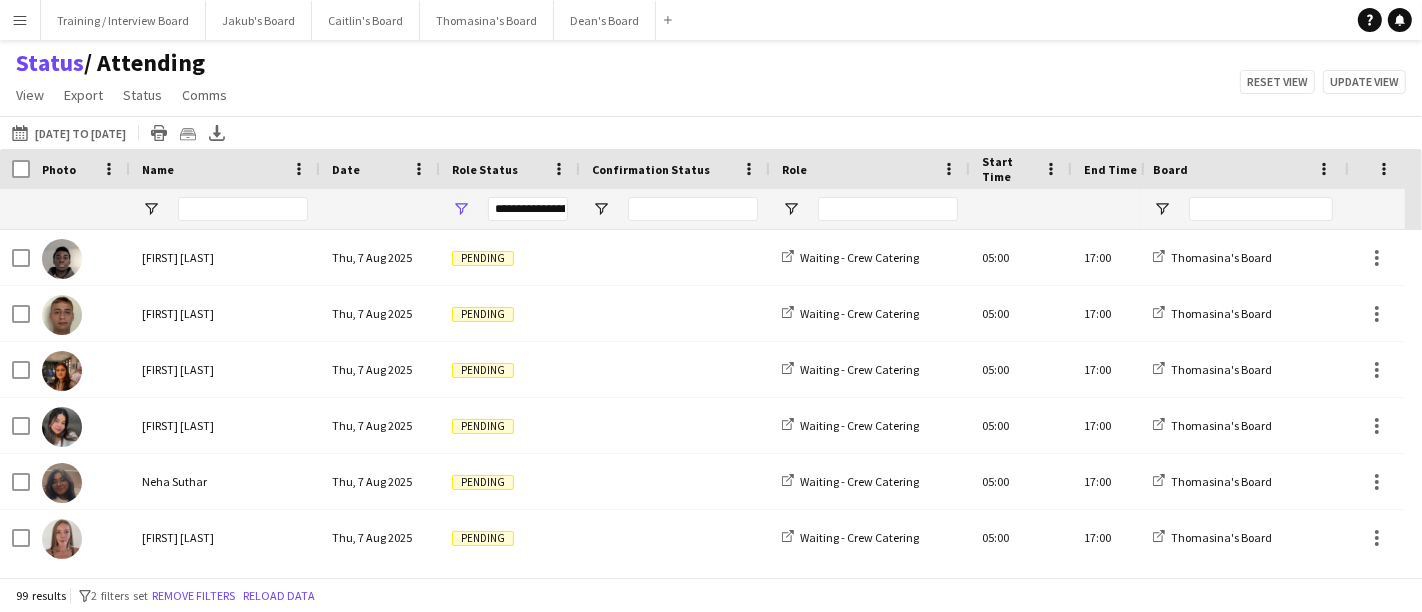 click on "Name" at bounding box center (213, 169) 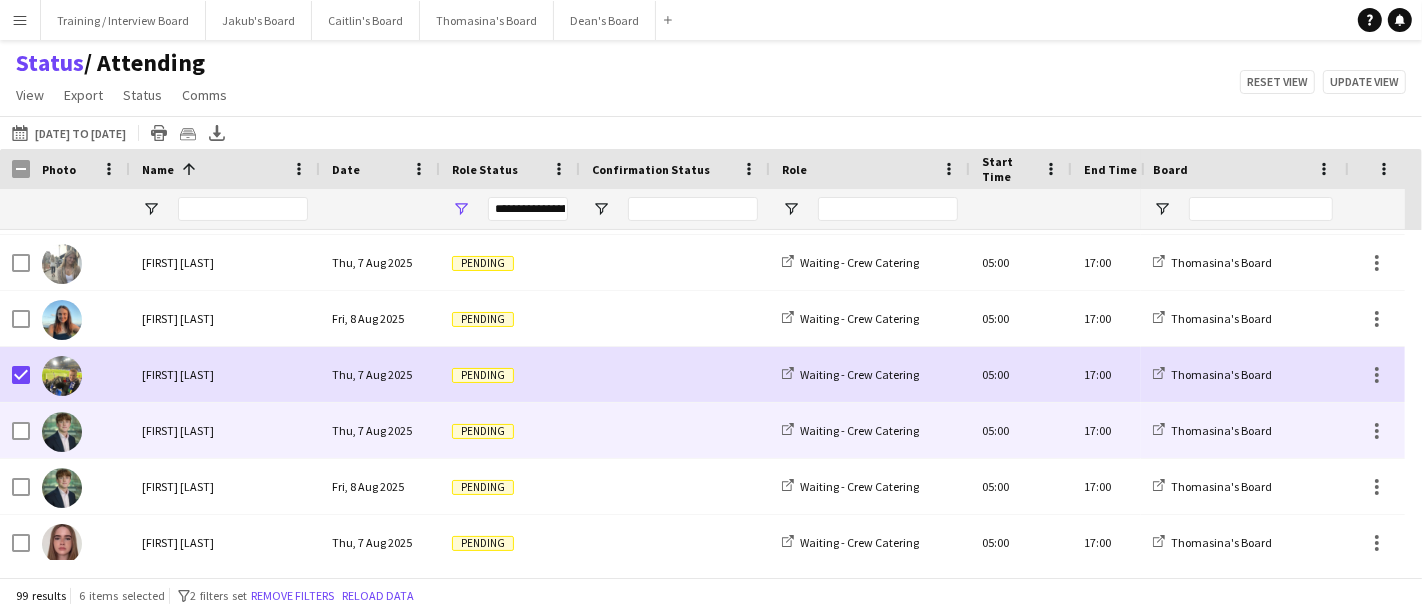 click at bounding box center [80, 430] 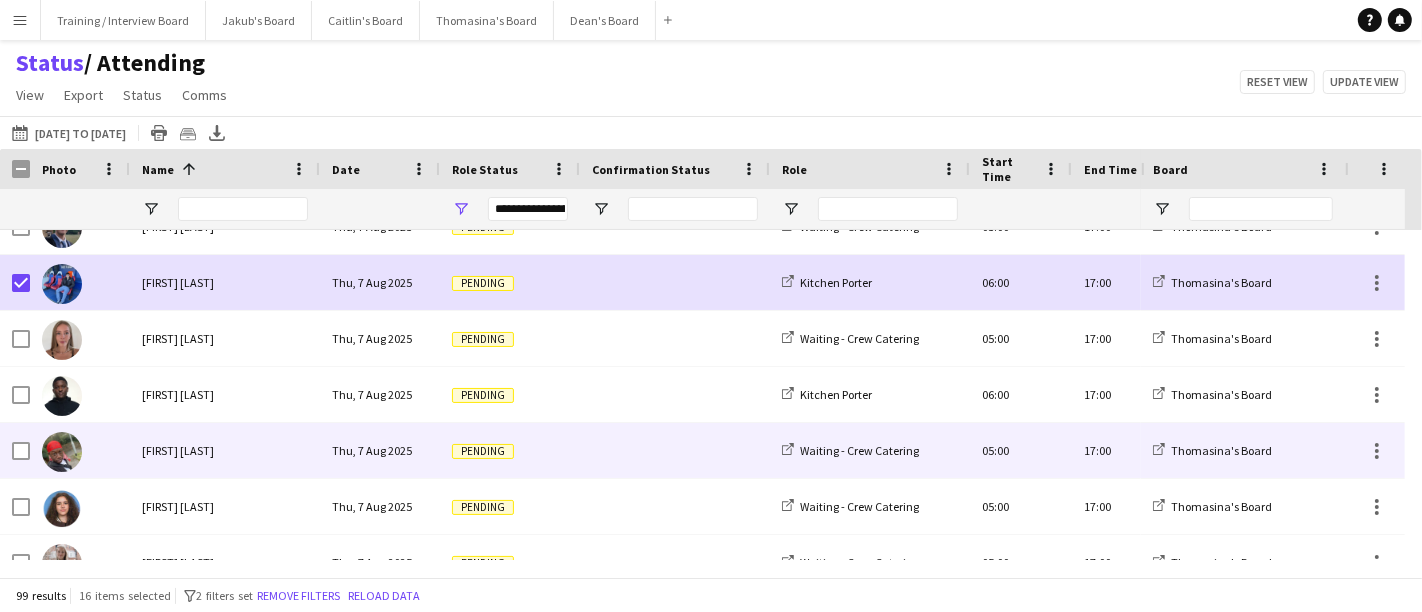 click at bounding box center [15, 450] 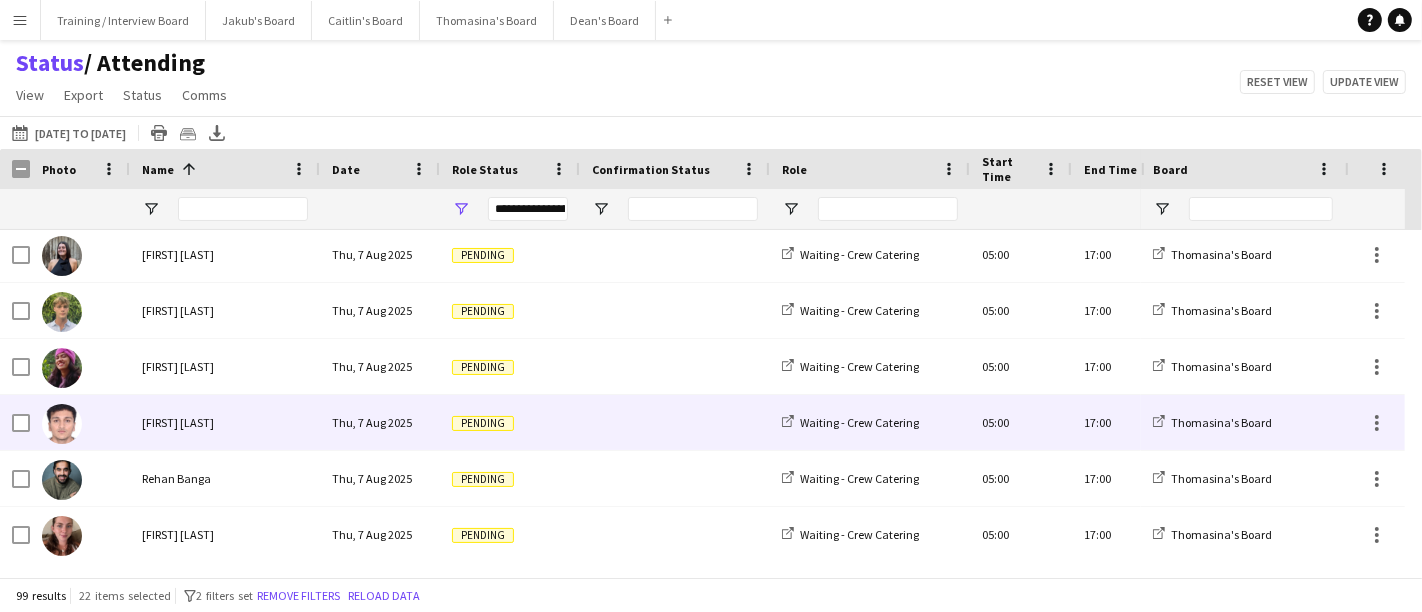 click at bounding box center [15, 422] 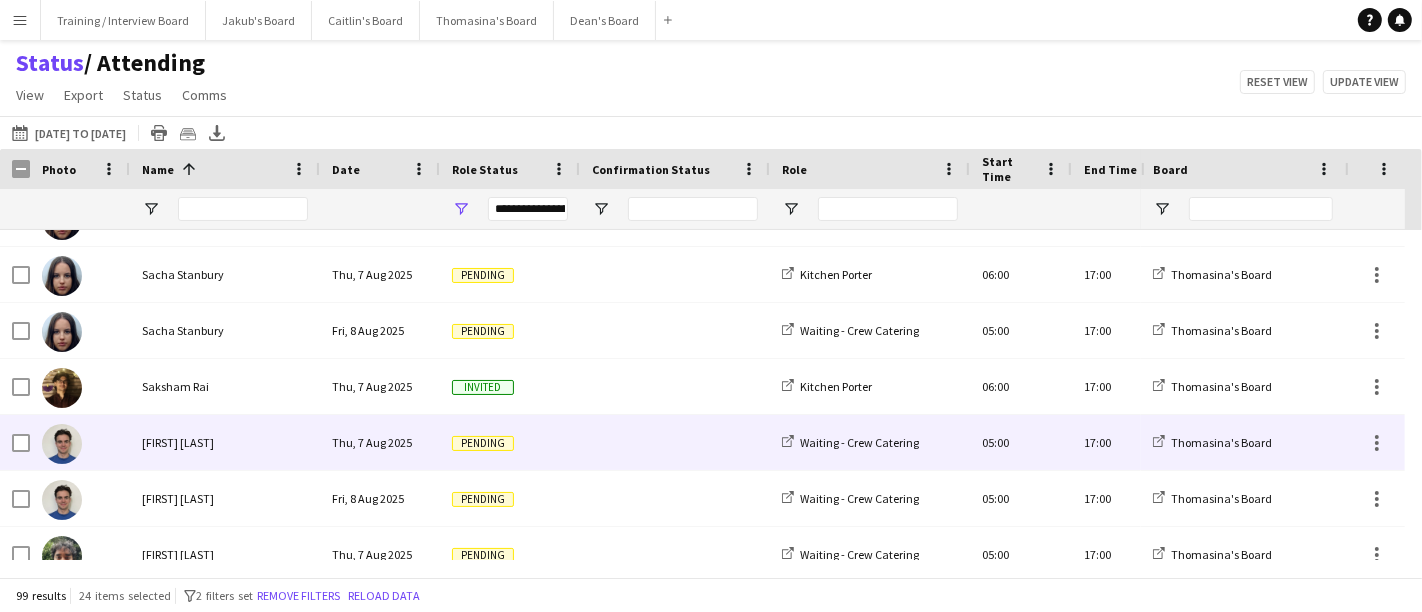 click at bounding box center [80, 442] 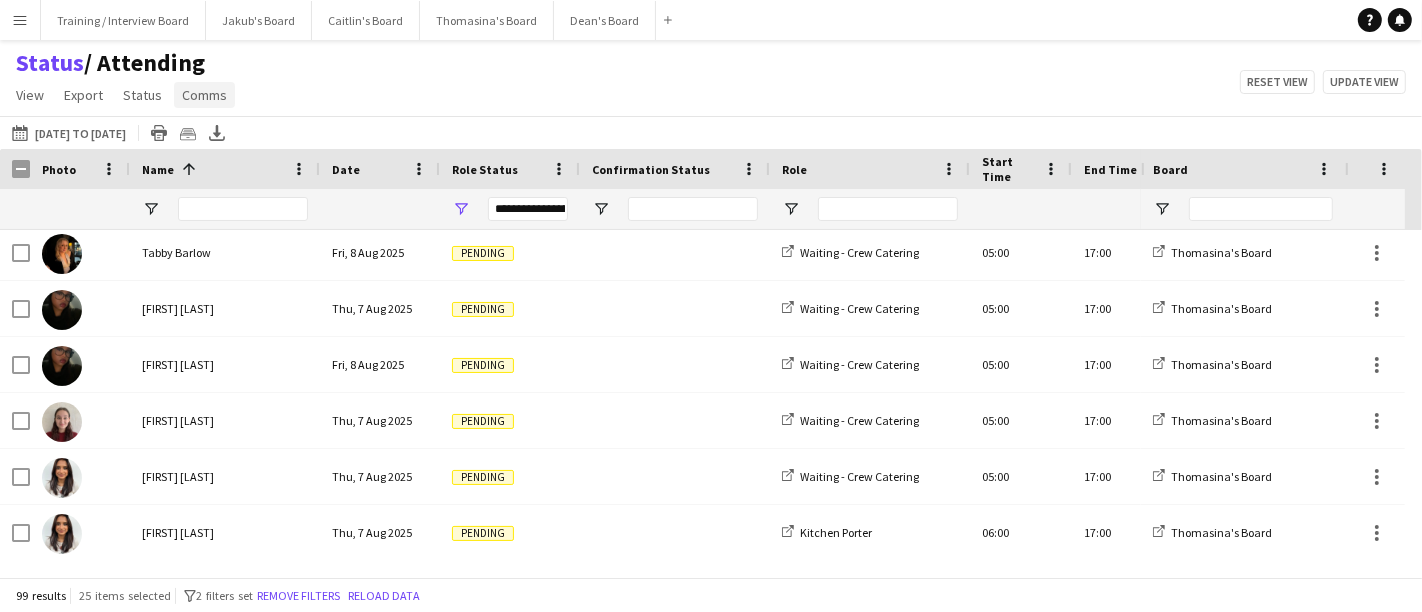click on "Comms" 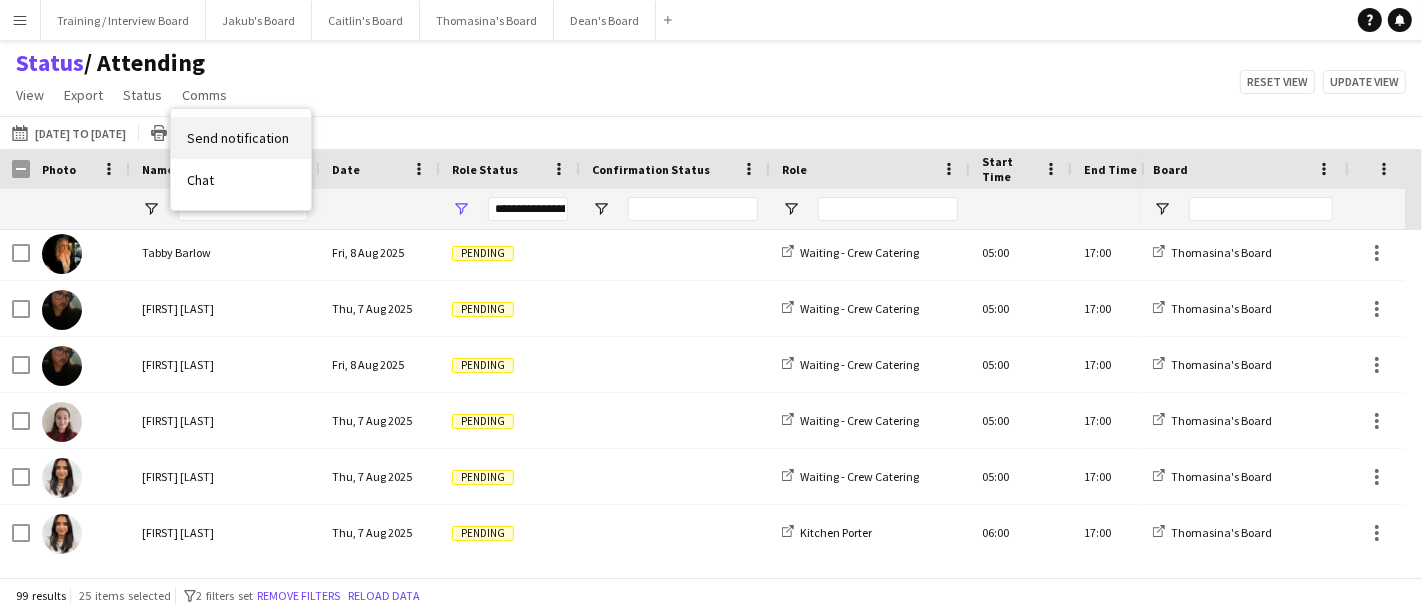 click on "Send notification" at bounding box center (241, 138) 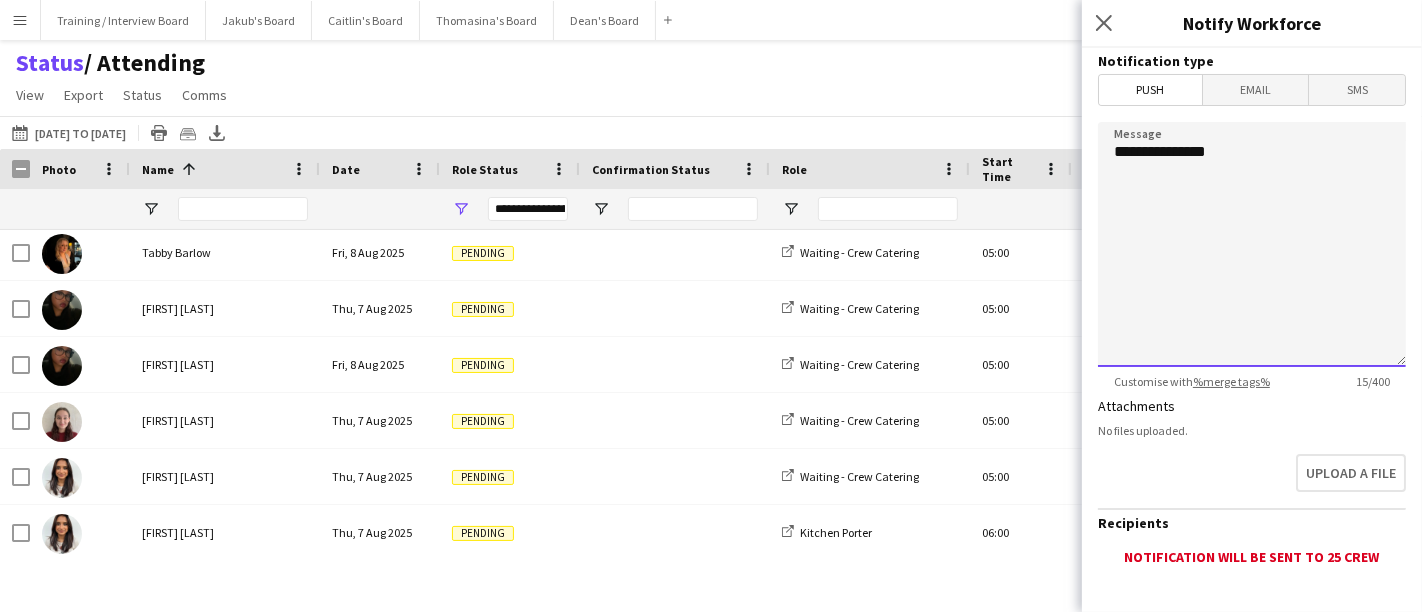 click on "**********" at bounding box center (1252, 244) 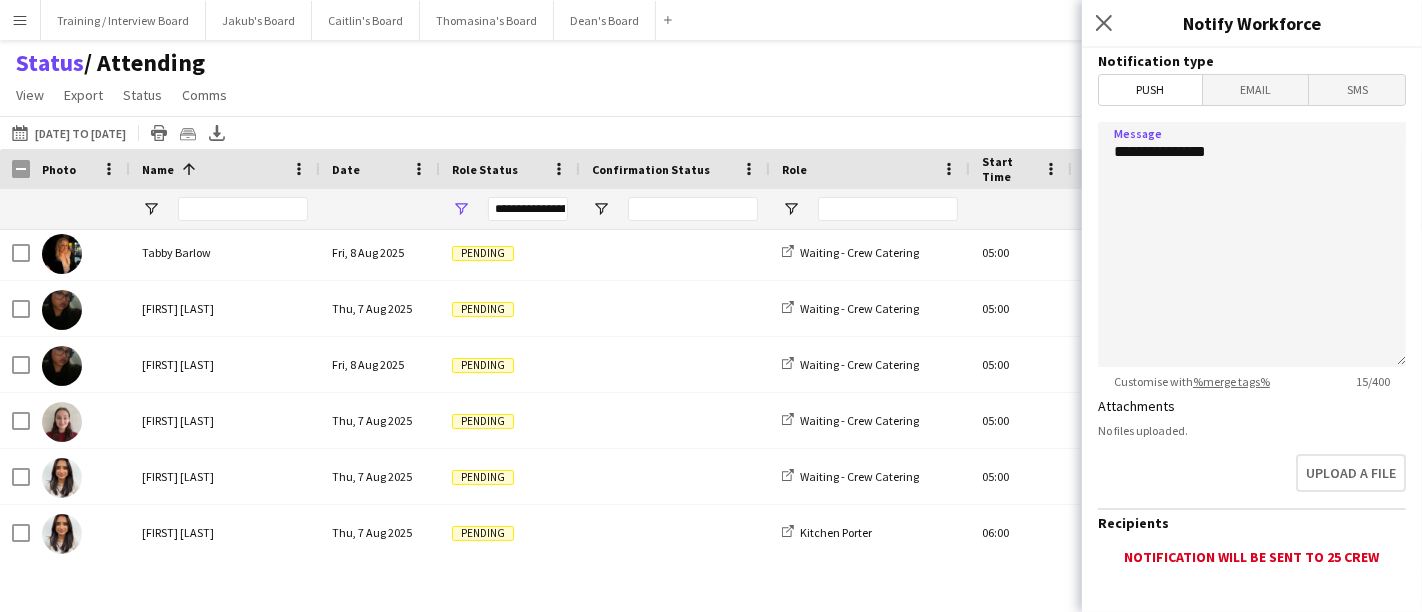 click on "**********" 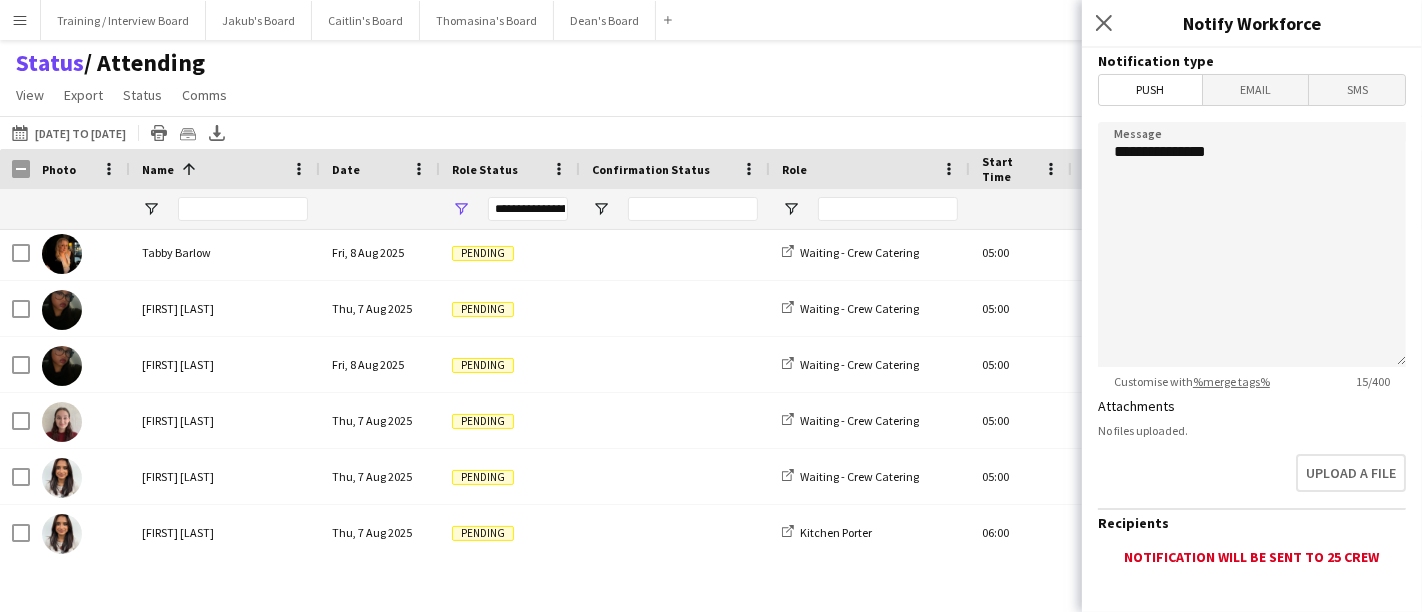 click on "**********" 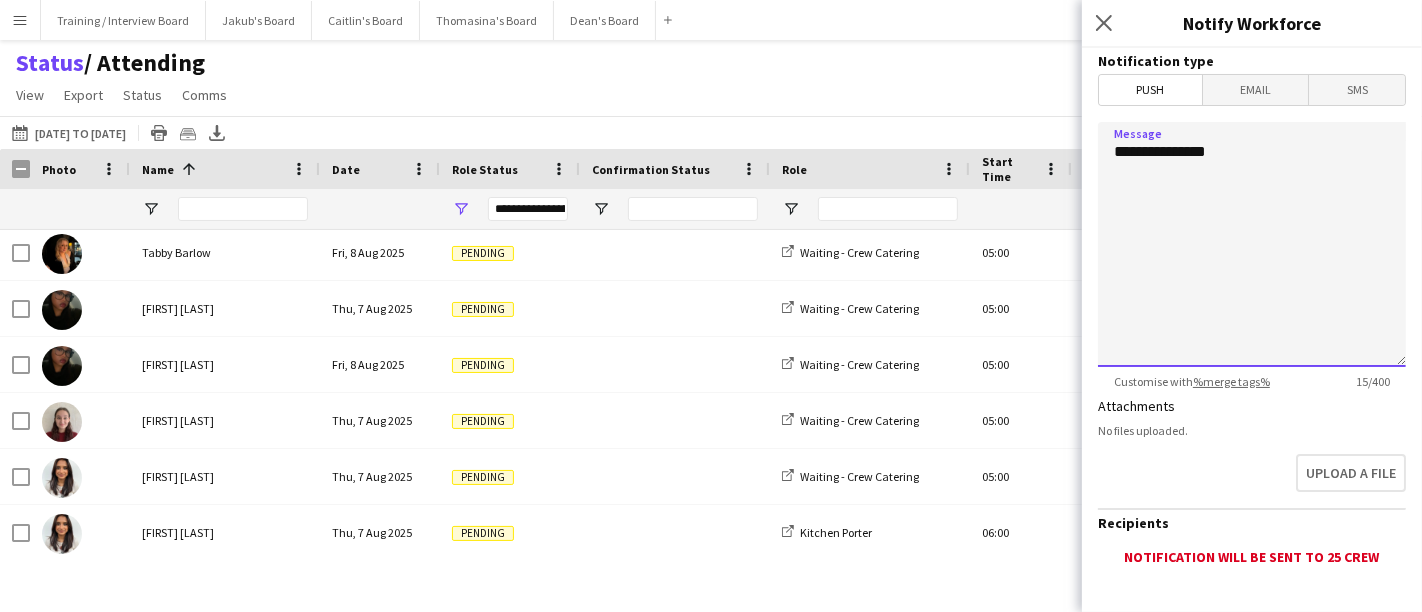 click on "**********" at bounding box center [1252, 244] 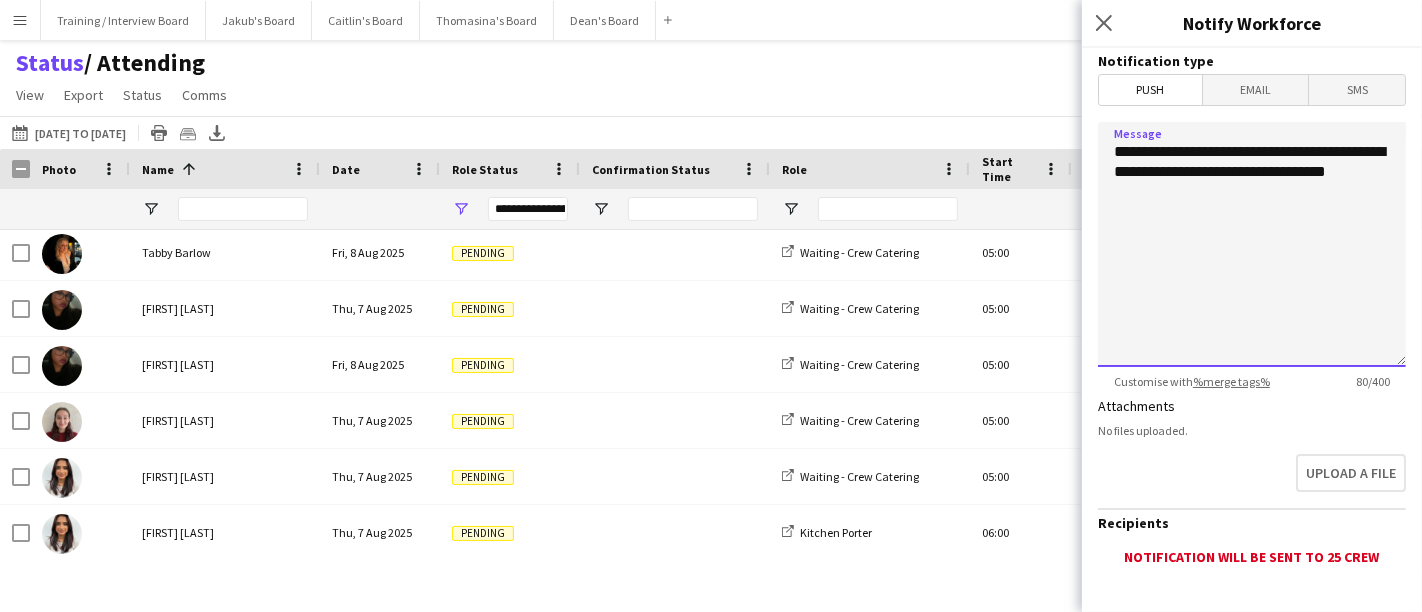 paste on "**********" 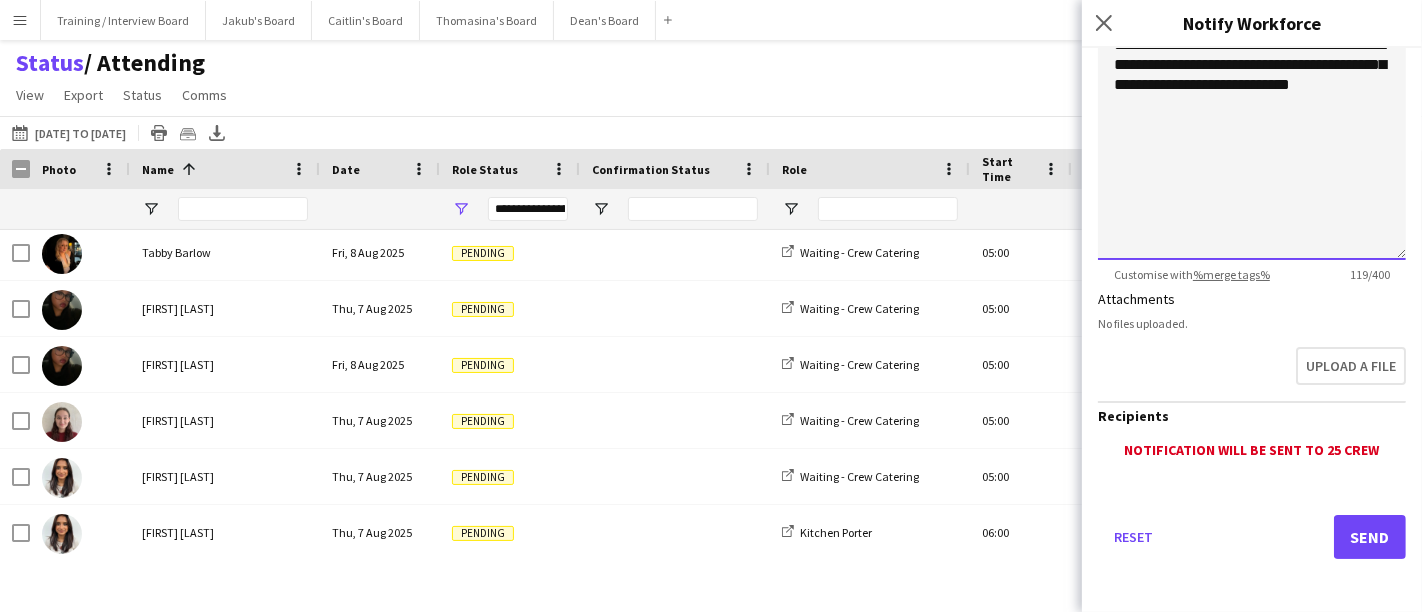type on "**********" 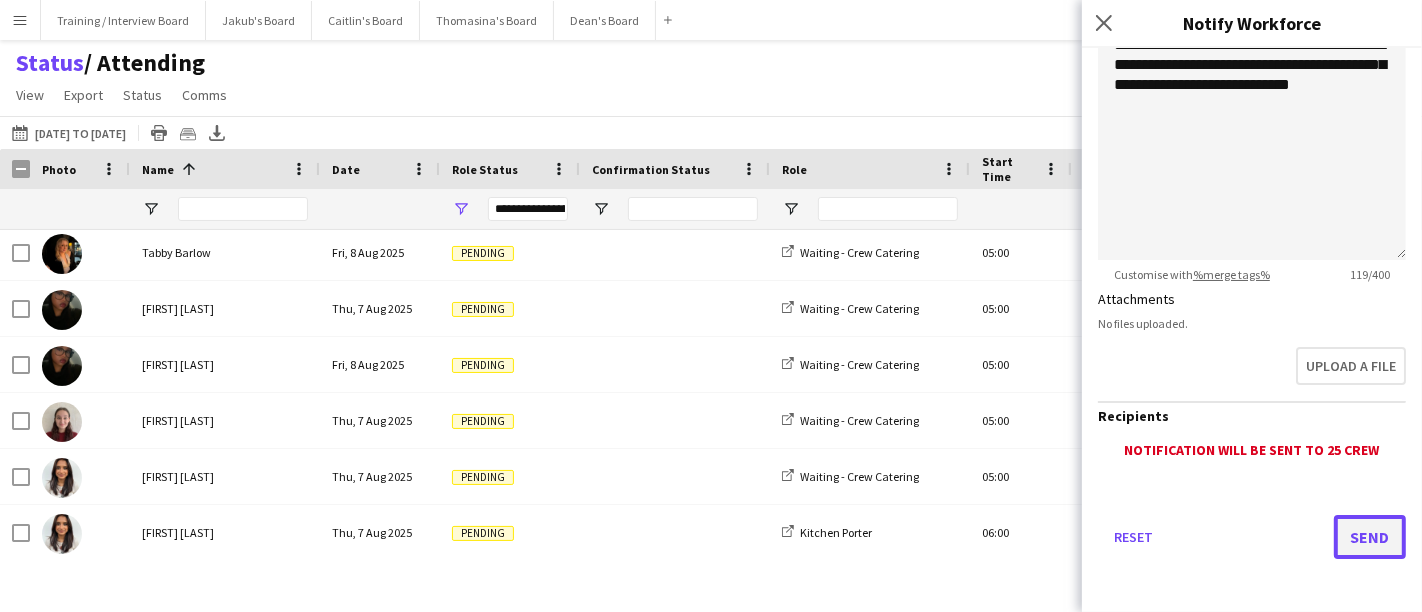 click on "Send" 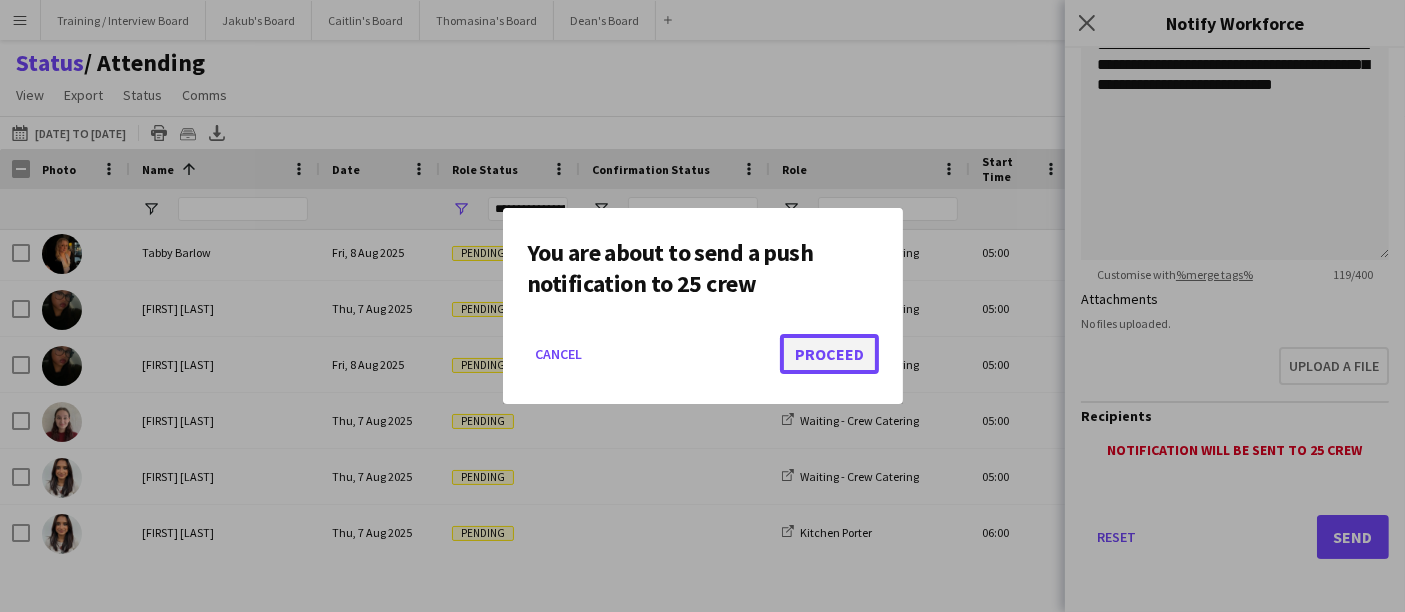 click on "Proceed" 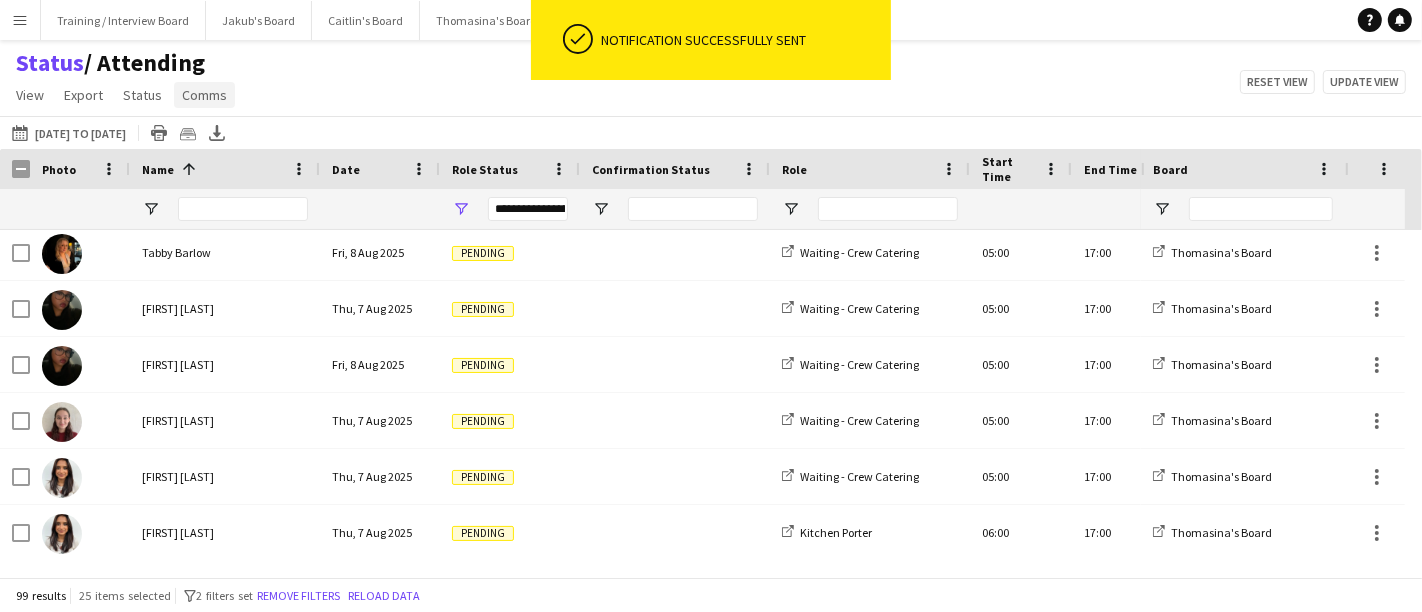 click on "Comms" 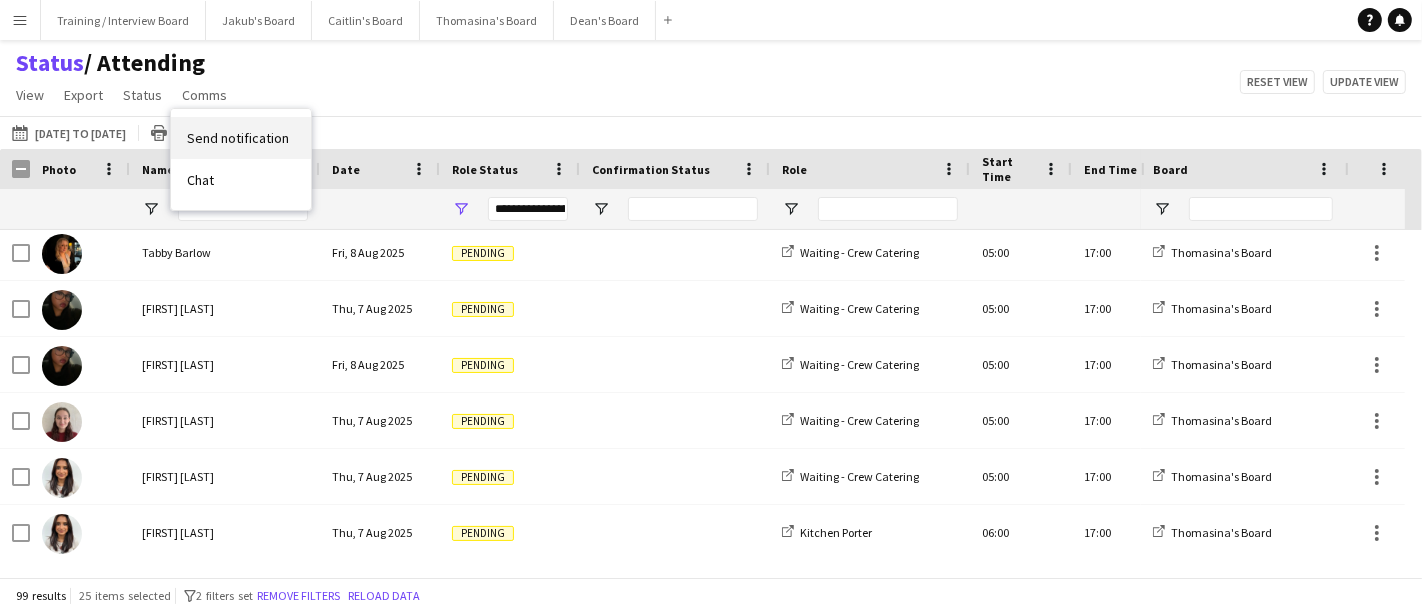 click on "Send notification" at bounding box center [238, 138] 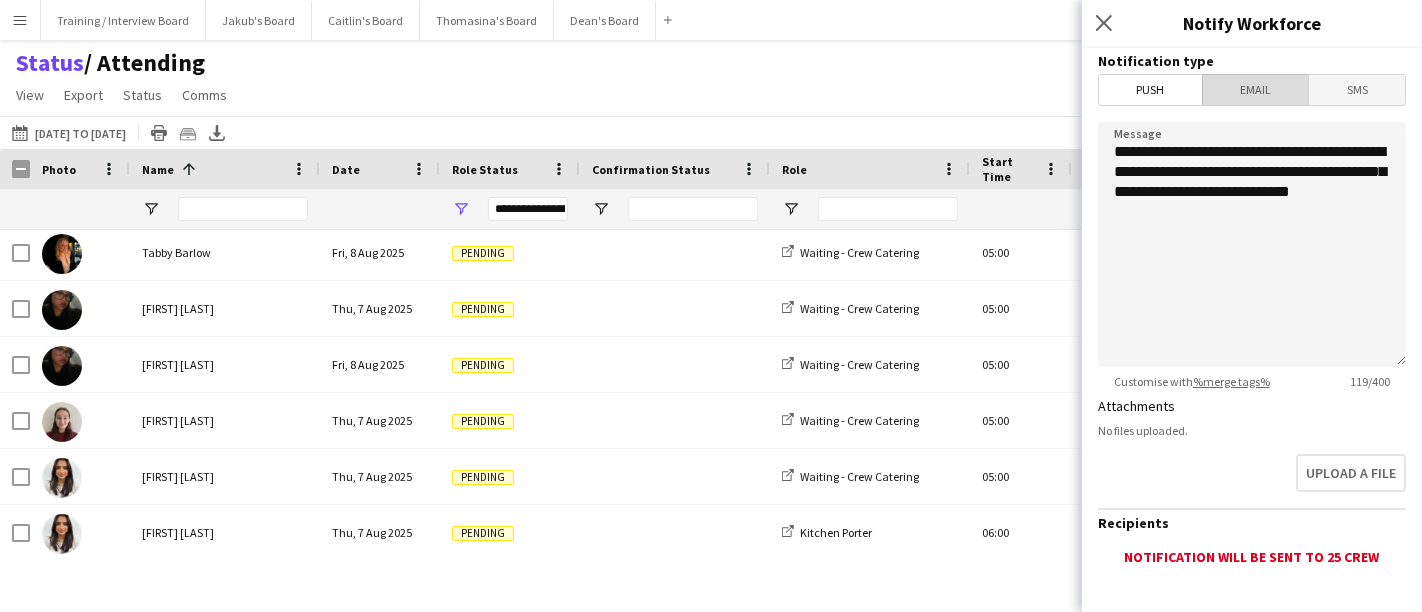 click on "Email" at bounding box center [1256, 90] 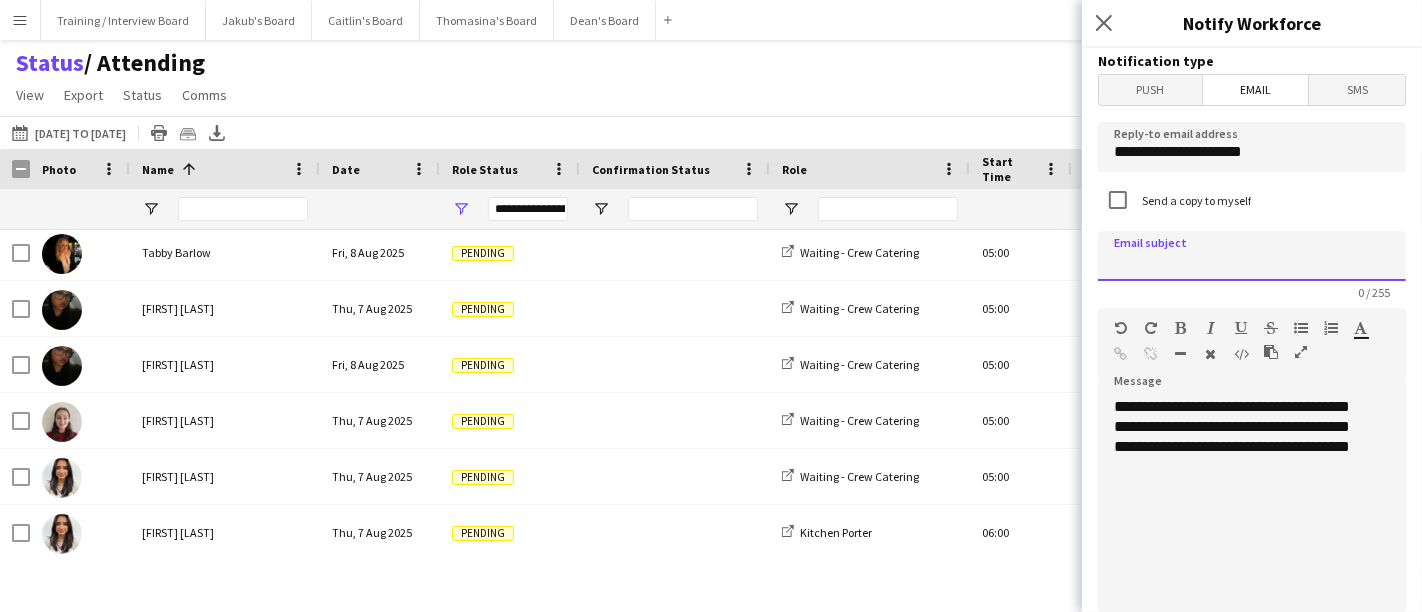 click 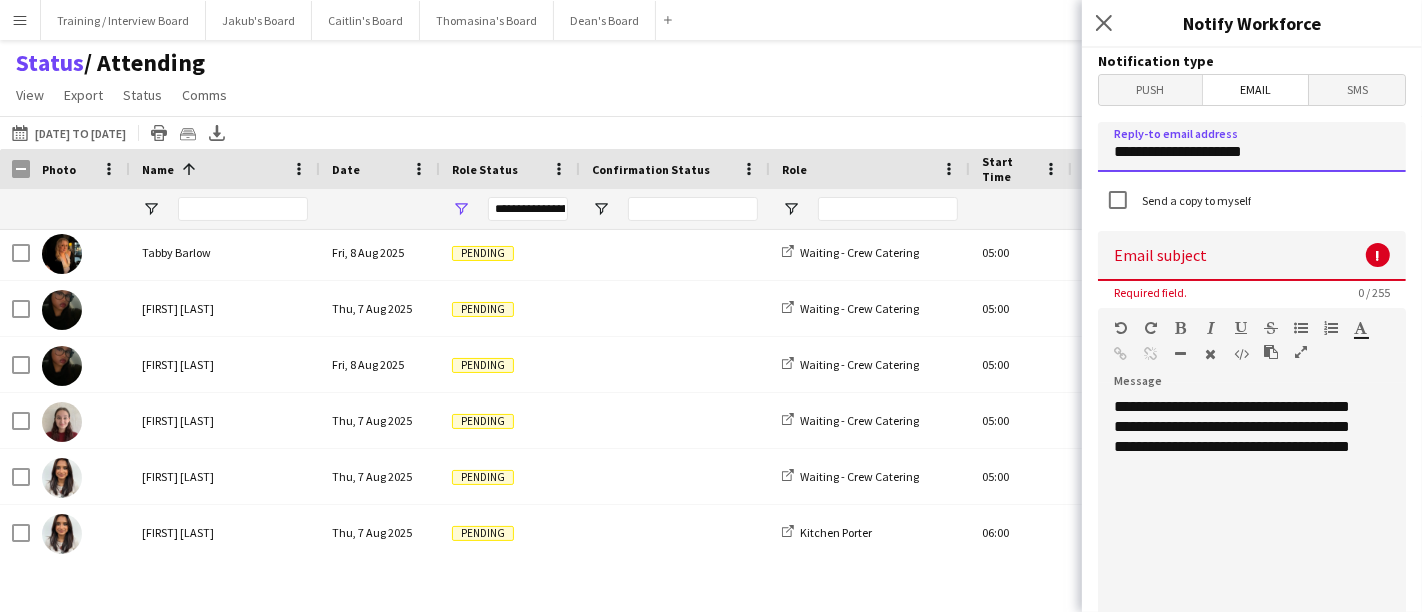 drag, startPoint x: 1300, startPoint y: 141, endPoint x: 818, endPoint y: 208, distance: 486.63437 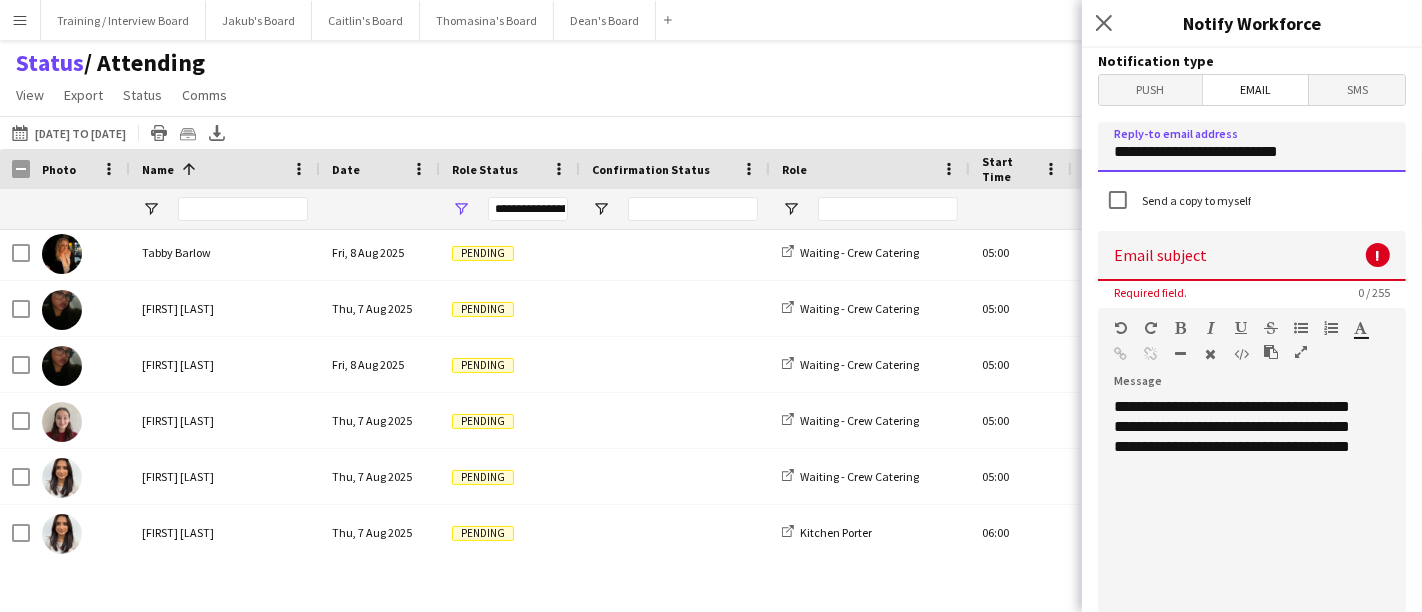 type on "**********" 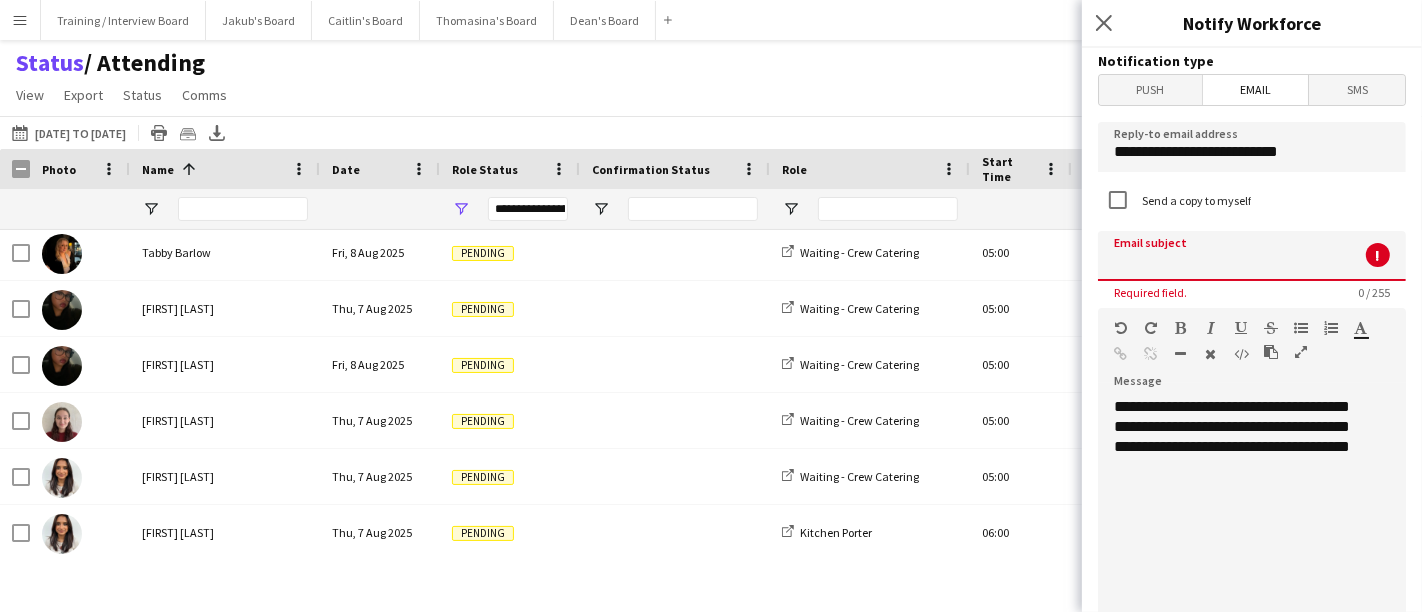 click 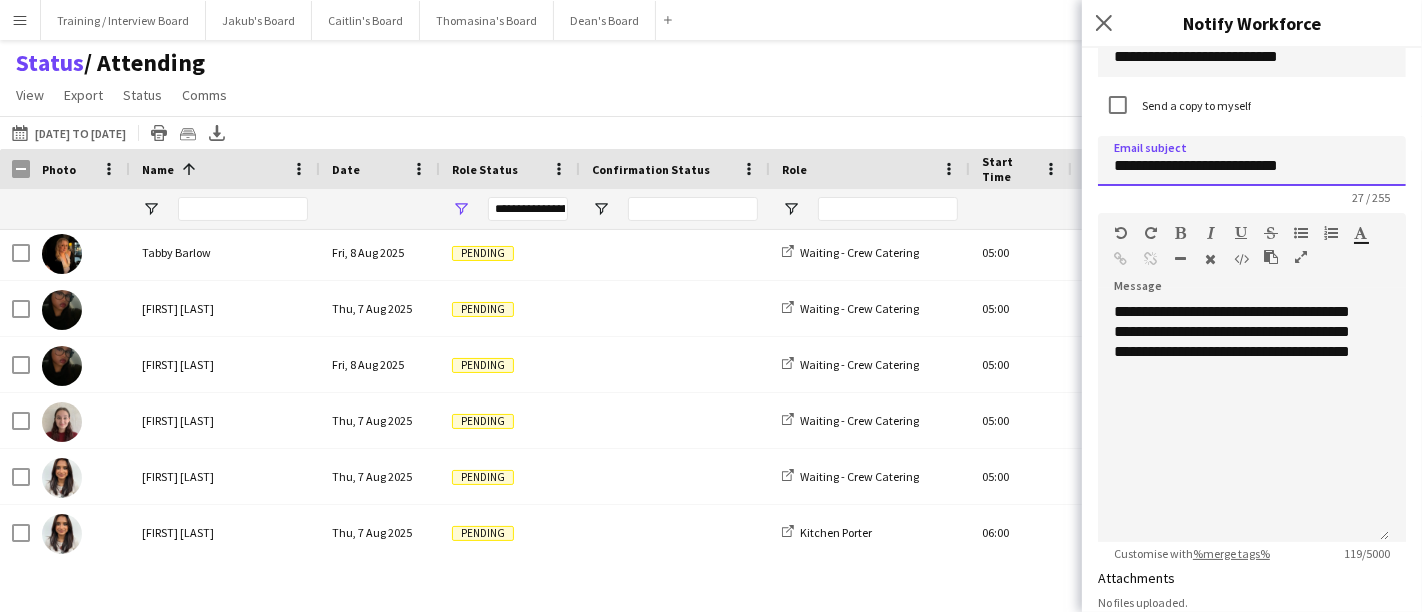 scroll, scrollTop: 97, scrollLeft: 0, axis: vertical 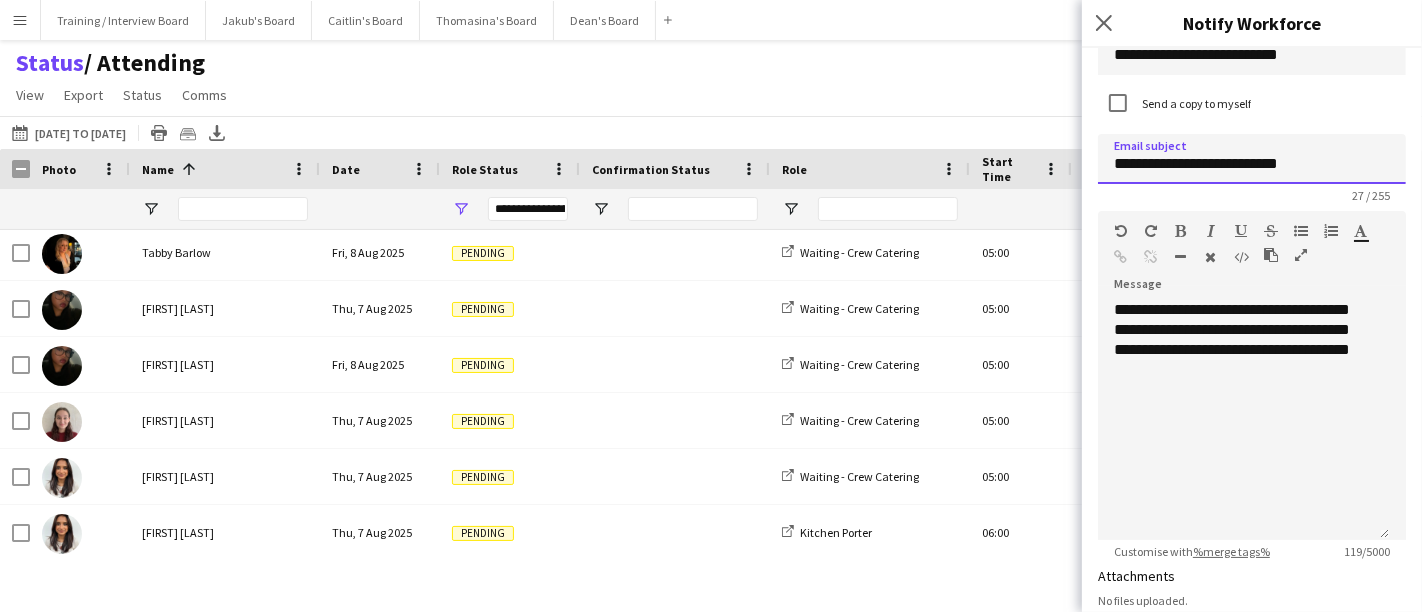 type on "**********" 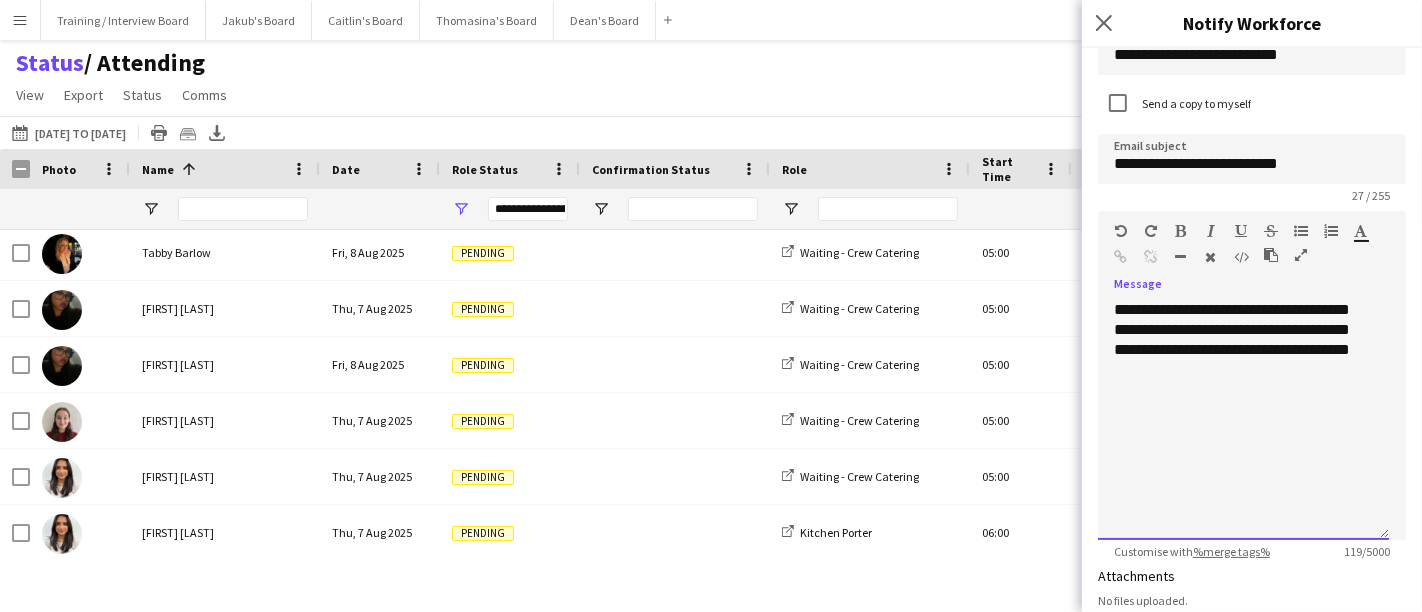 click on "**********" 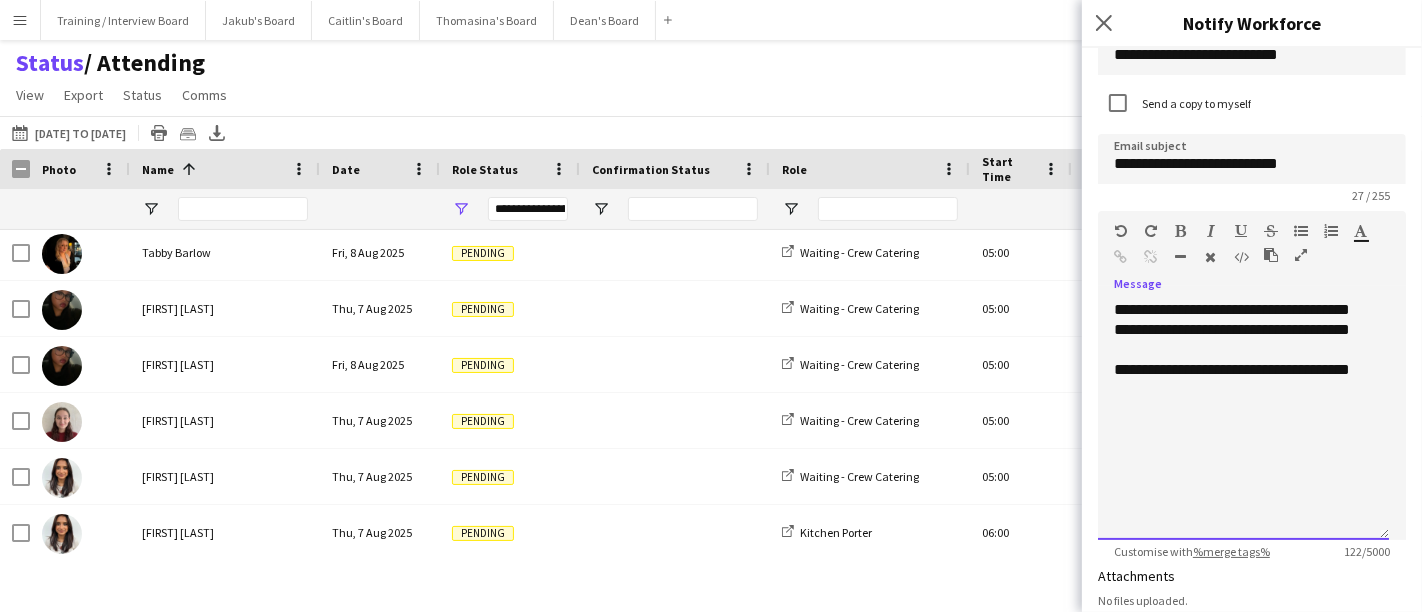 click 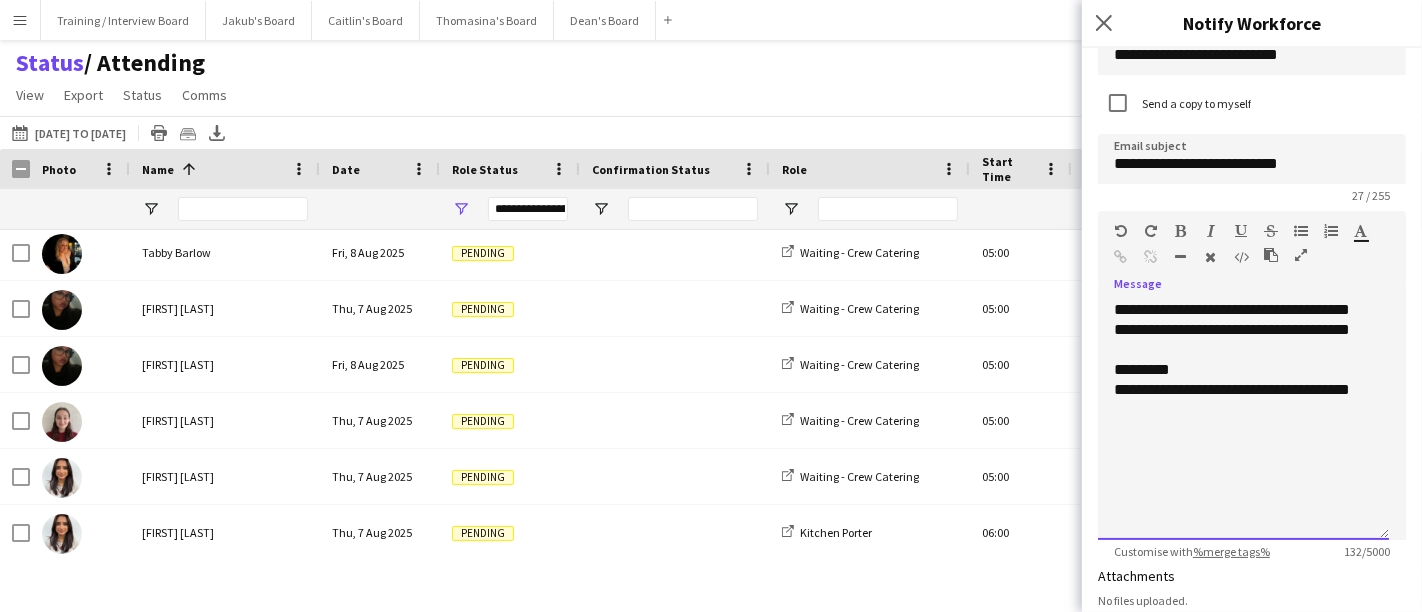 click on "**********" 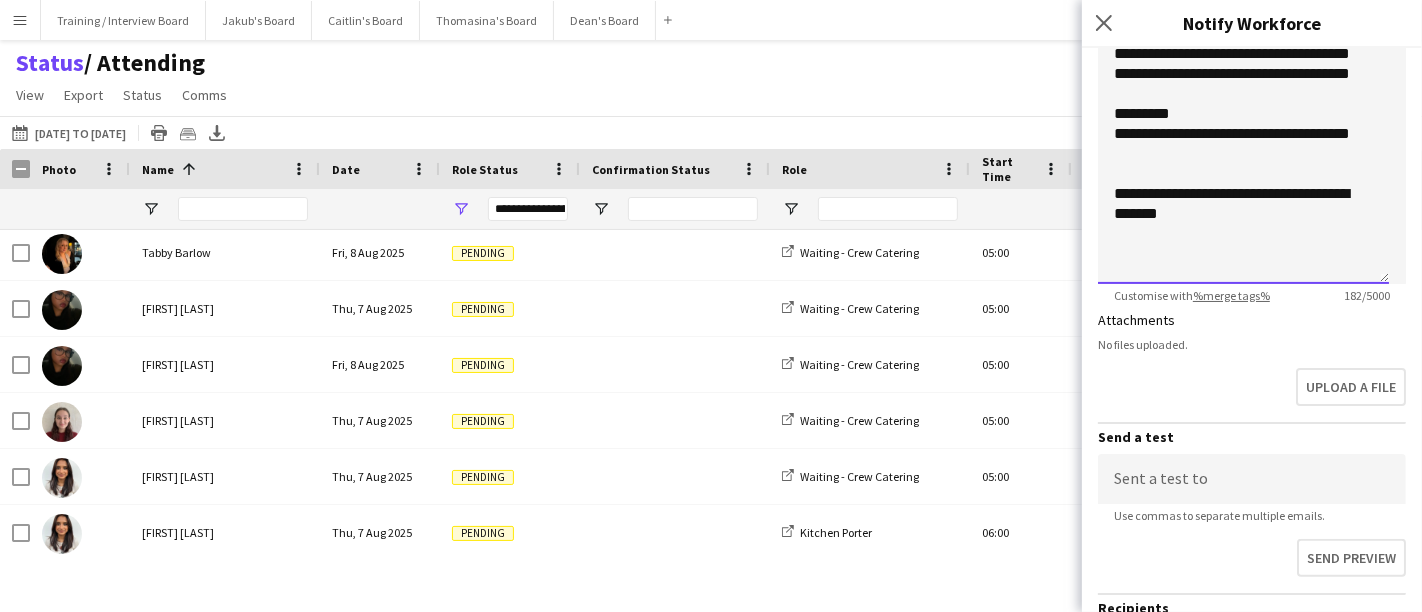 scroll, scrollTop: 541, scrollLeft: 0, axis: vertical 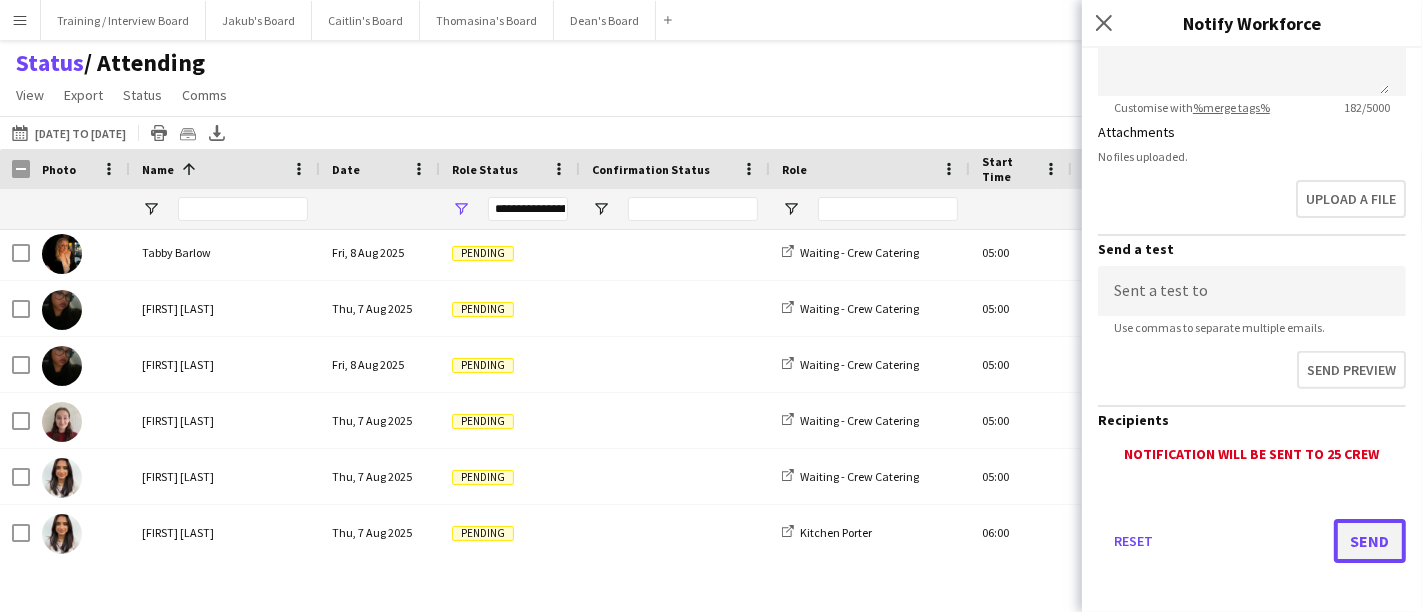 click on "Send" 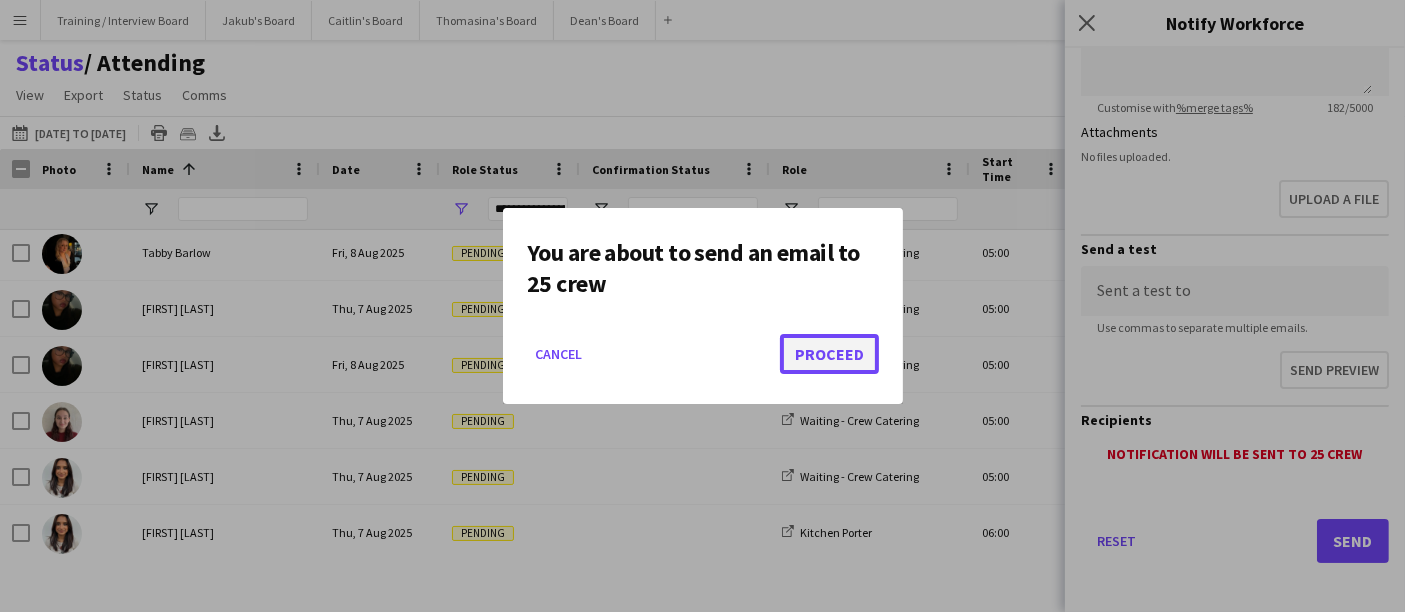 click on "Proceed" 